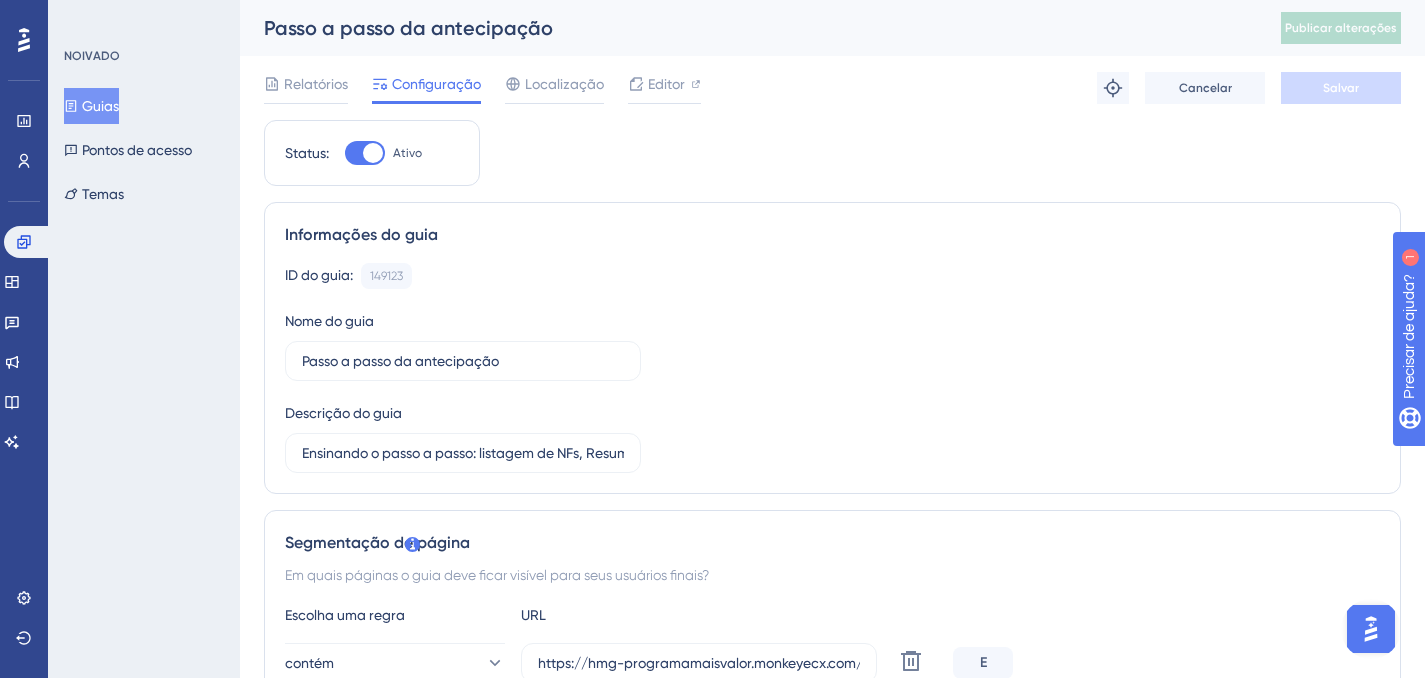 scroll, scrollTop: 0, scrollLeft: 0, axis: both 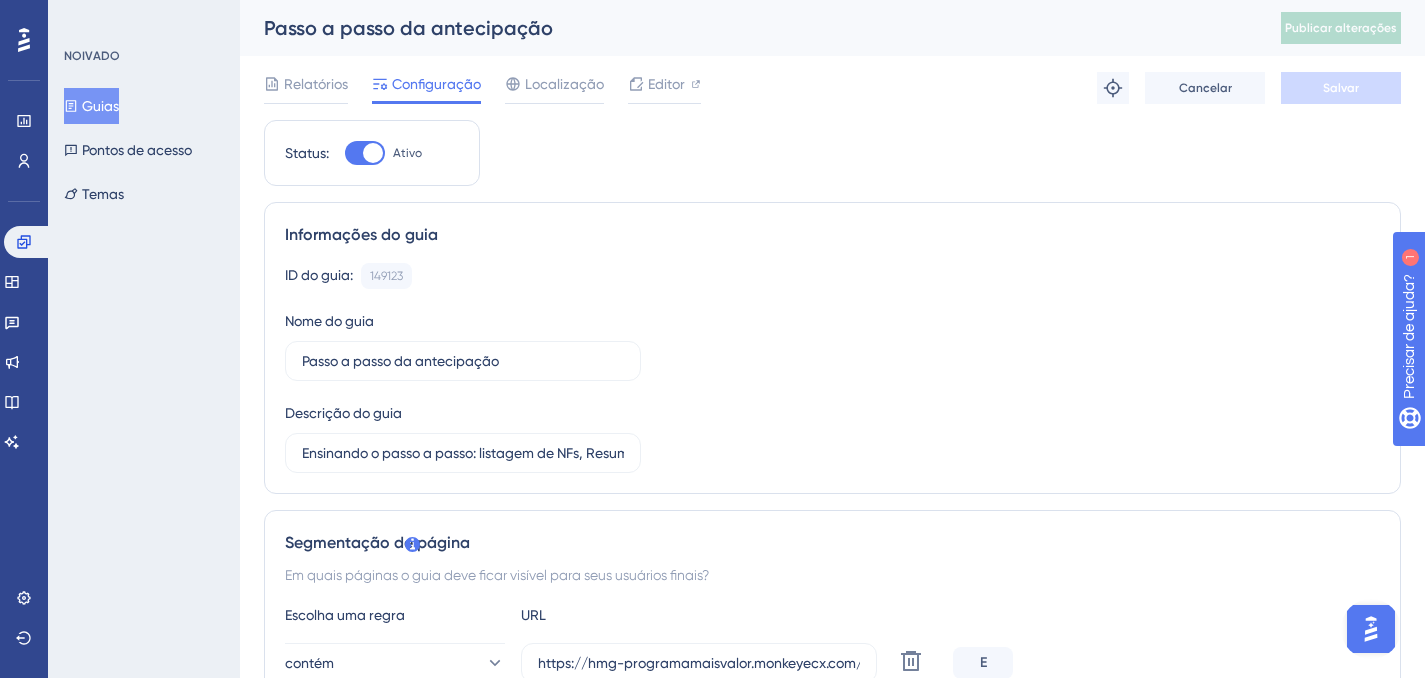 click at bounding box center [373, 153] 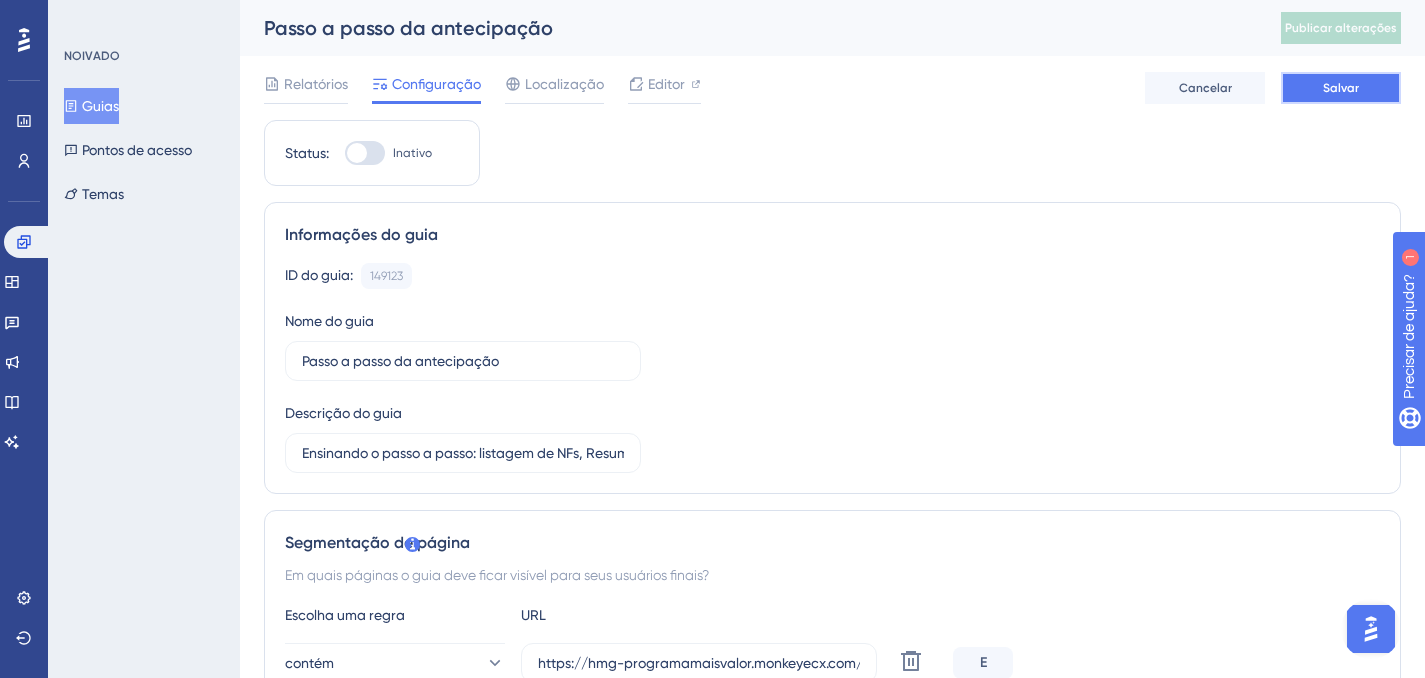 click on "Salvar" at bounding box center (1341, 88) 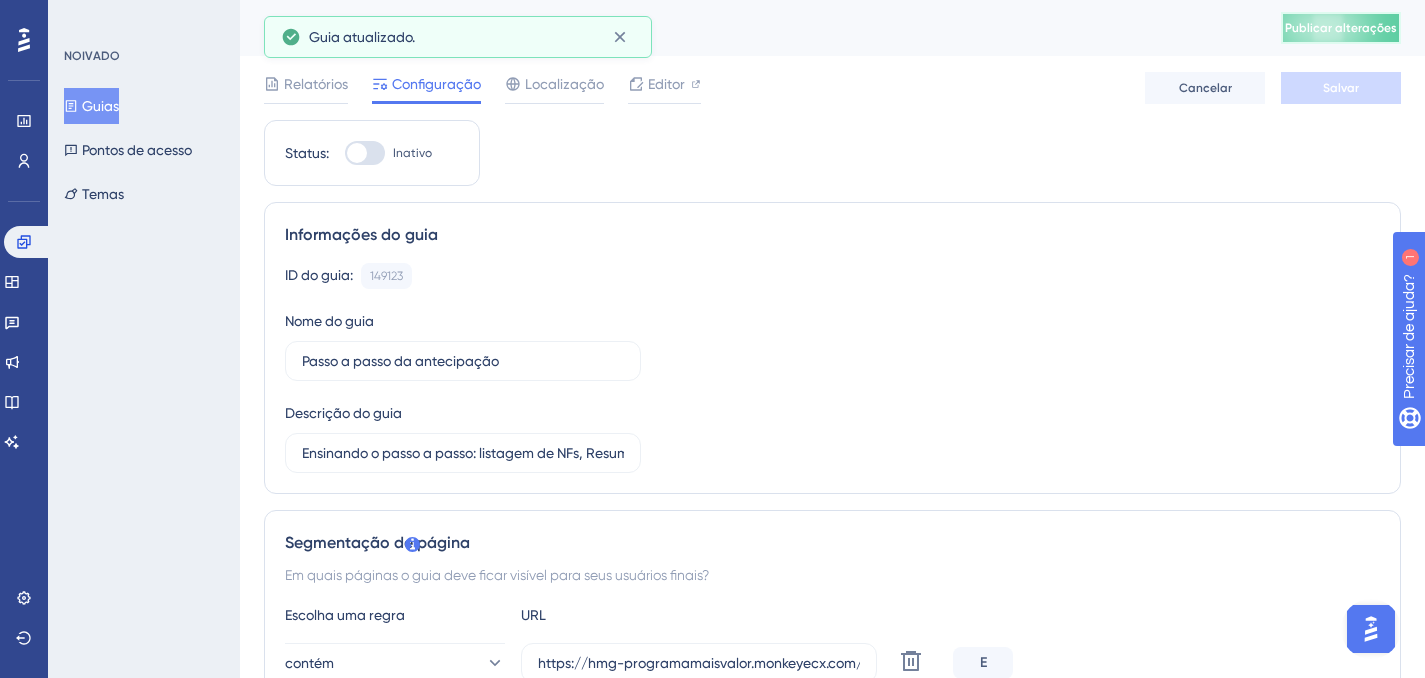 click on "Publicar alterações" at bounding box center (1341, 28) 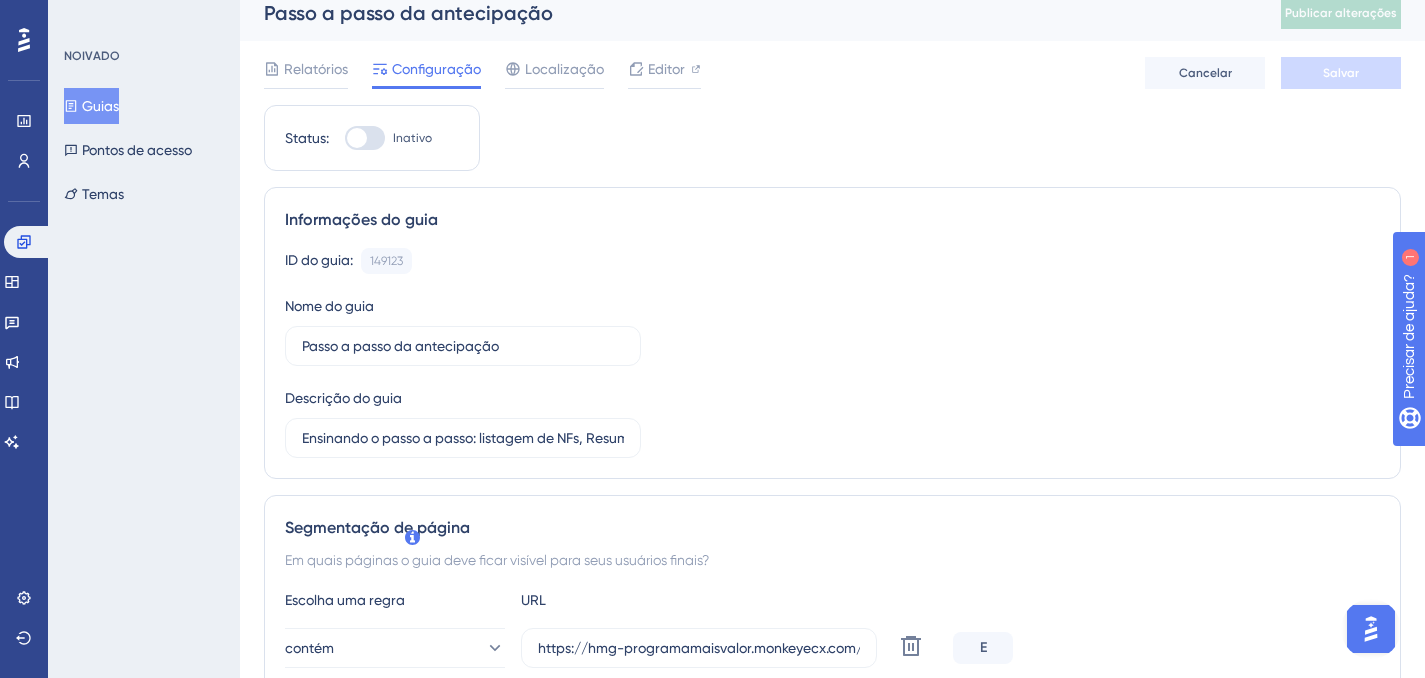 scroll, scrollTop: 0, scrollLeft: 0, axis: both 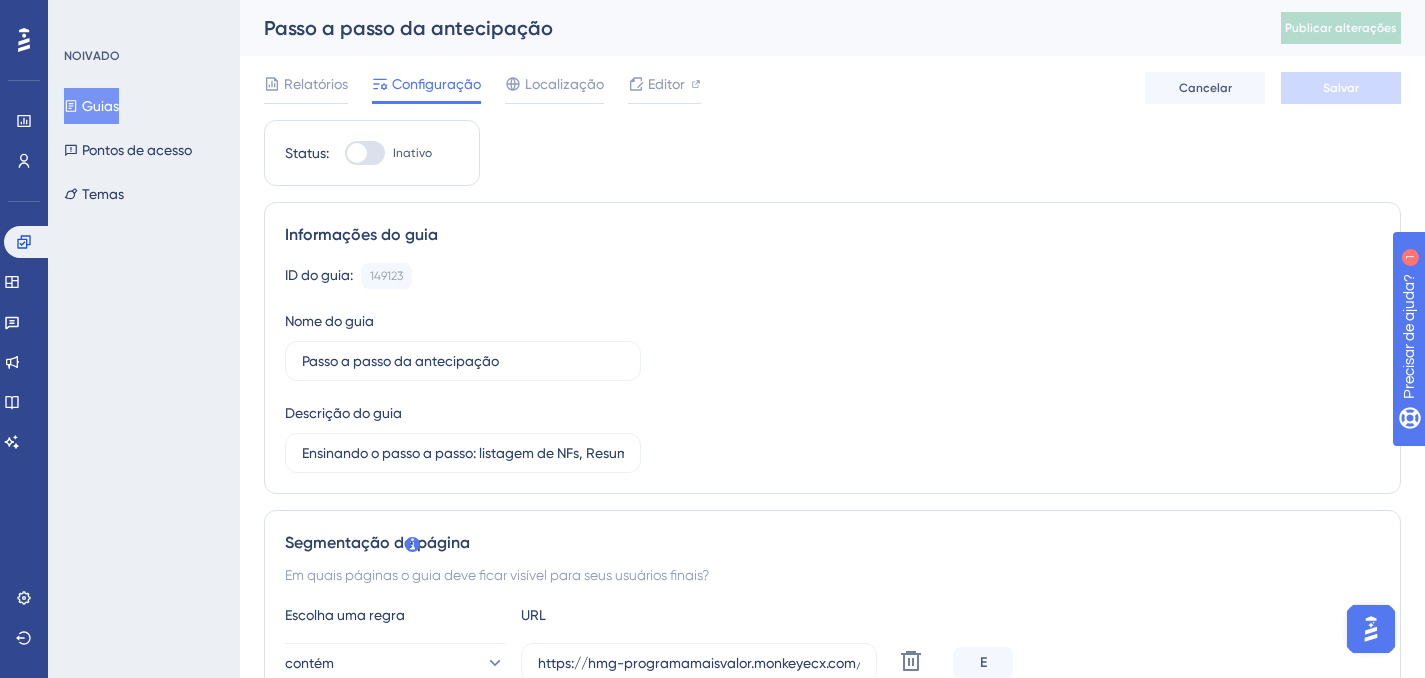 click on "Guias" at bounding box center [100, 106] 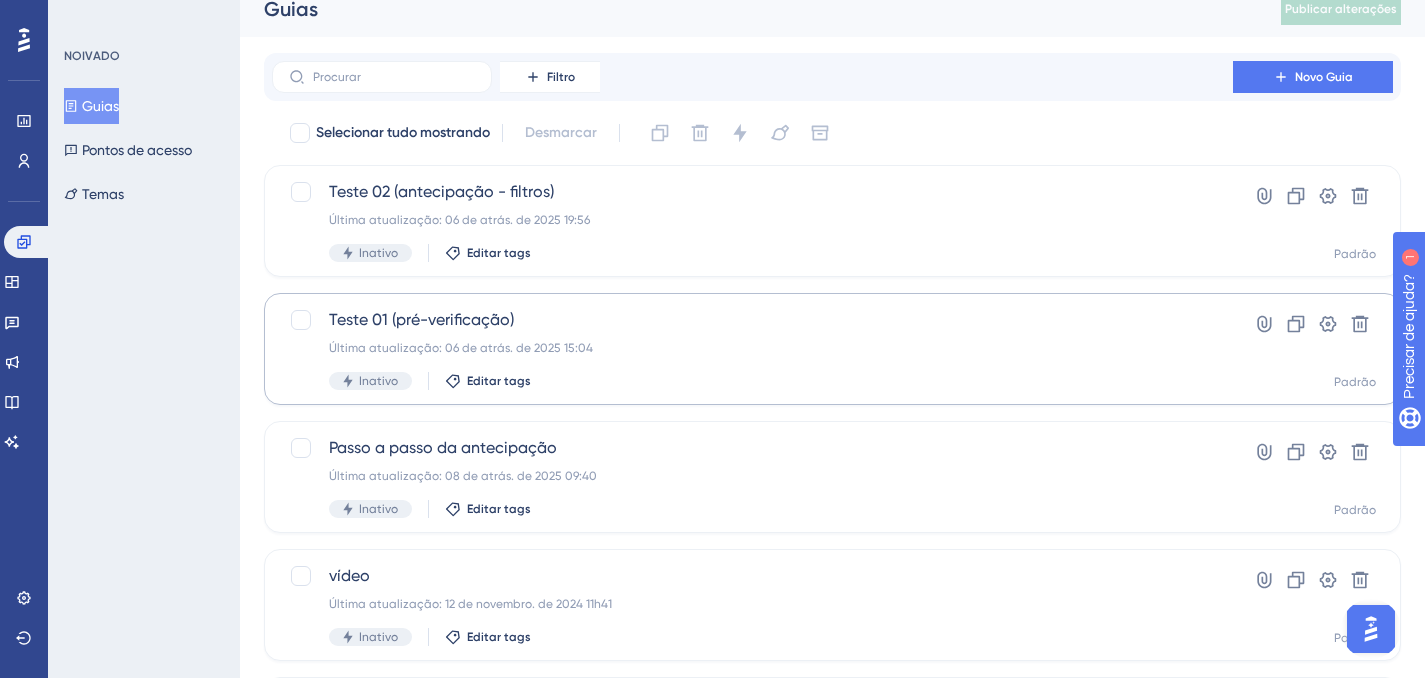 scroll, scrollTop: 0, scrollLeft: 0, axis: both 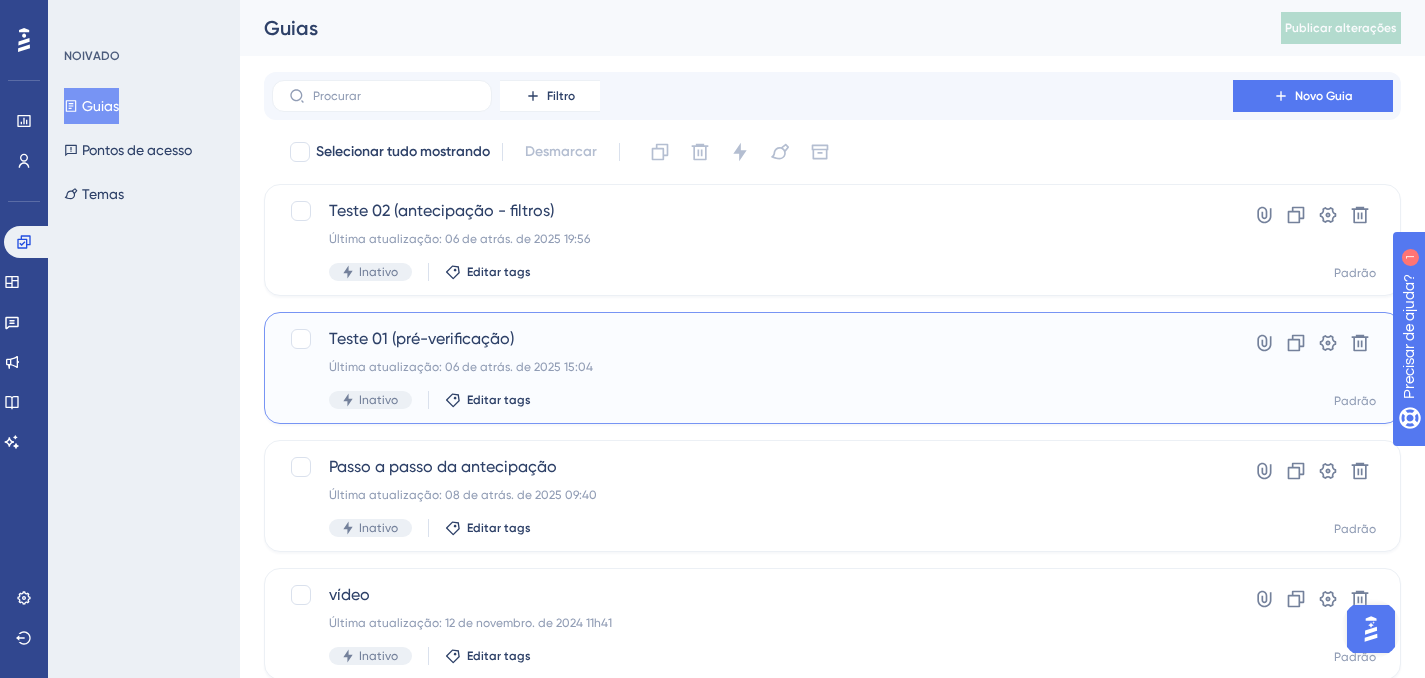 click on "Última atualização: 06 de atrás. de 2025 15:04" at bounding box center [752, 367] 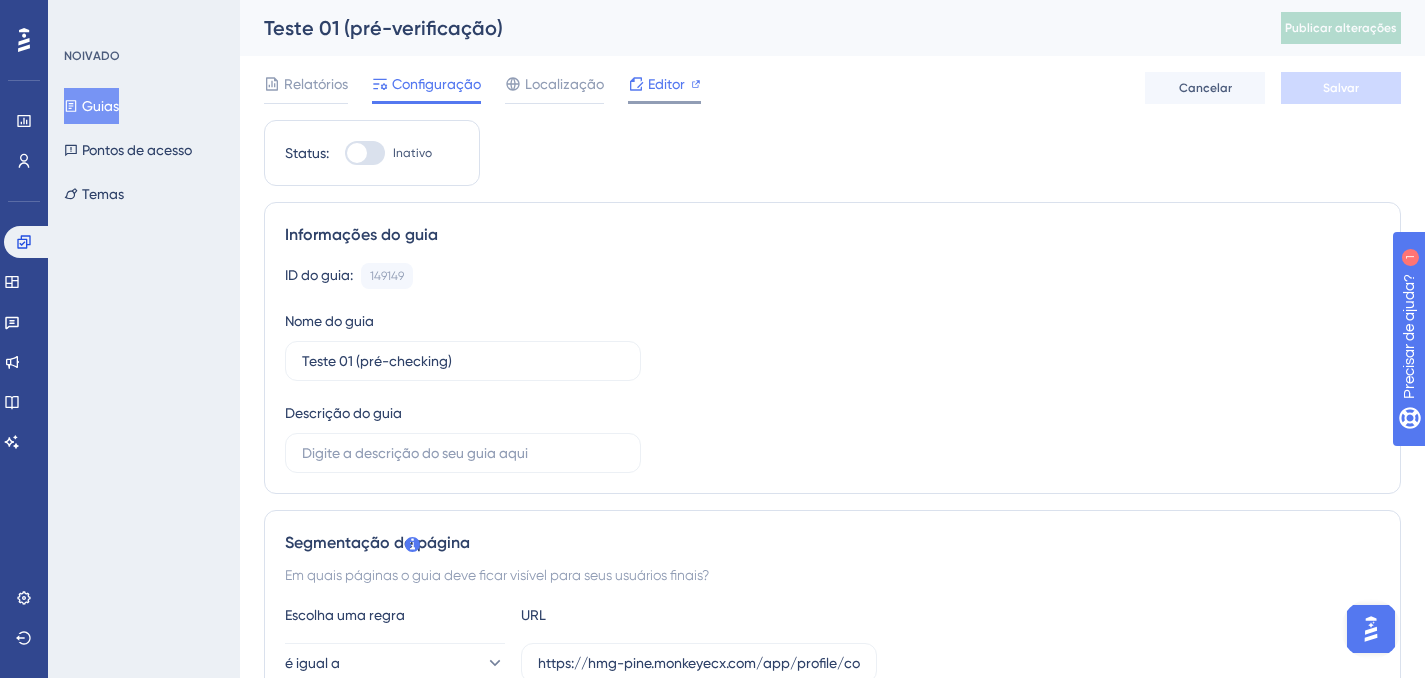click on "Editor" at bounding box center (666, 84) 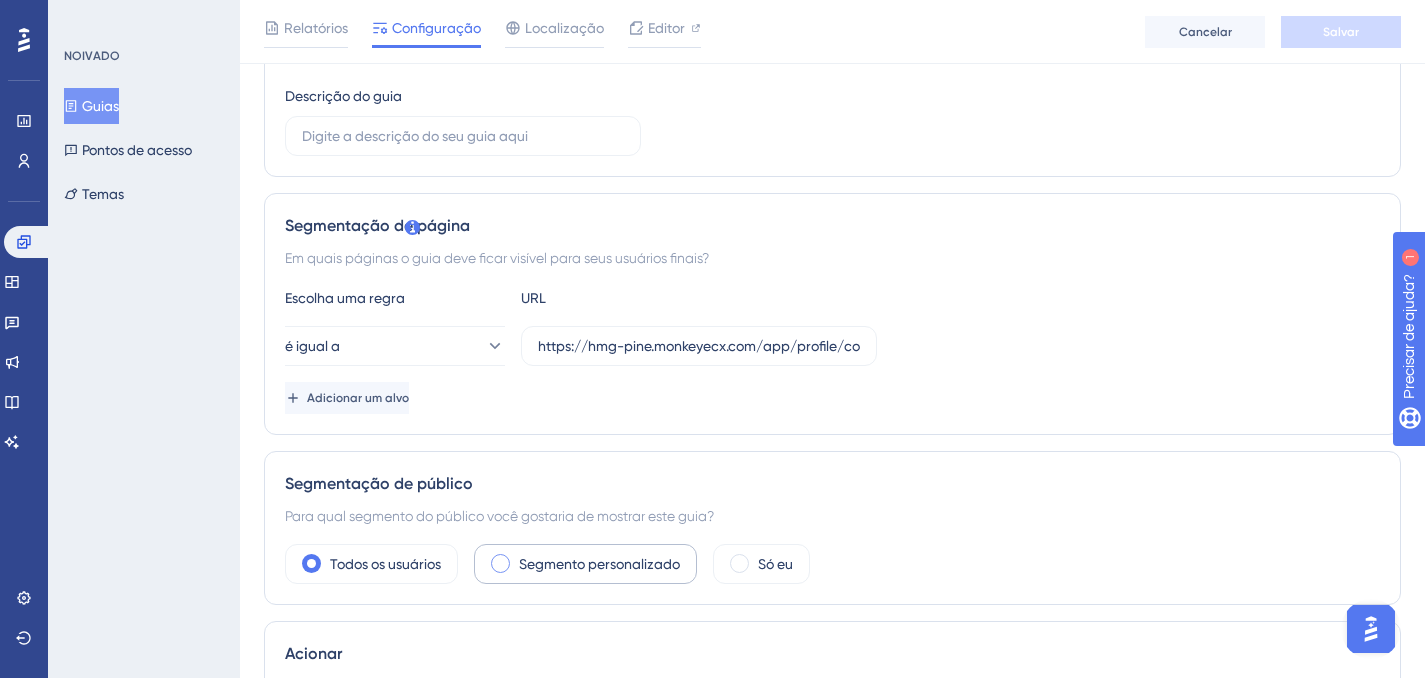 scroll, scrollTop: 374, scrollLeft: 0, axis: vertical 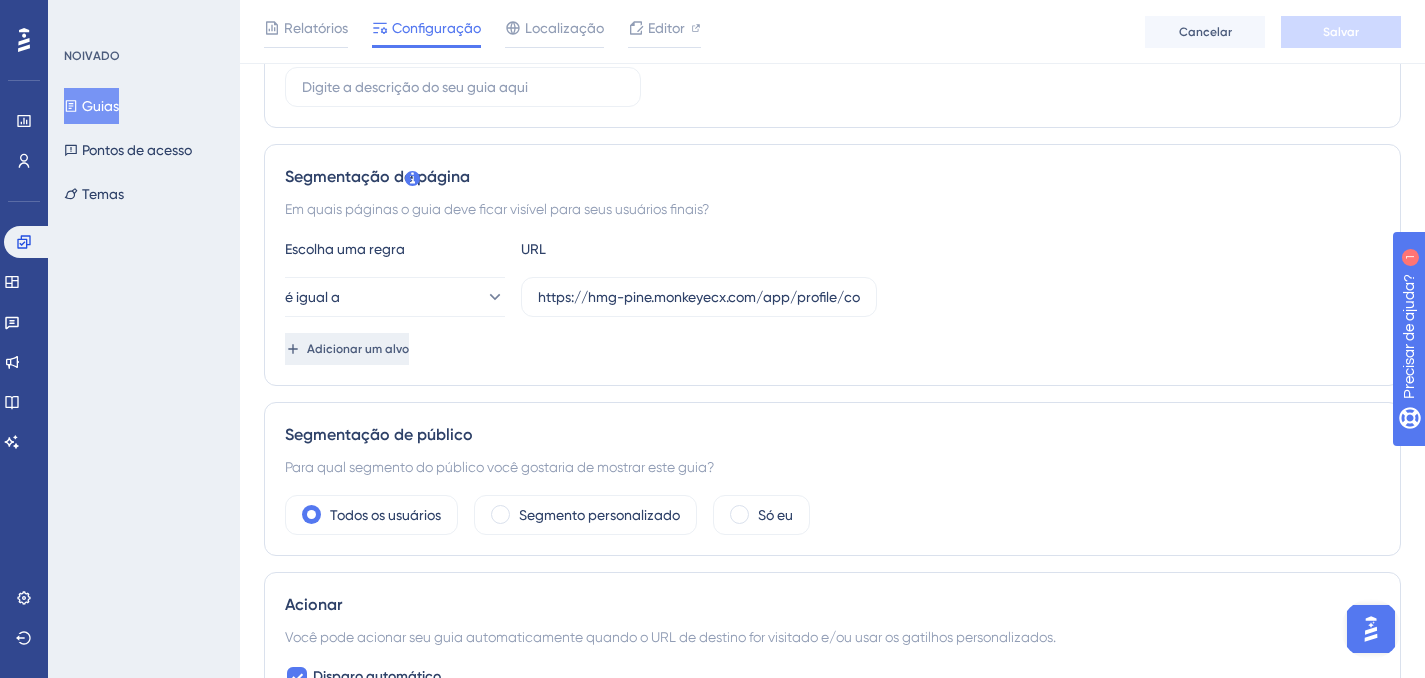click on "Adicionar um alvo" at bounding box center [358, 349] 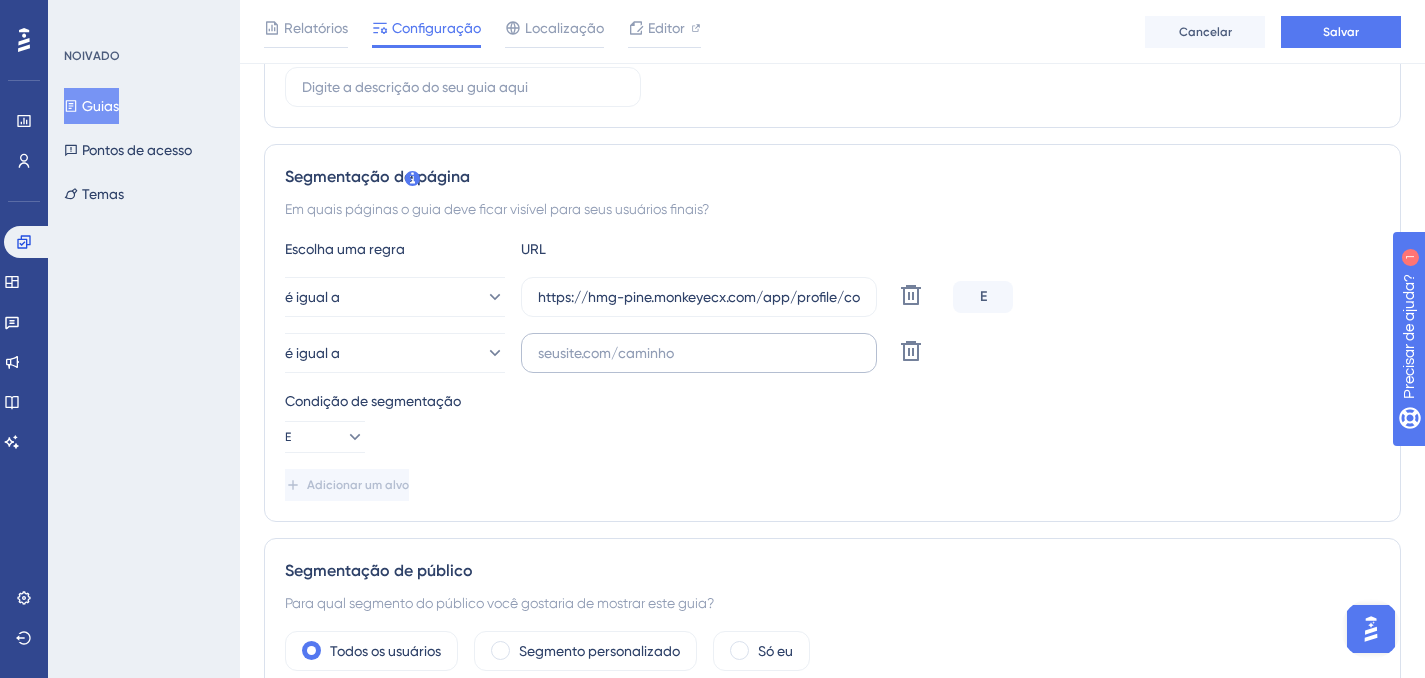 click at bounding box center [699, 353] 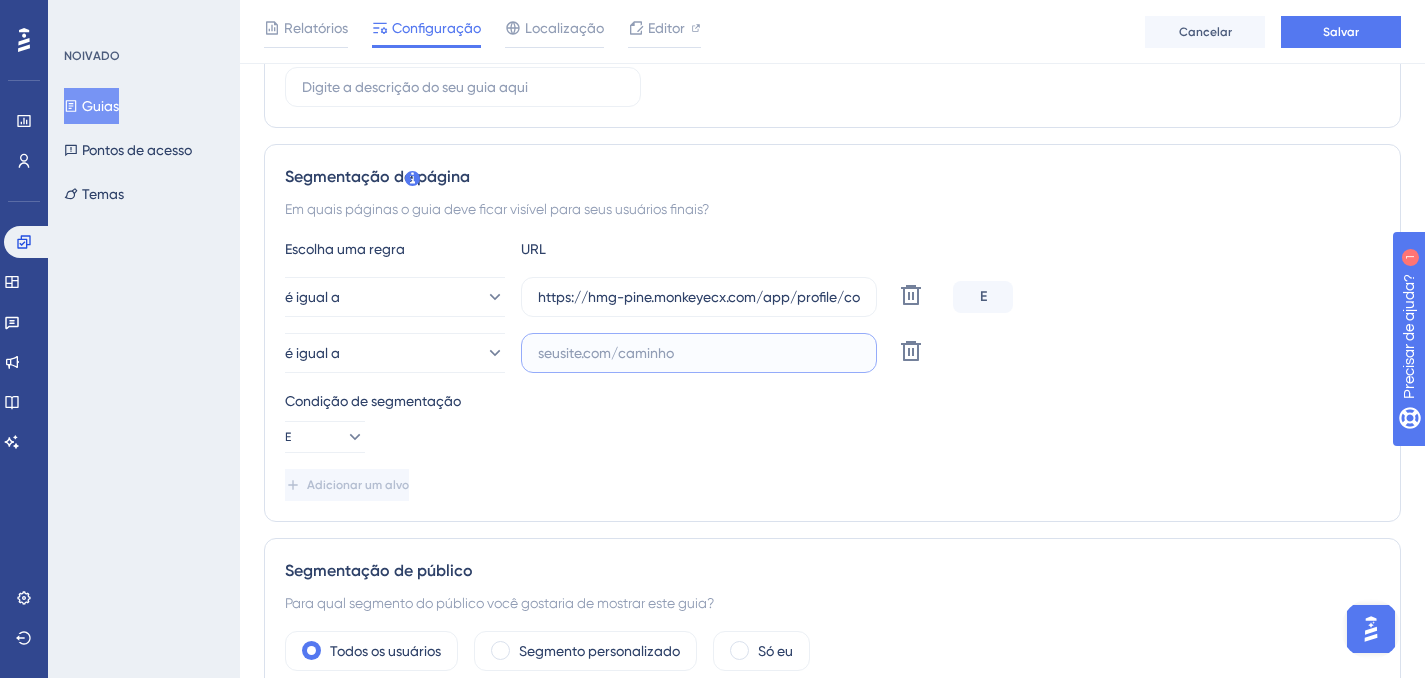 paste on "app.caco.tech" 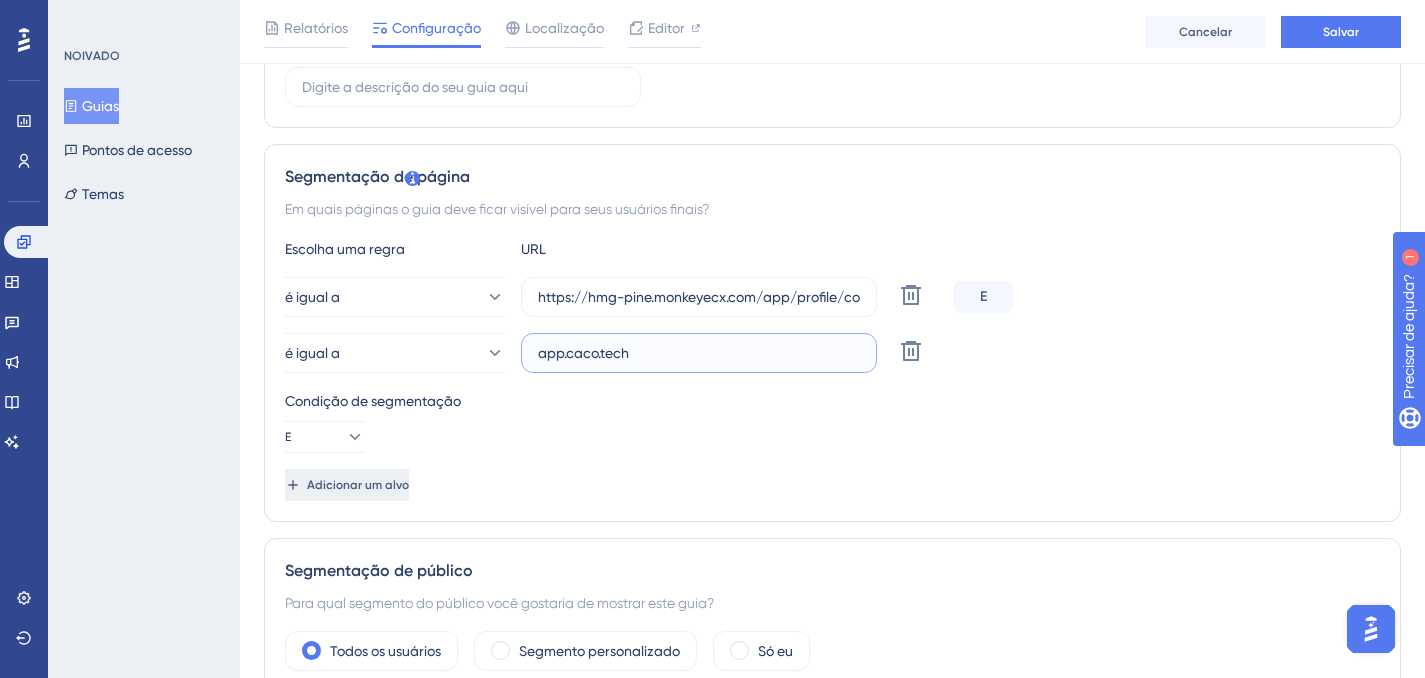 type on "app.caco.tech" 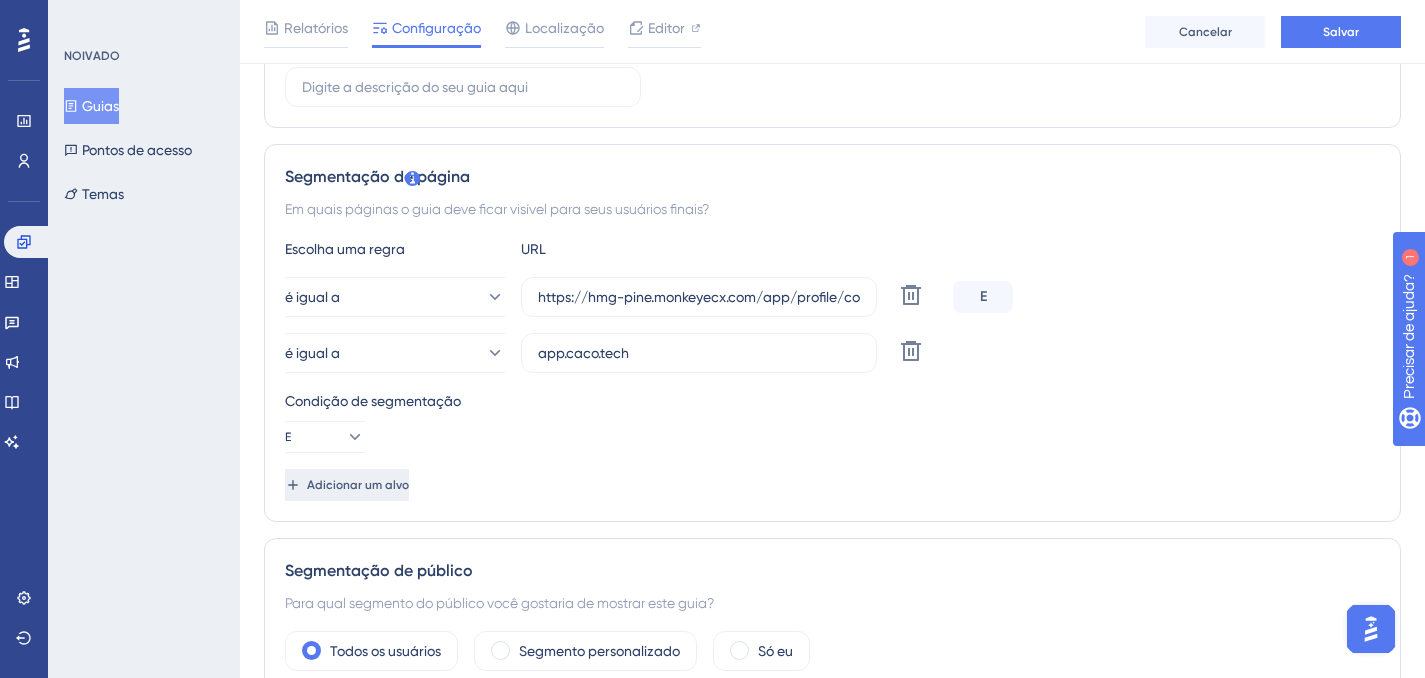 click on "Adicionar um alvo" at bounding box center [358, 485] 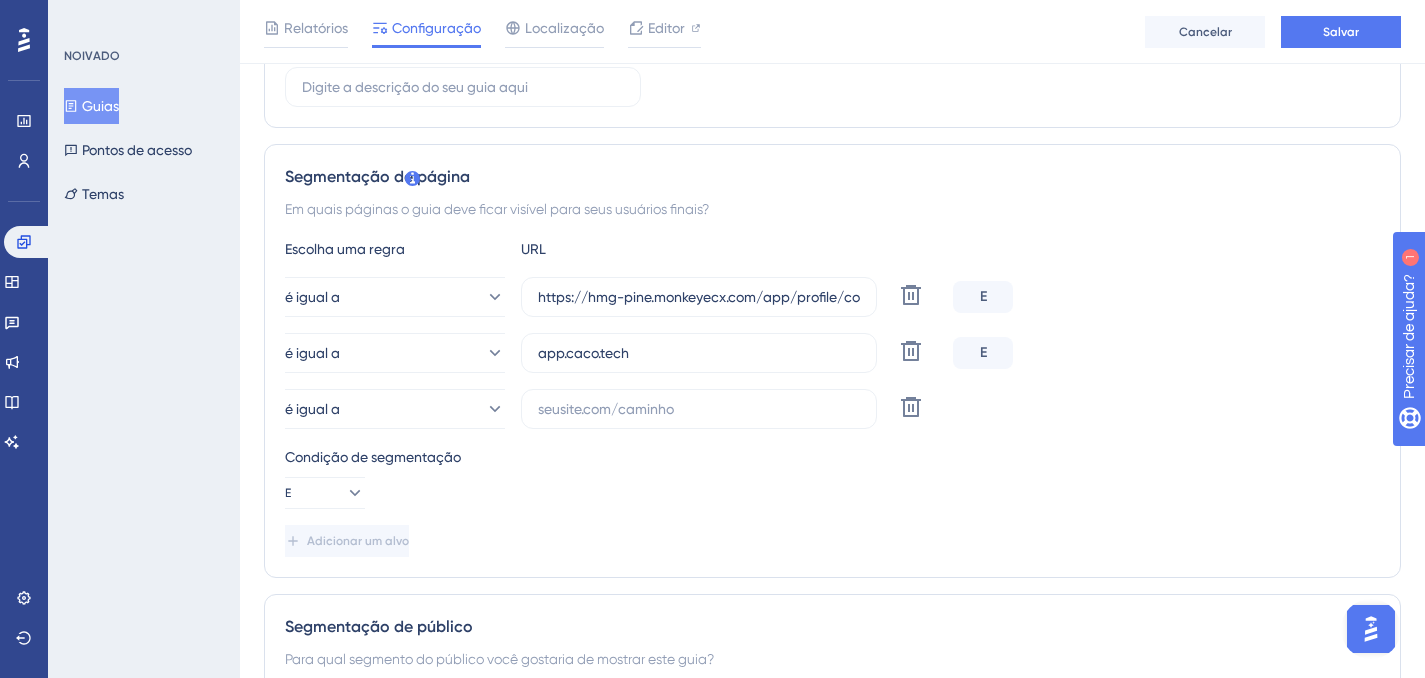 click on "é igual a https://hmg-pine.monkeyecx.com/app/profile/company-approval-checklist Excluir E é igual a app.caco.tech Excluir E é igual a Excluir" at bounding box center (832, 353) 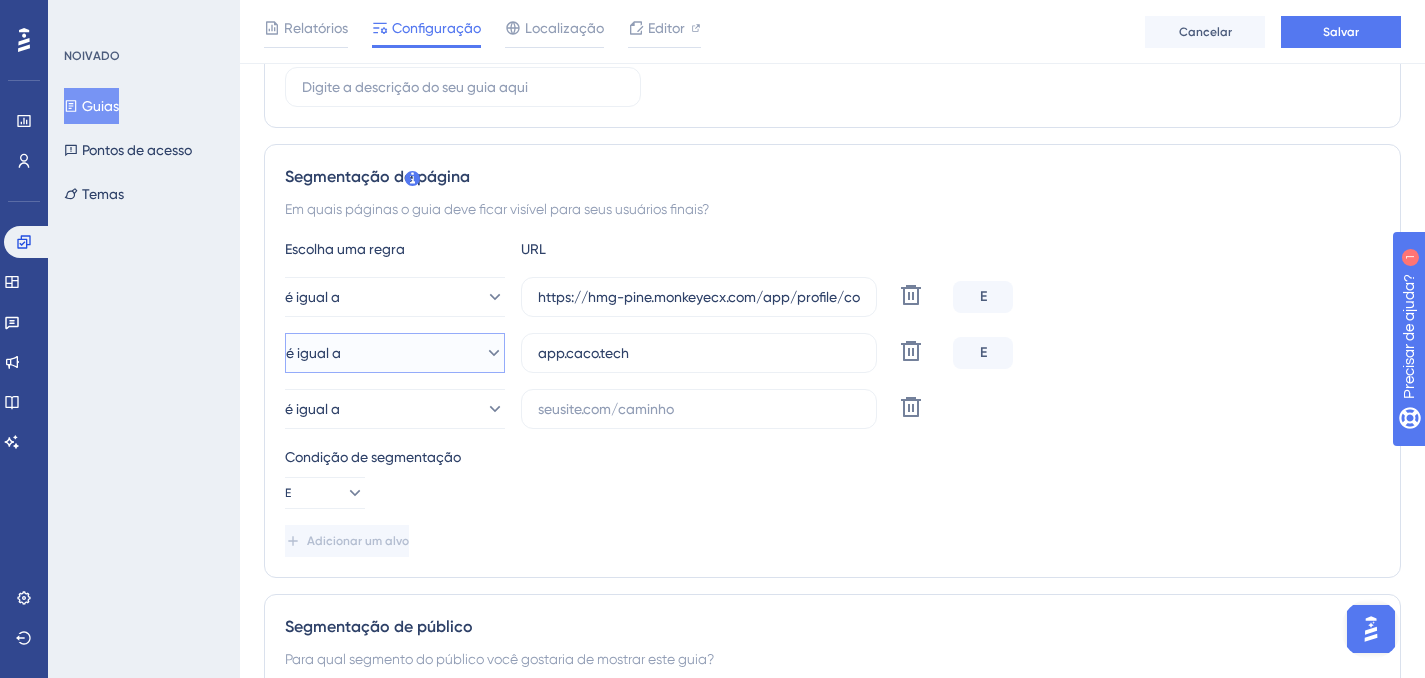 click on "é igual a" at bounding box center (395, 353) 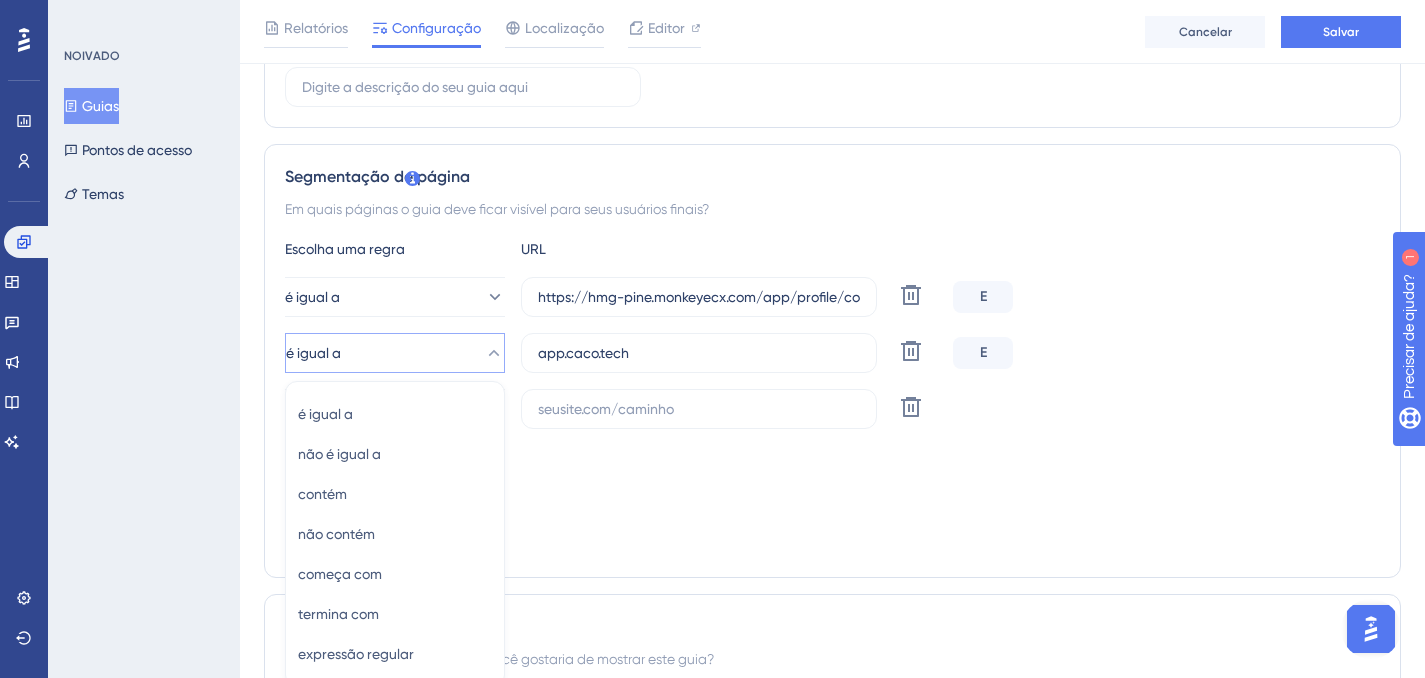 scroll, scrollTop: 569, scrollLeft: 0, axis: vertical 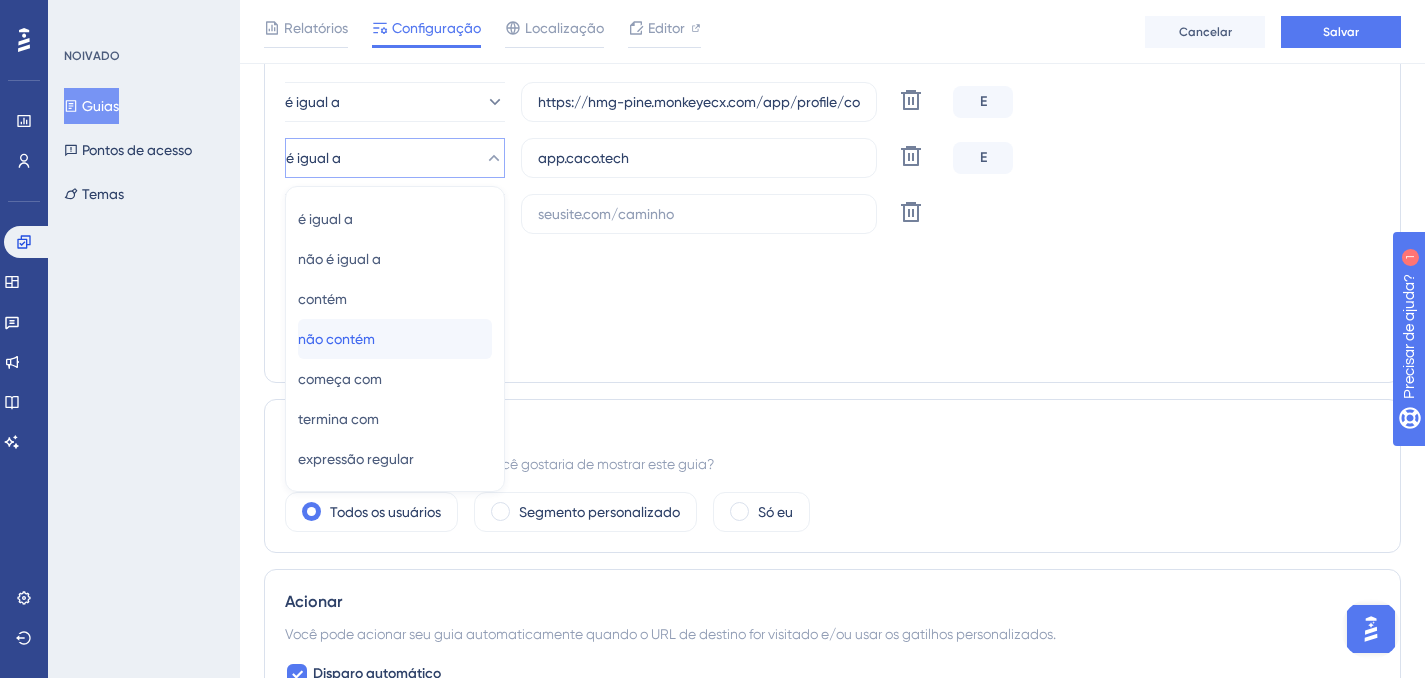 click on "não contém não contém" at bounding box center [395, 339] 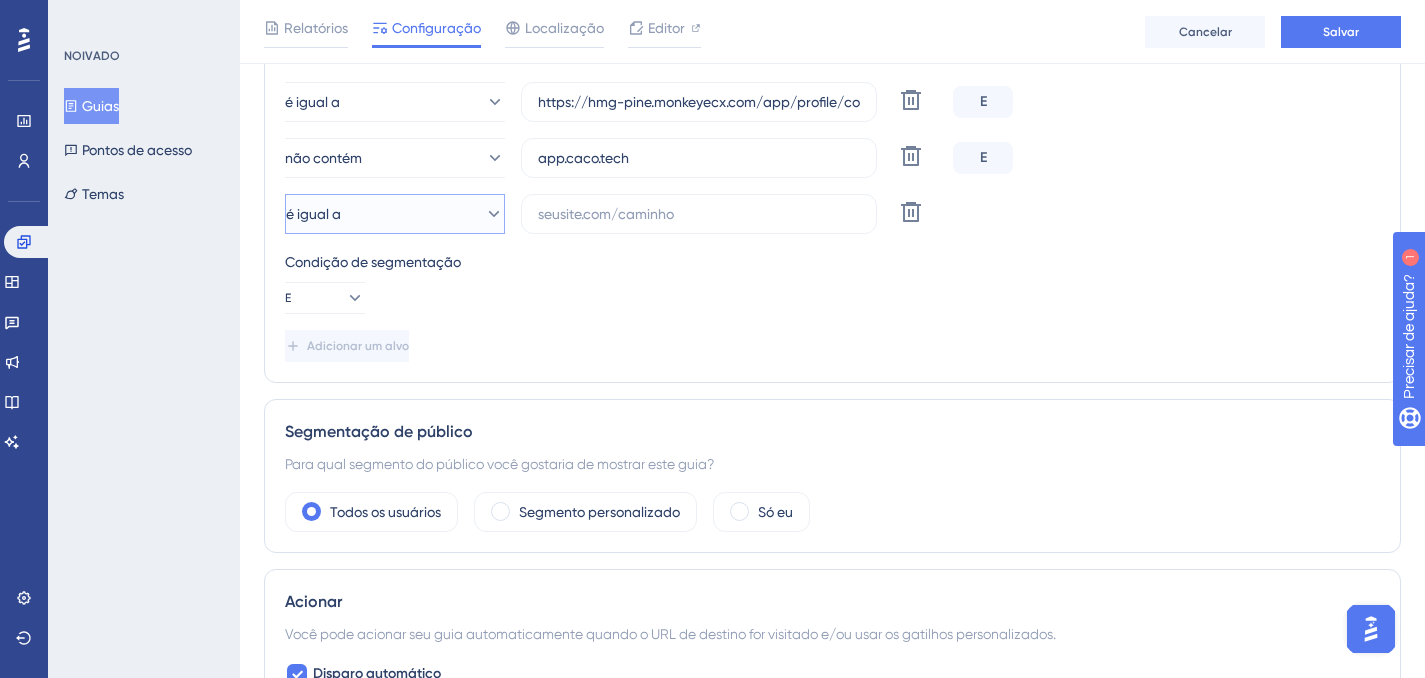 click on "é igual a" at bounding box center (395, 214) 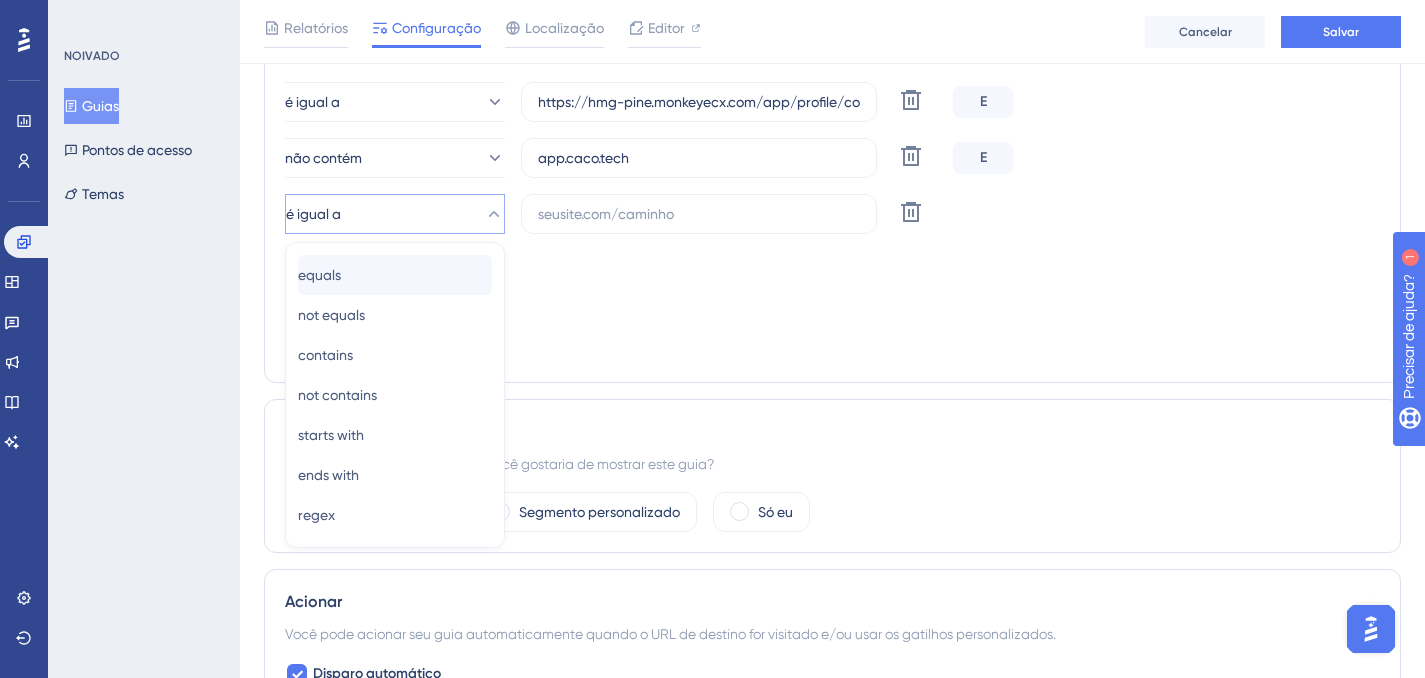 scroll, scrollTop: 625, scrollLeft: 0, axis: vertical 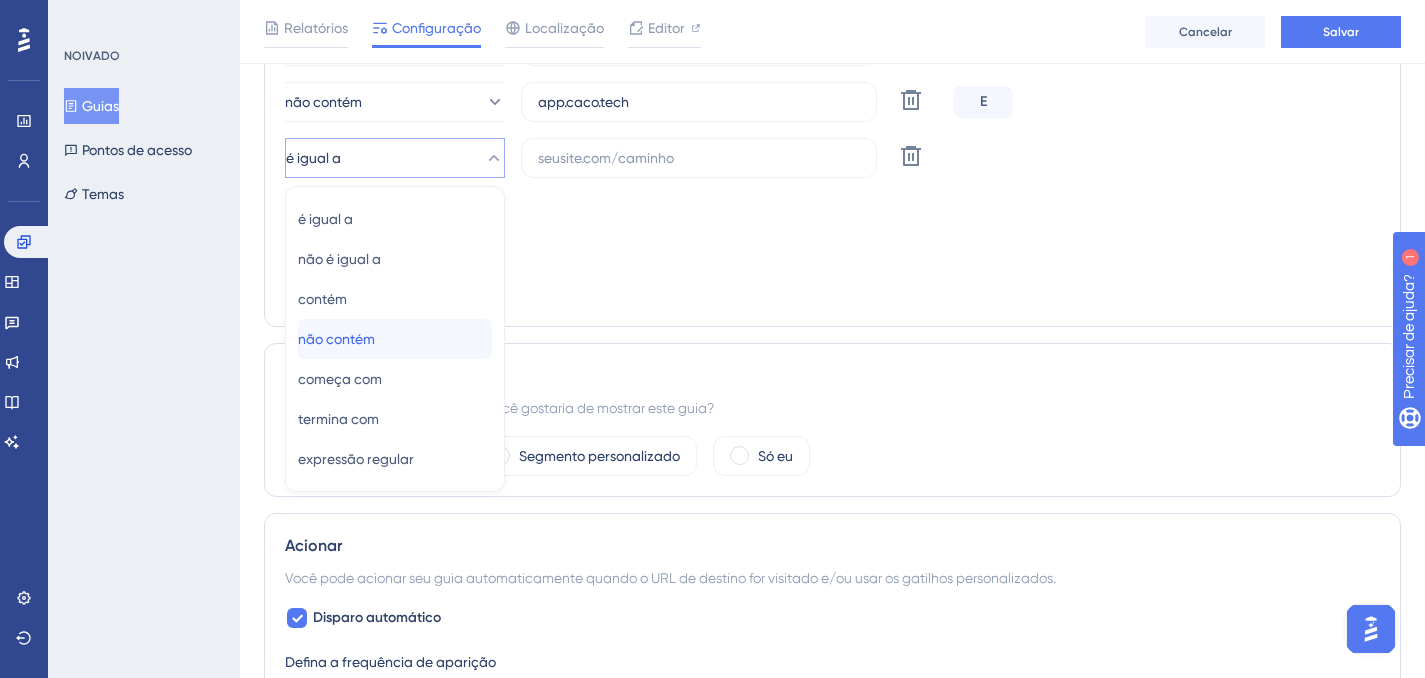 click on "não contém não contém" at bounding box center [395, 339] 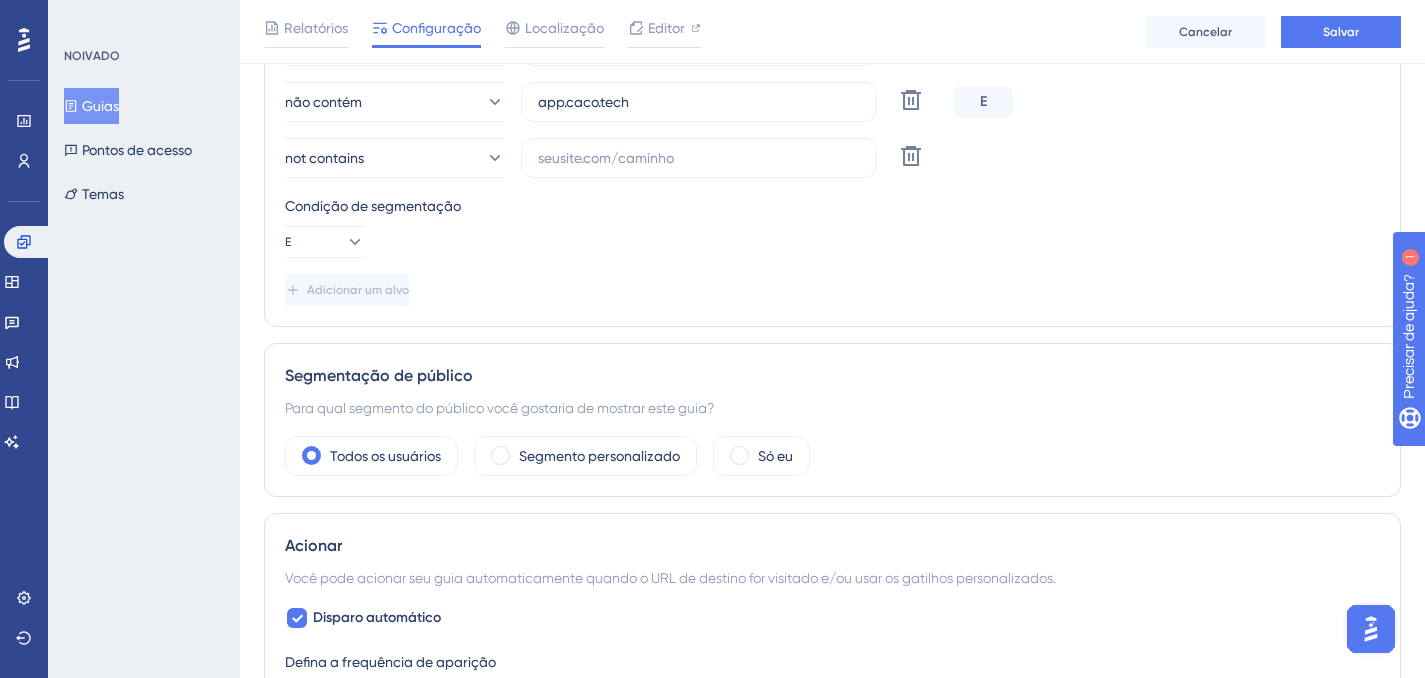 click on "Condição de segmentação E" at bounding box center [832, 226] 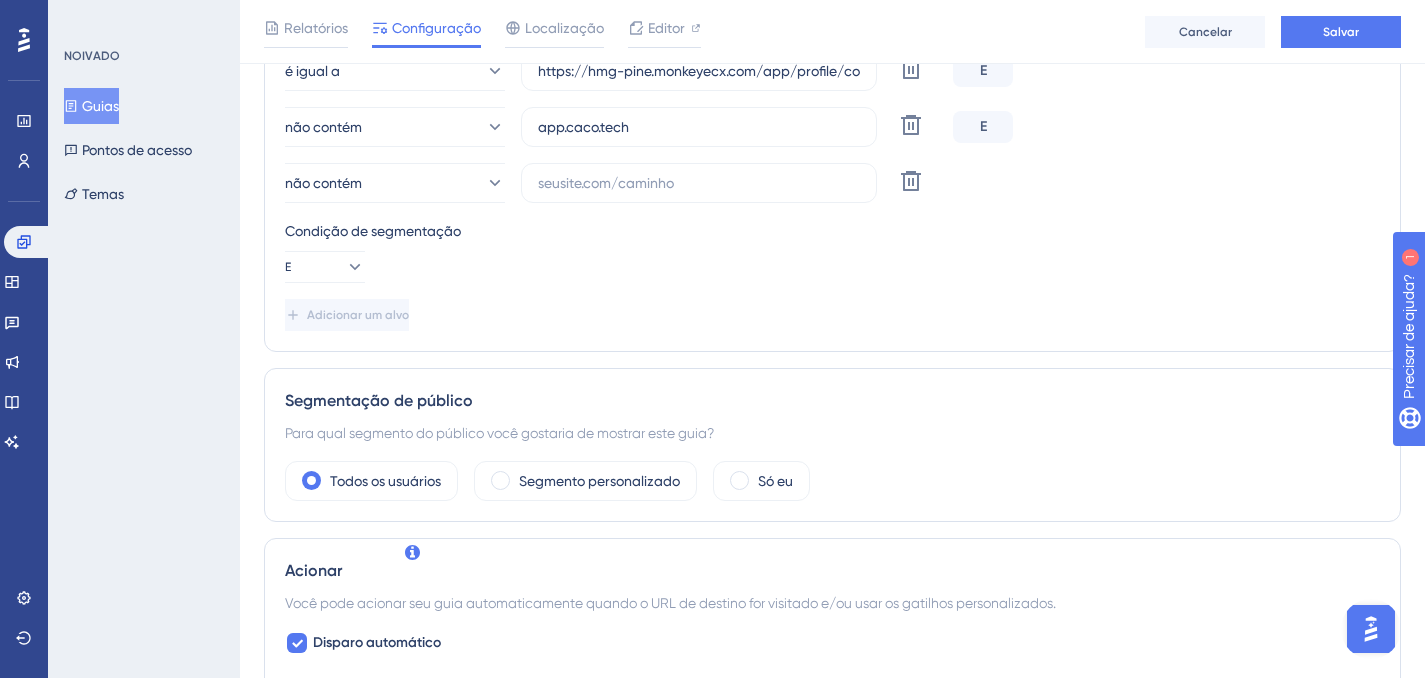 scroll, scrollTop: 585, scrollLeft: 0, axis: vertical 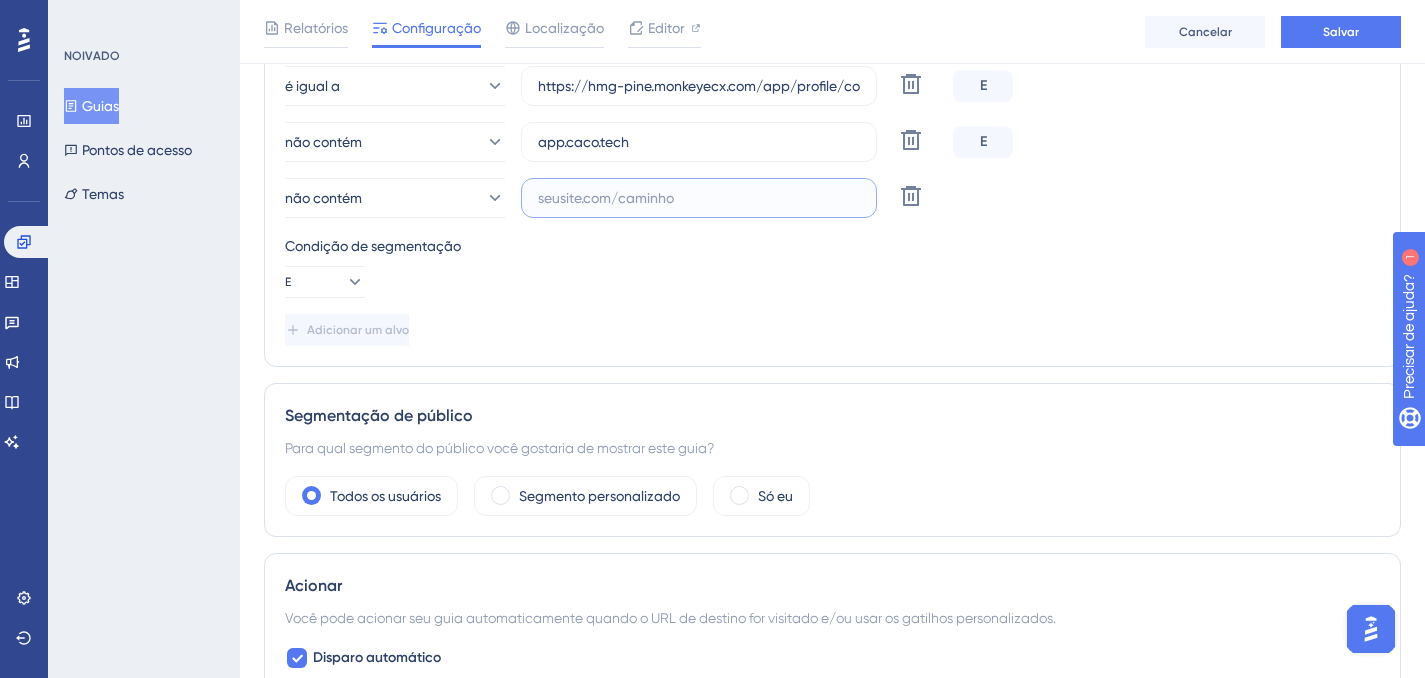 click at bounding box center (699, 198) 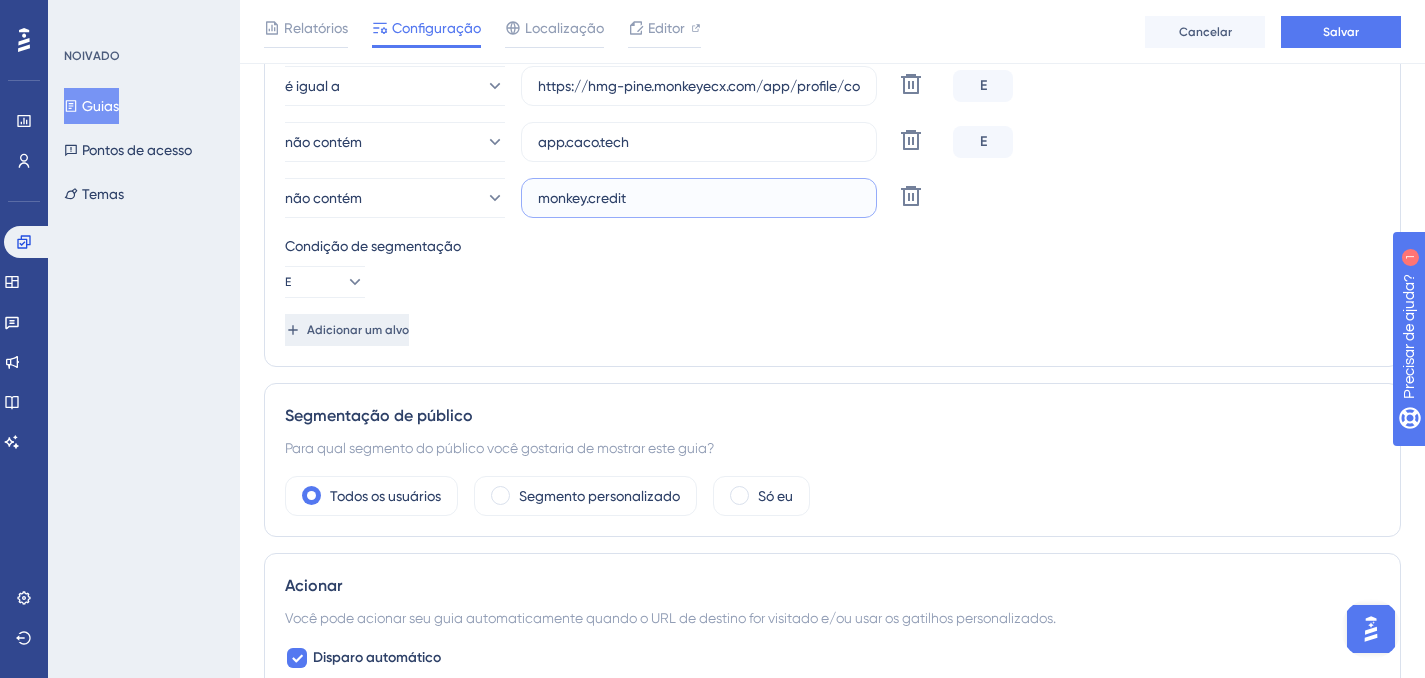 type on "monkey.credit" 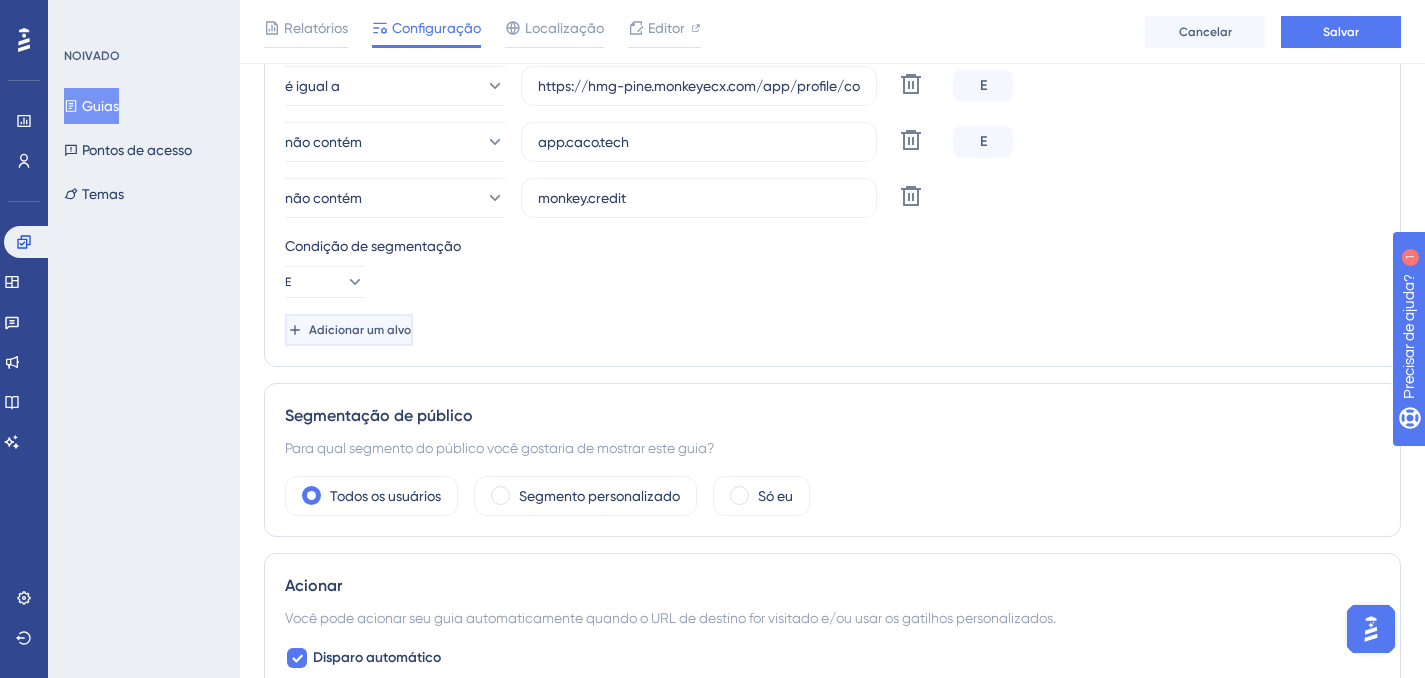 drag, startPoint x: 374, startPoint y: 328, endPoint x: 377, endPoint y: 346, distance: 18.248287 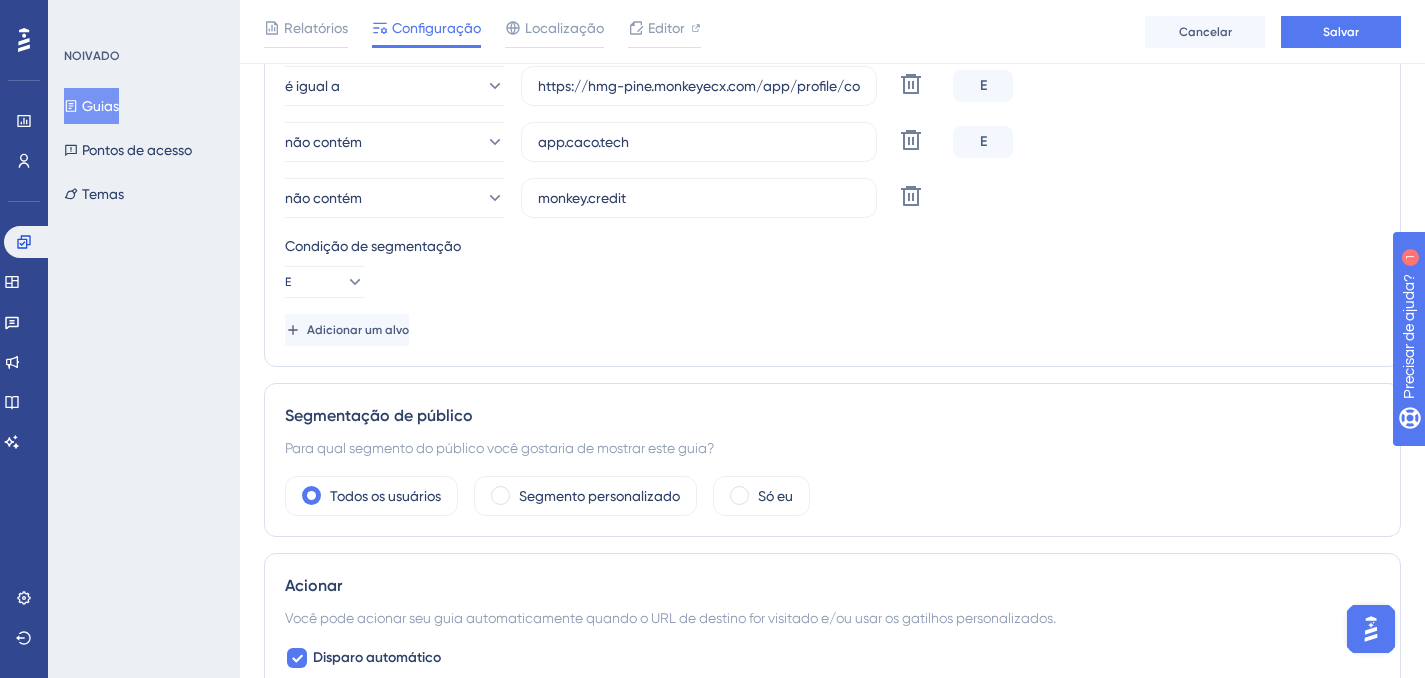 click on "Adicionar um alvo" at bounding box center [358, 330] 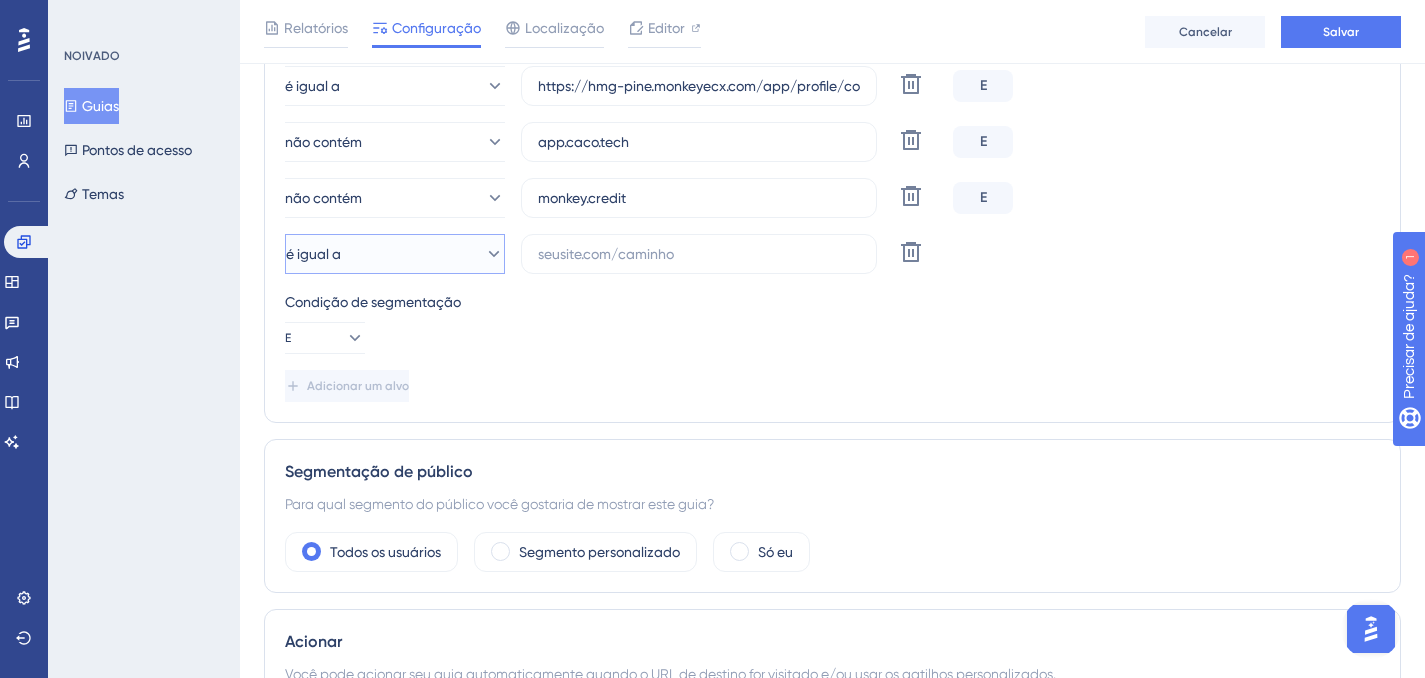 click on "é igual a" at bounding box center (395, 254) 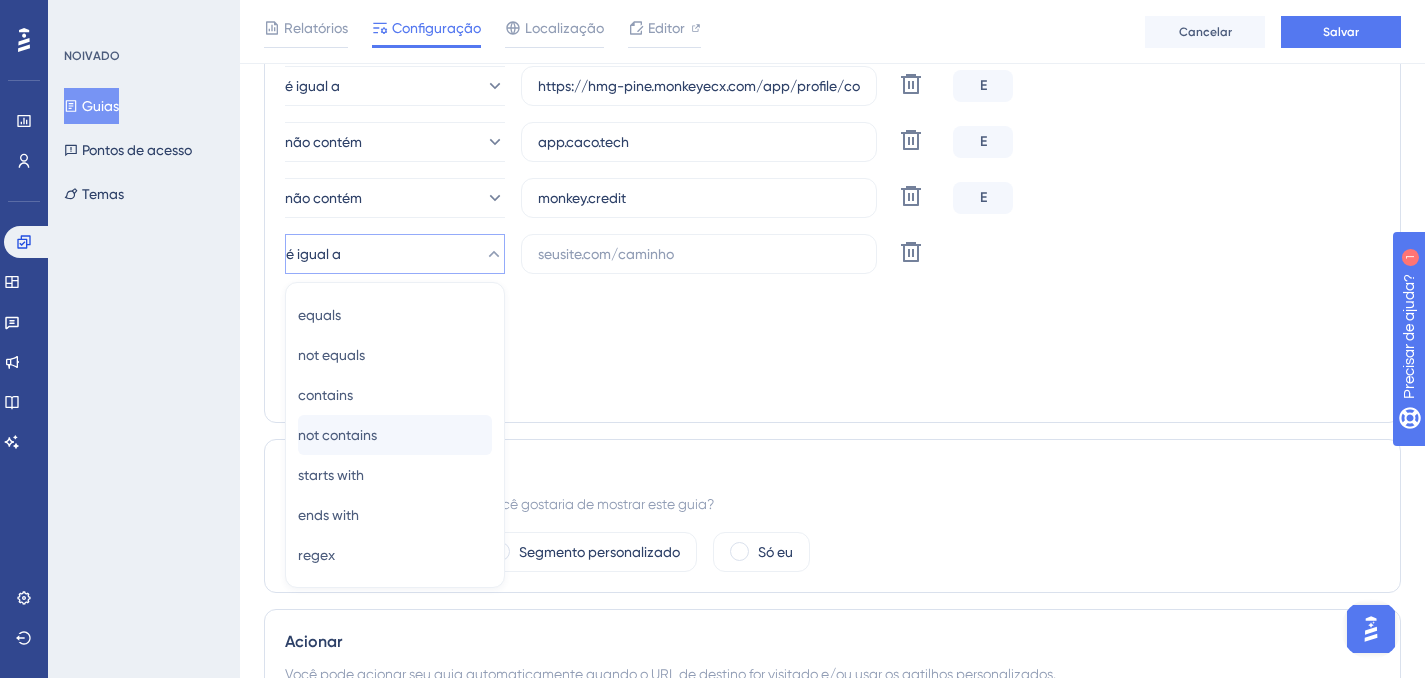 scroll, scrollTop: 678, scrollLeft: 0, axis: vertical 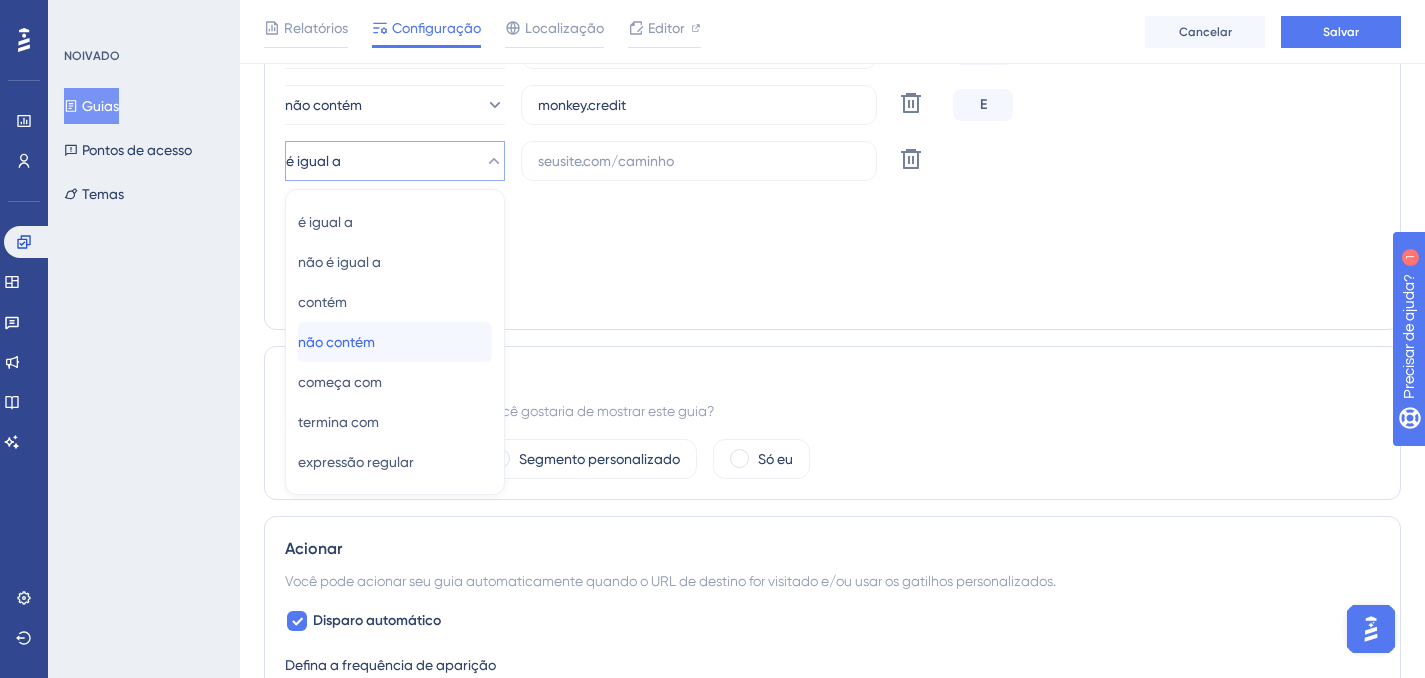click on "não contém" at bounding box center (336, 342) 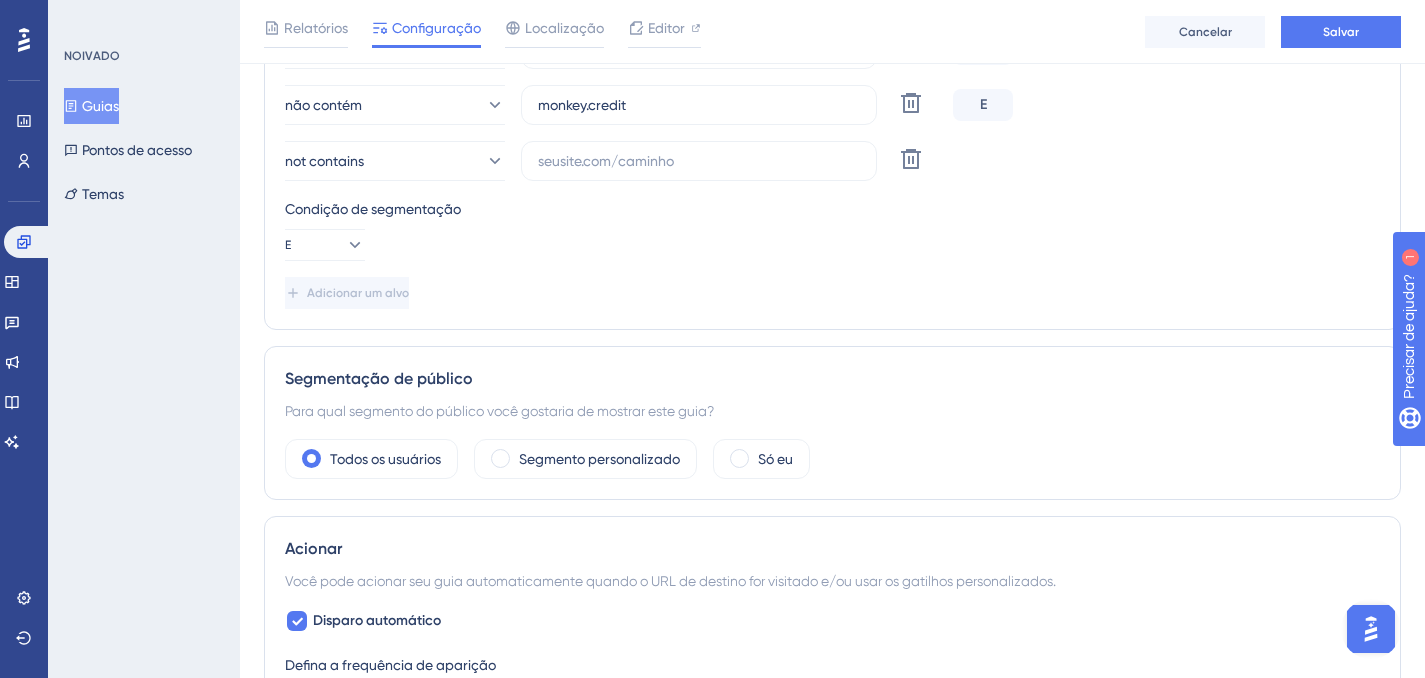 click on "Condição de segmentação" at bounding box center [832, 209] 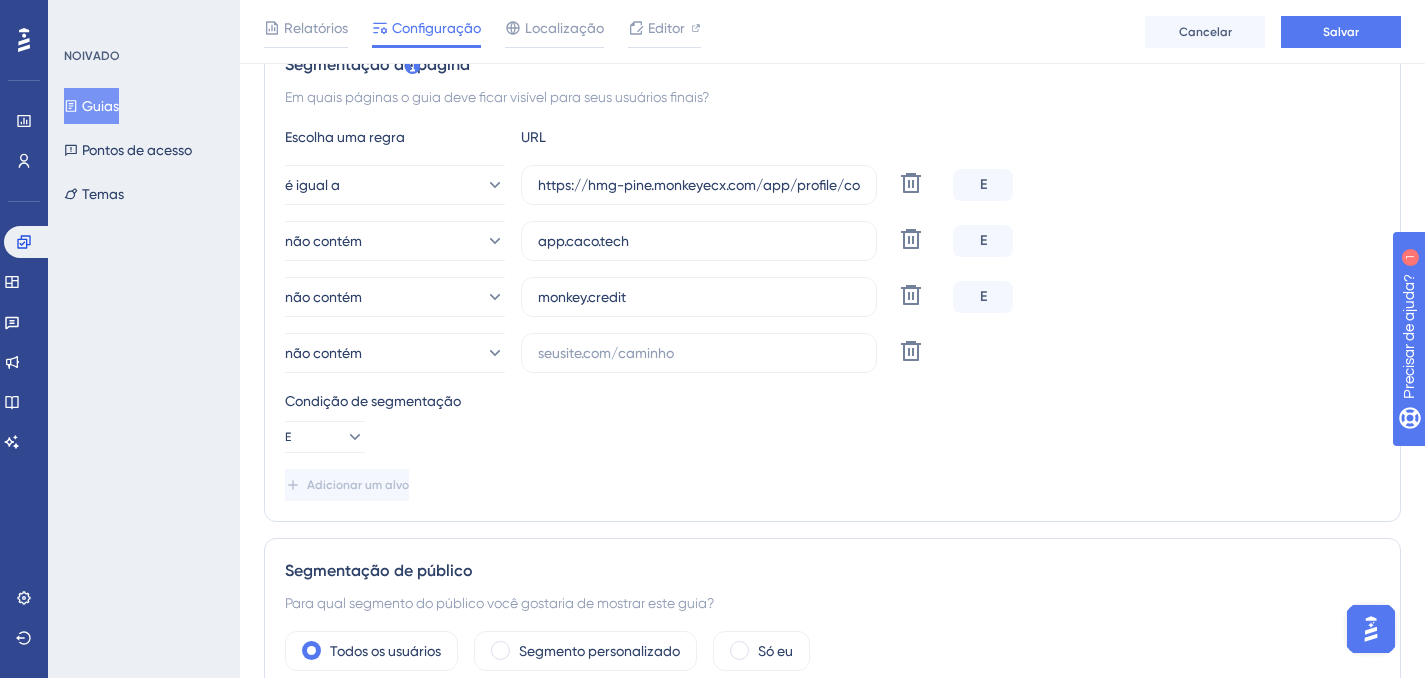 scroll, scrollTop: 480, scrollLeft: 0, axis: vertical 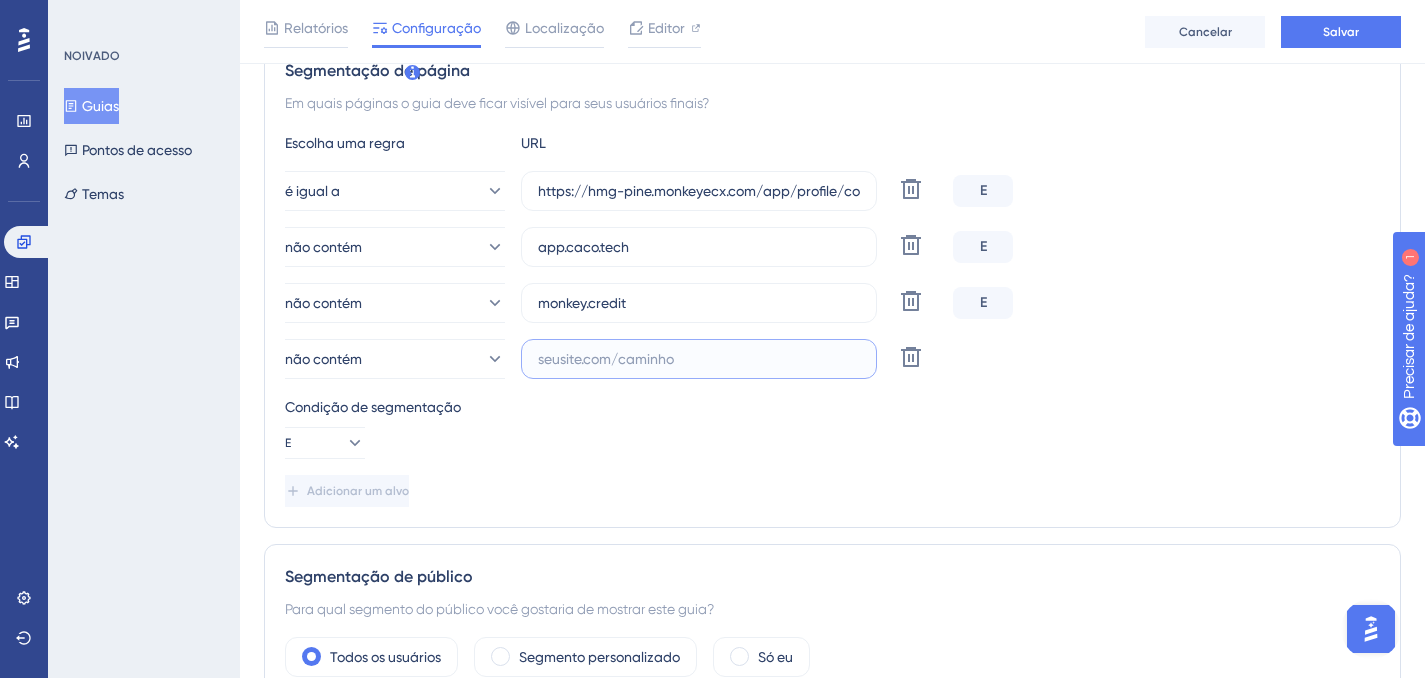 click at bounding box center (699, 359) 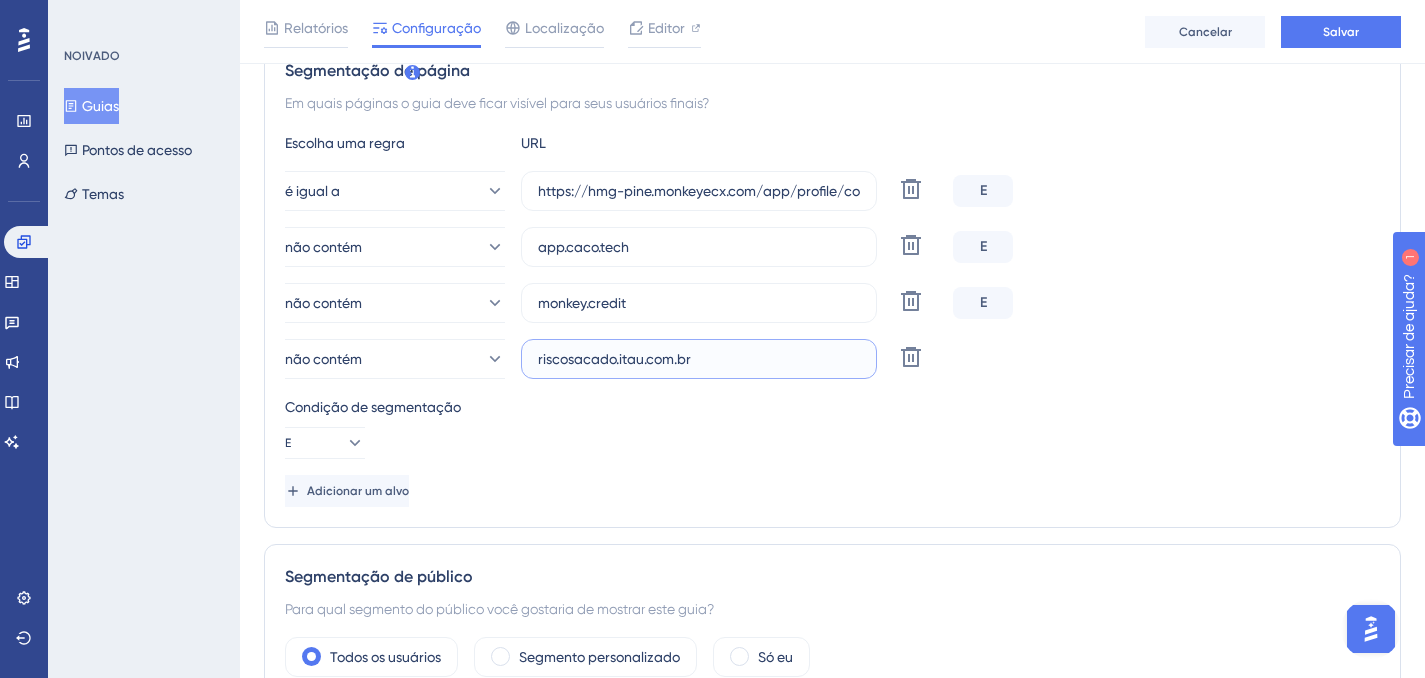 type on "riscosacado.itau.com.br" 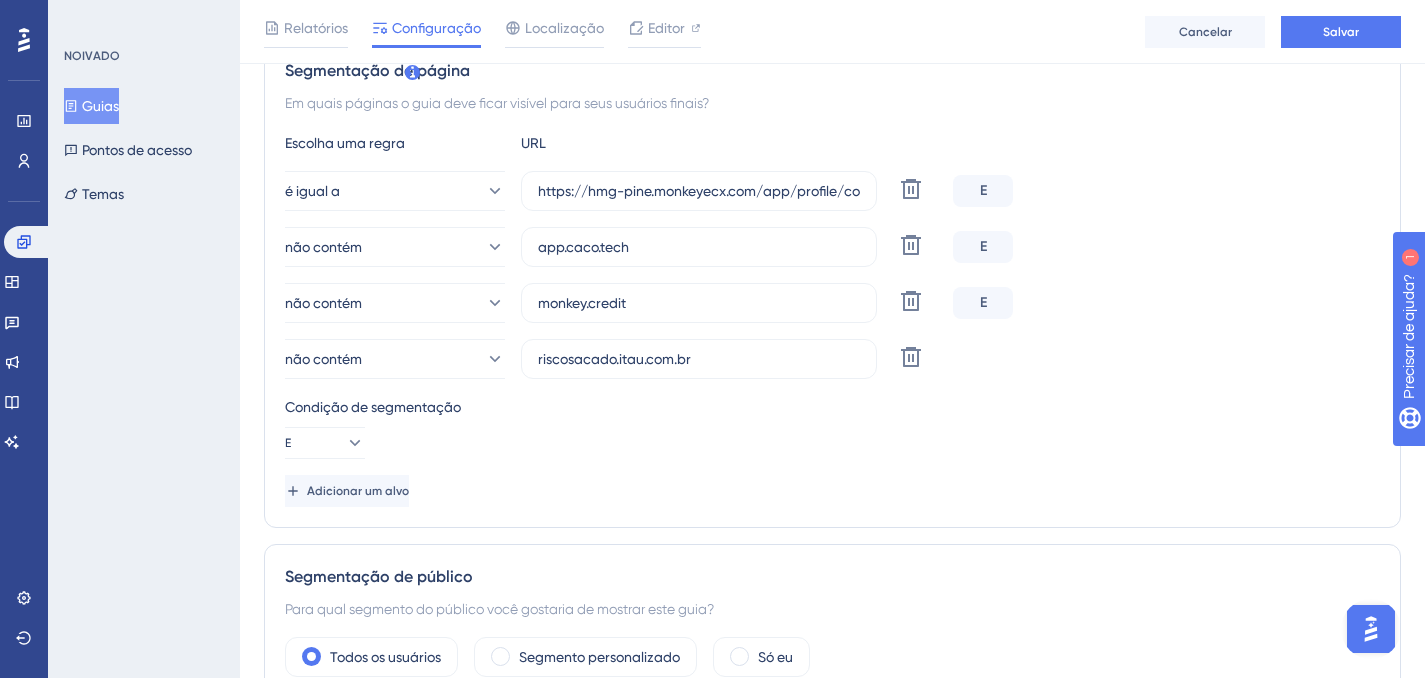 click on "Condição de segmentação E" at bounding box center (832, 427) 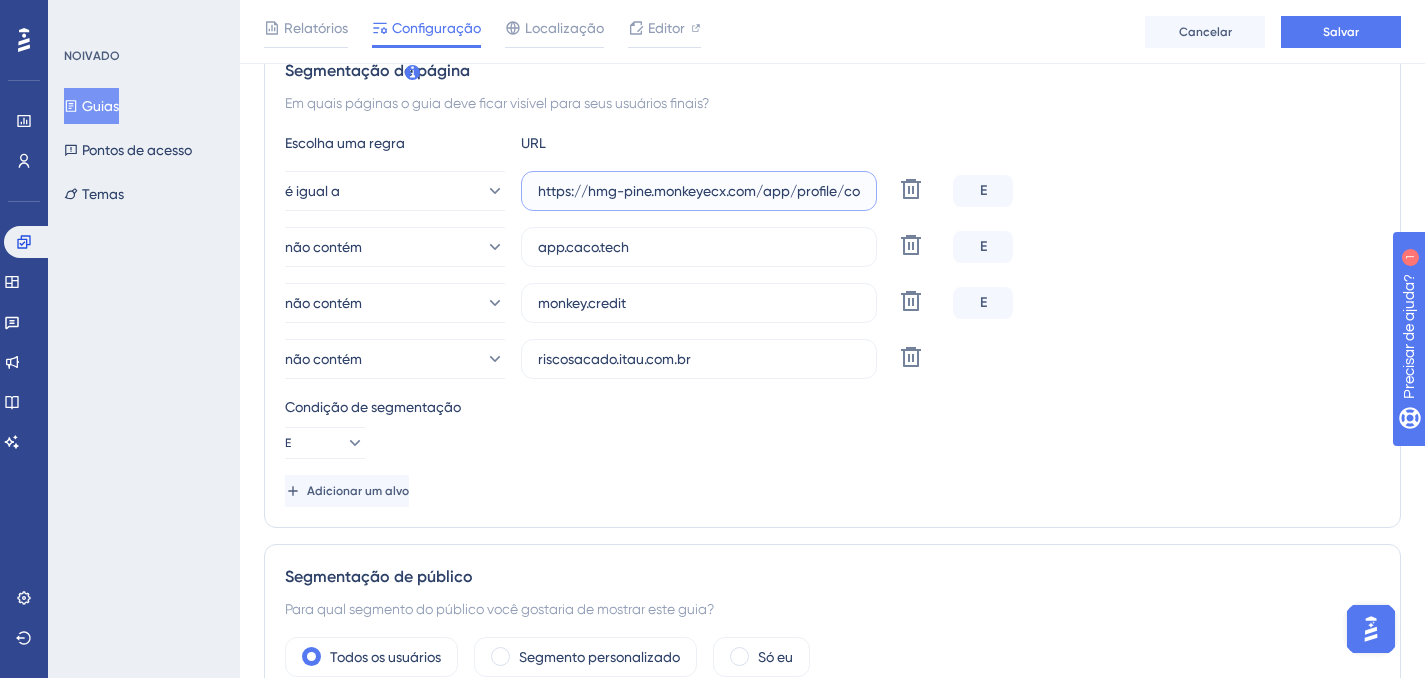 click on "https://hmg-pine.monkeyecx.com/app/profile/company-approval-checklist" at bounding box center (699, 191) 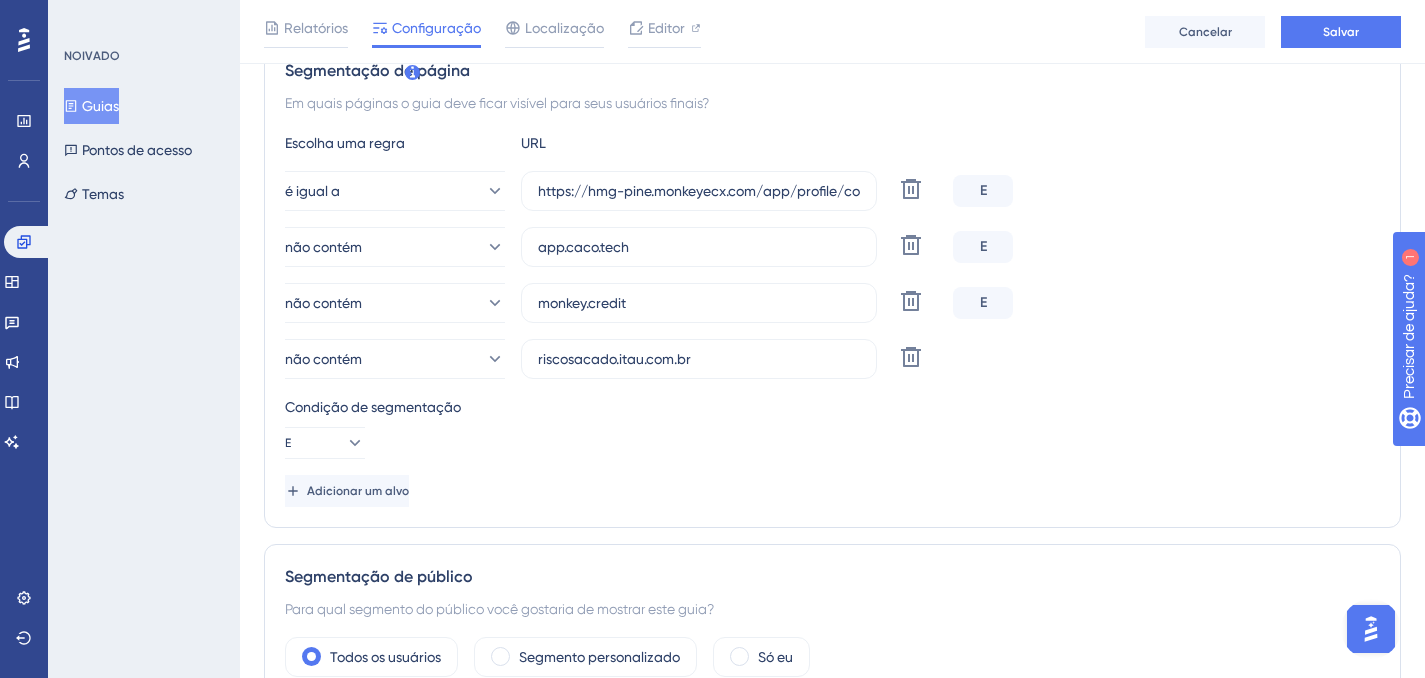 click on "Adicionar um alvo" at bounding box center [832, 491] 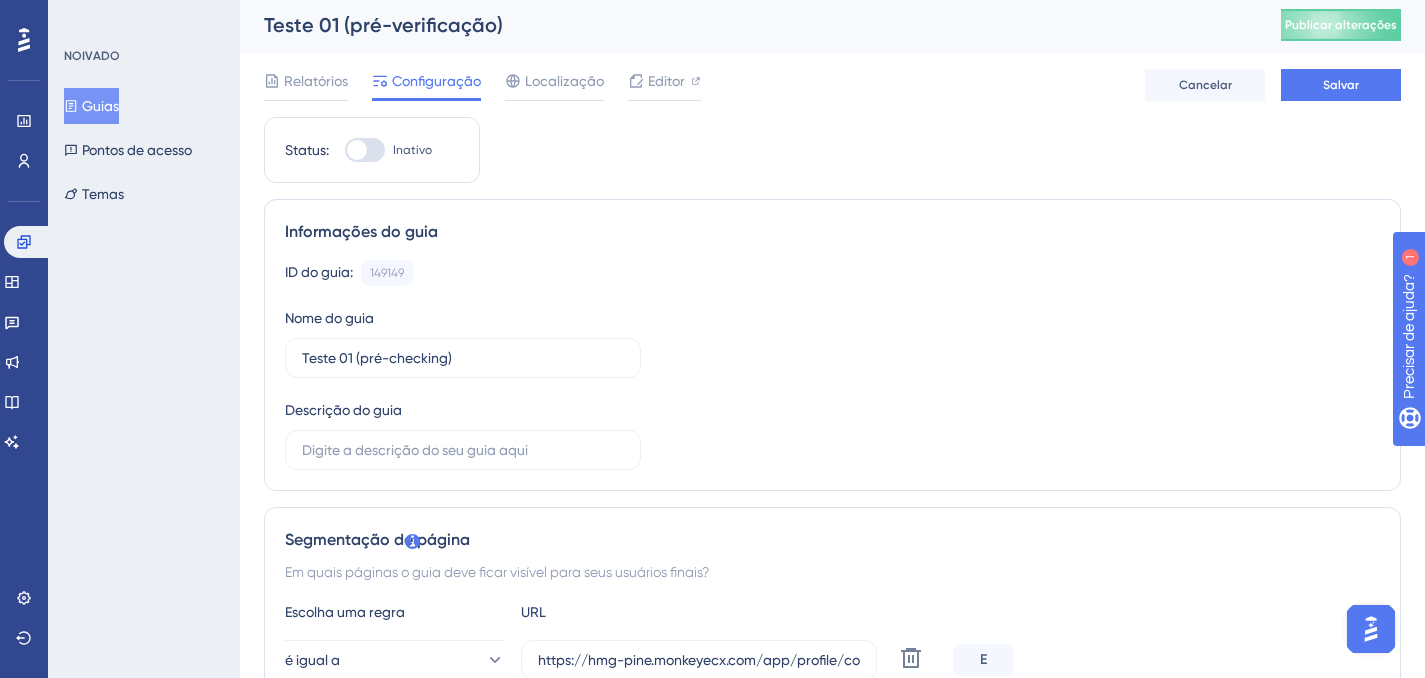 scroll, scrollTop: 4, scrollLeft: 0, axis: vertical 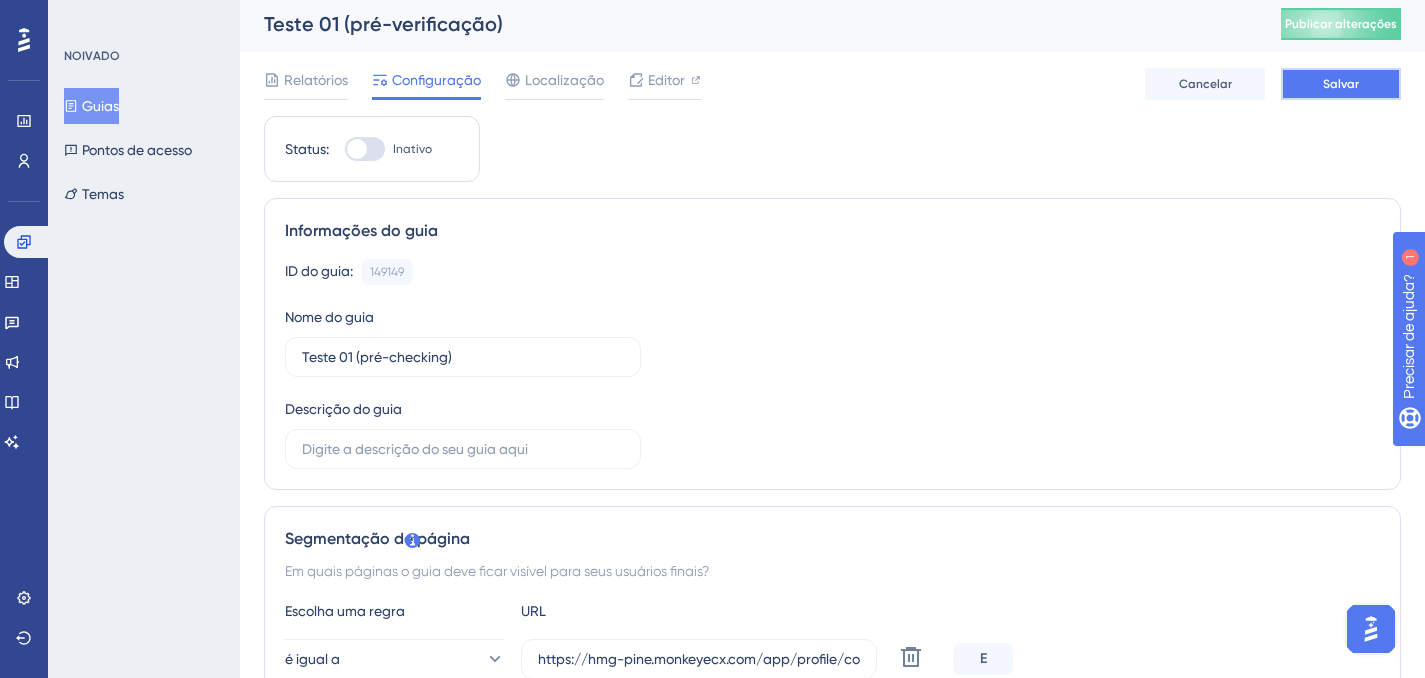 click on "Salvar" at bounding box center (1341, 84) 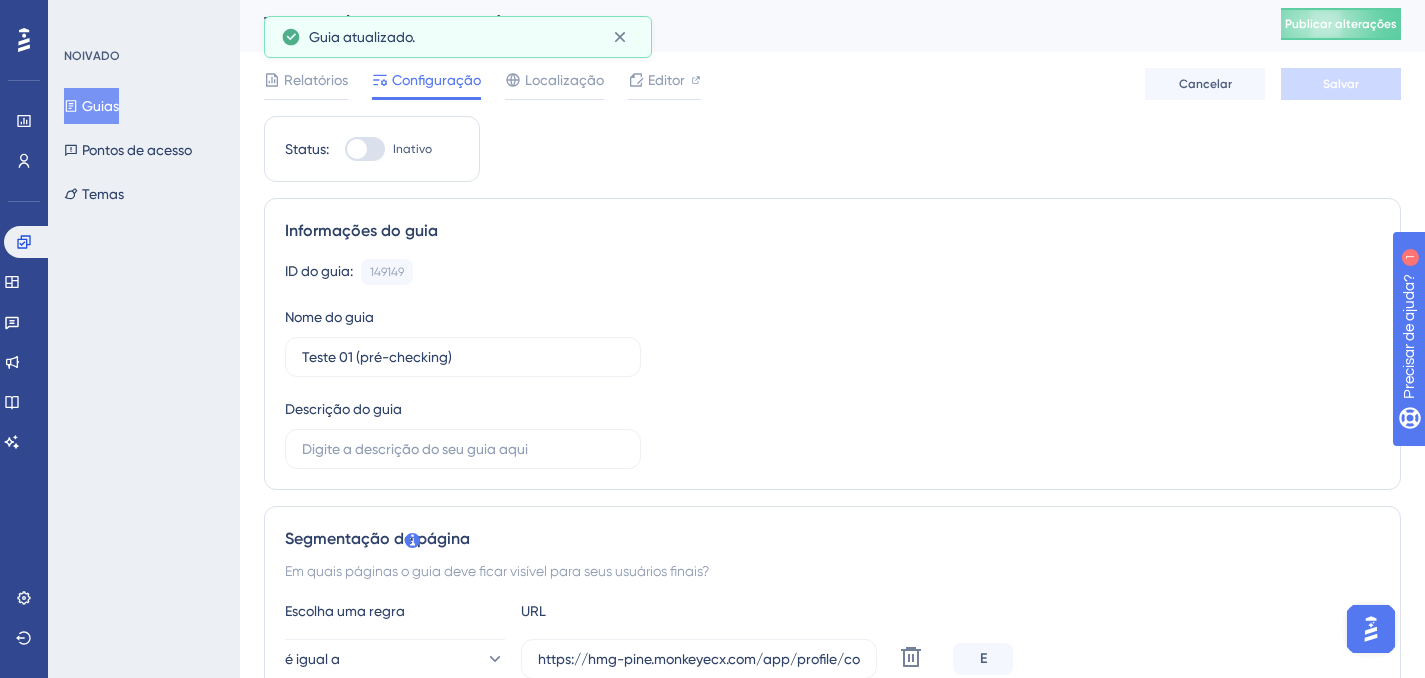click on "Guias" at bounding box center (91, 106) 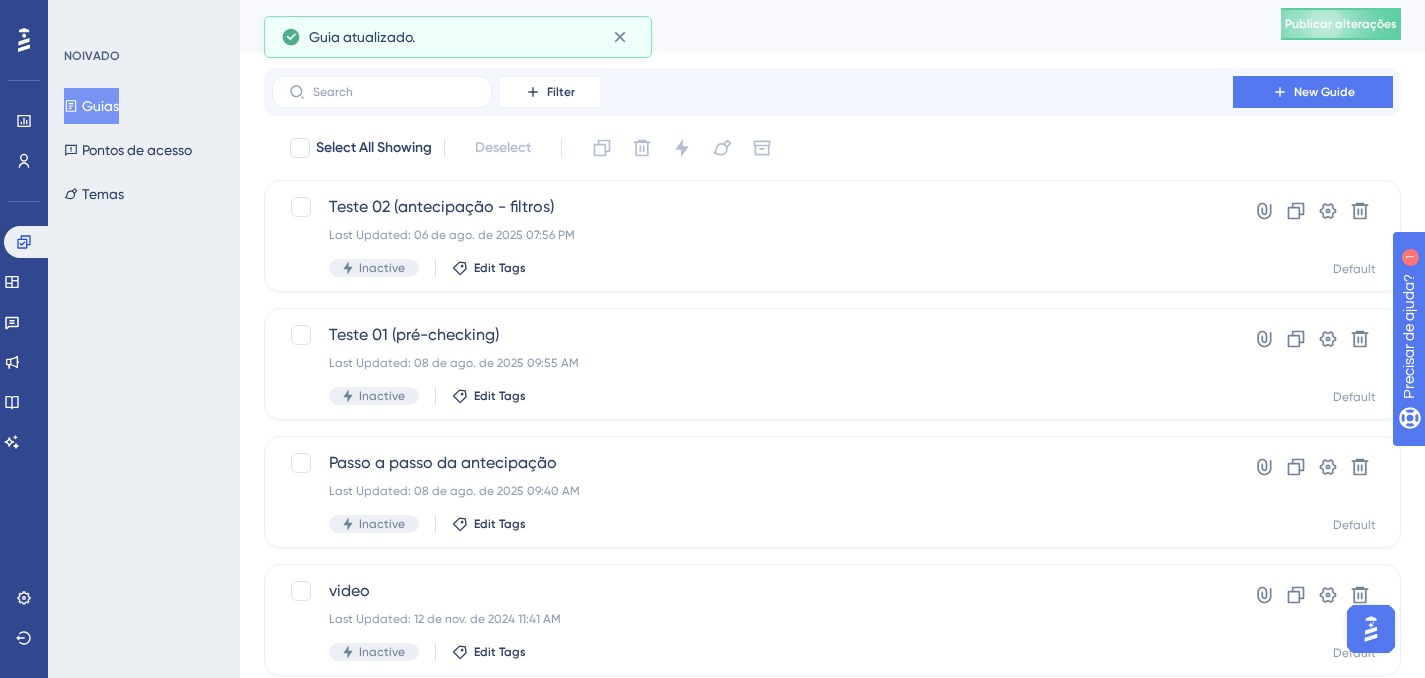 scroll, scrollTop: 0, scrollLeft: 0, axis: both 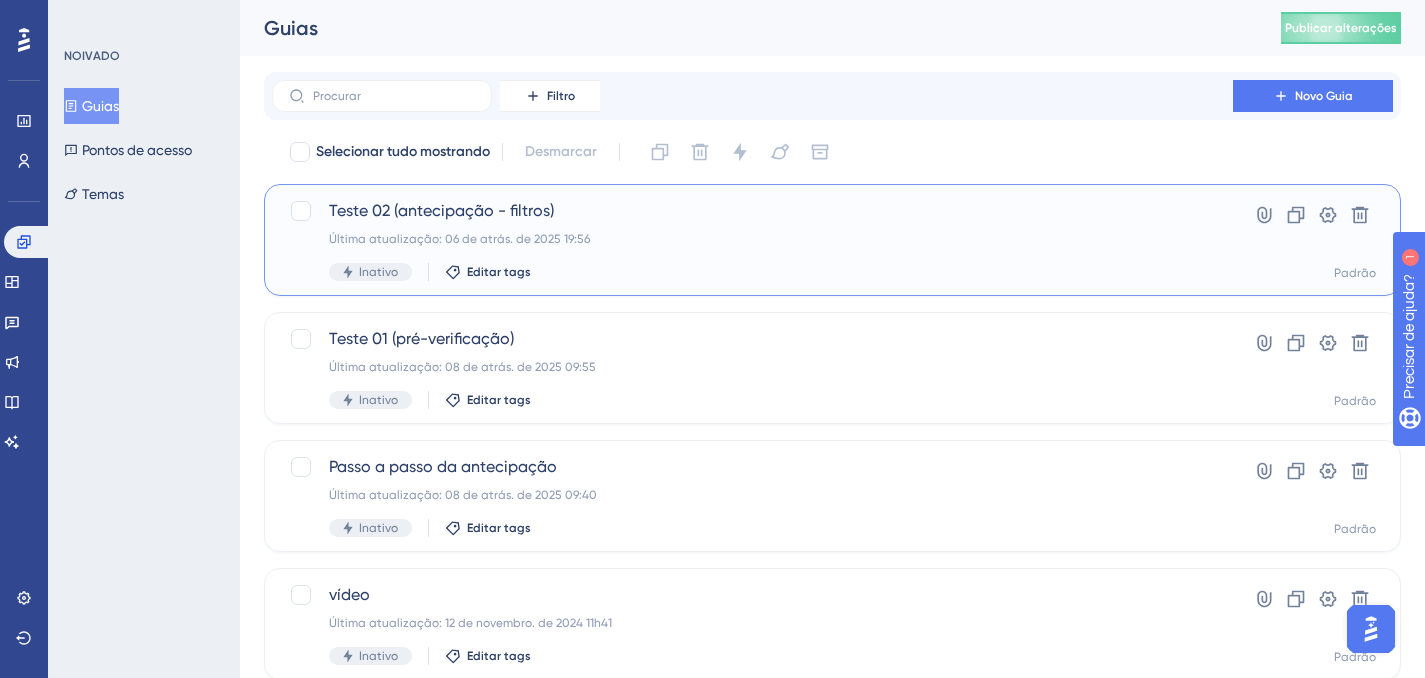 click on "Teste 02 (antecipação - filtros) Última atualização: 06 de atrás. de 2025 19:56 Inativo Editar tags" at bounding box center (752, 240) 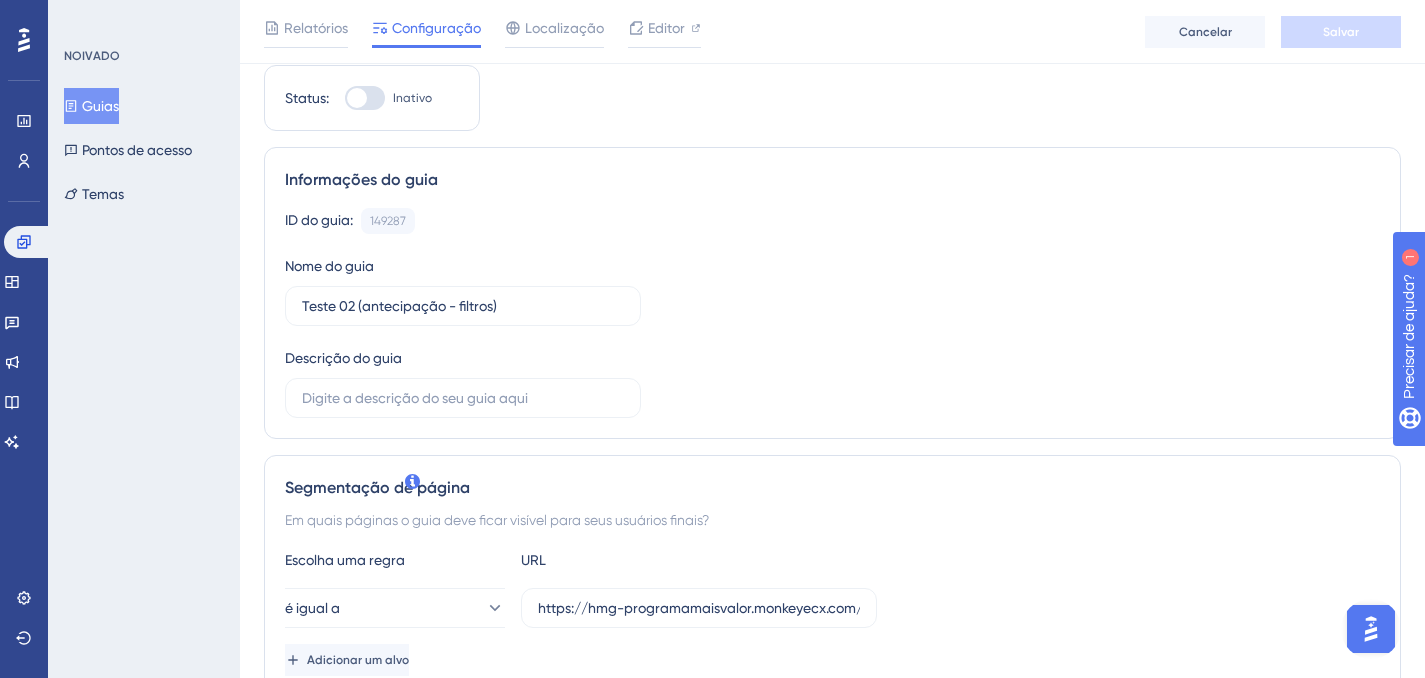 scroll, scrollTop: 65, scrollLeft: 0, axis: vertical 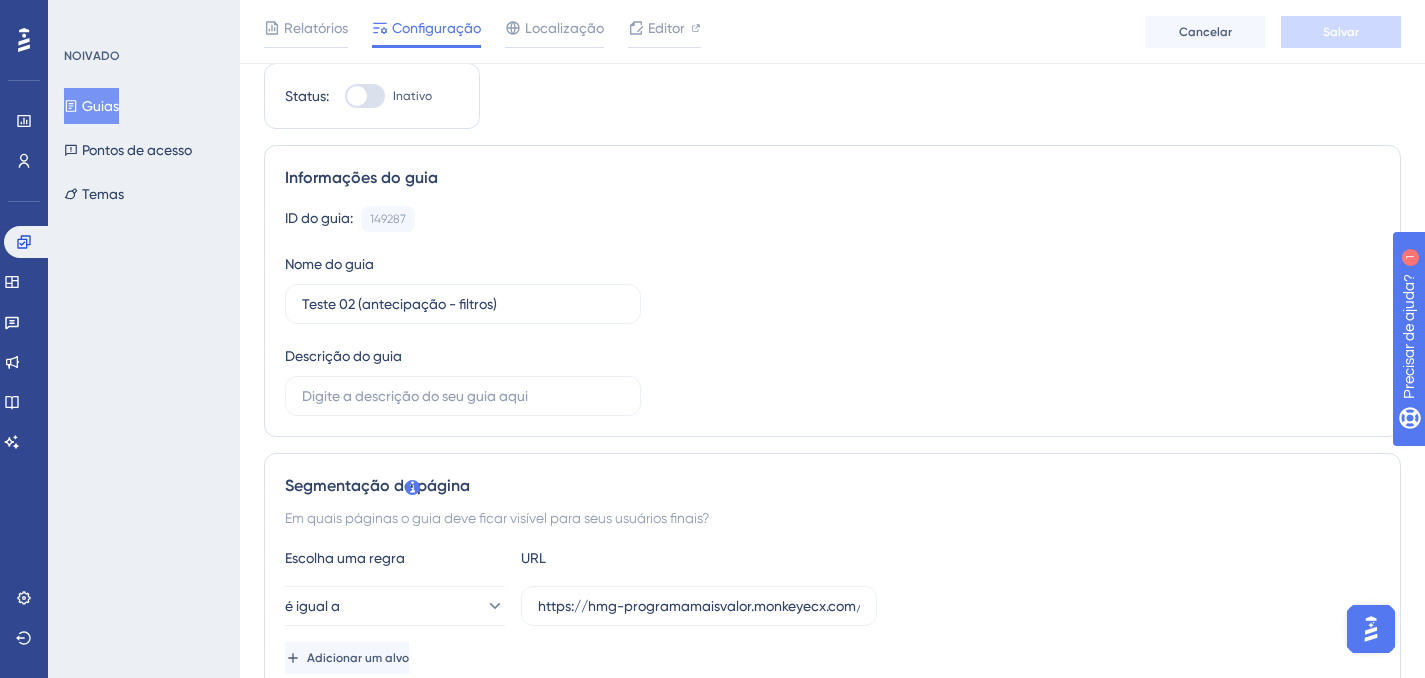 click on "Guias" at bounding box center [100, 106] 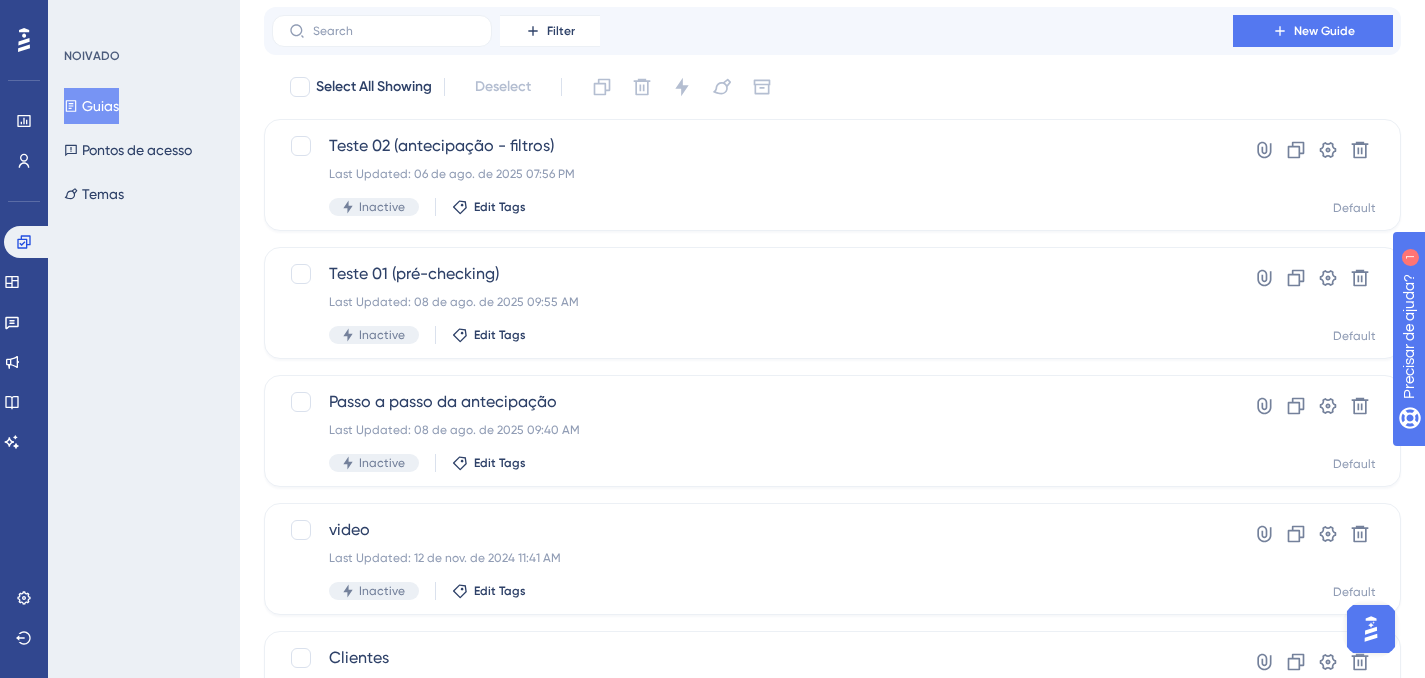 scroll, scrollTop: 0, scrollLeft: 0, axis: both 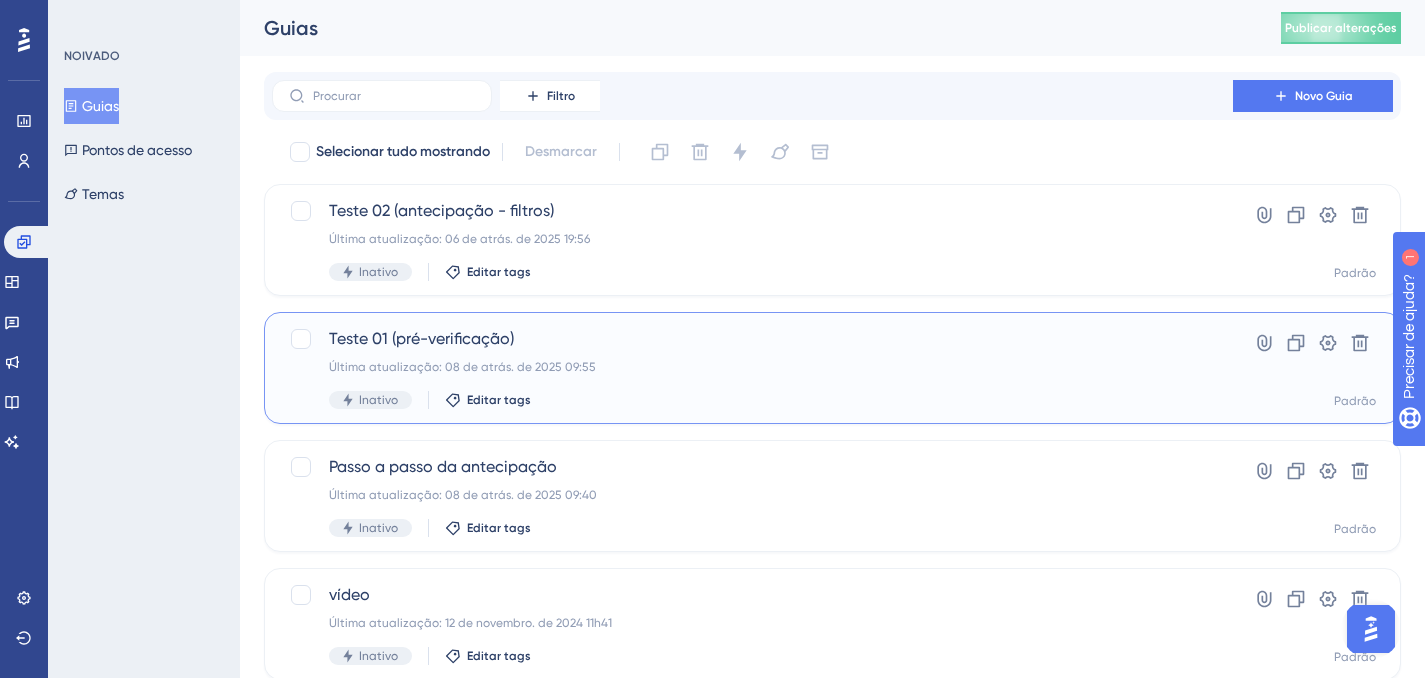 click on "Inativo Editar tags" at bounding box center (752, 400) 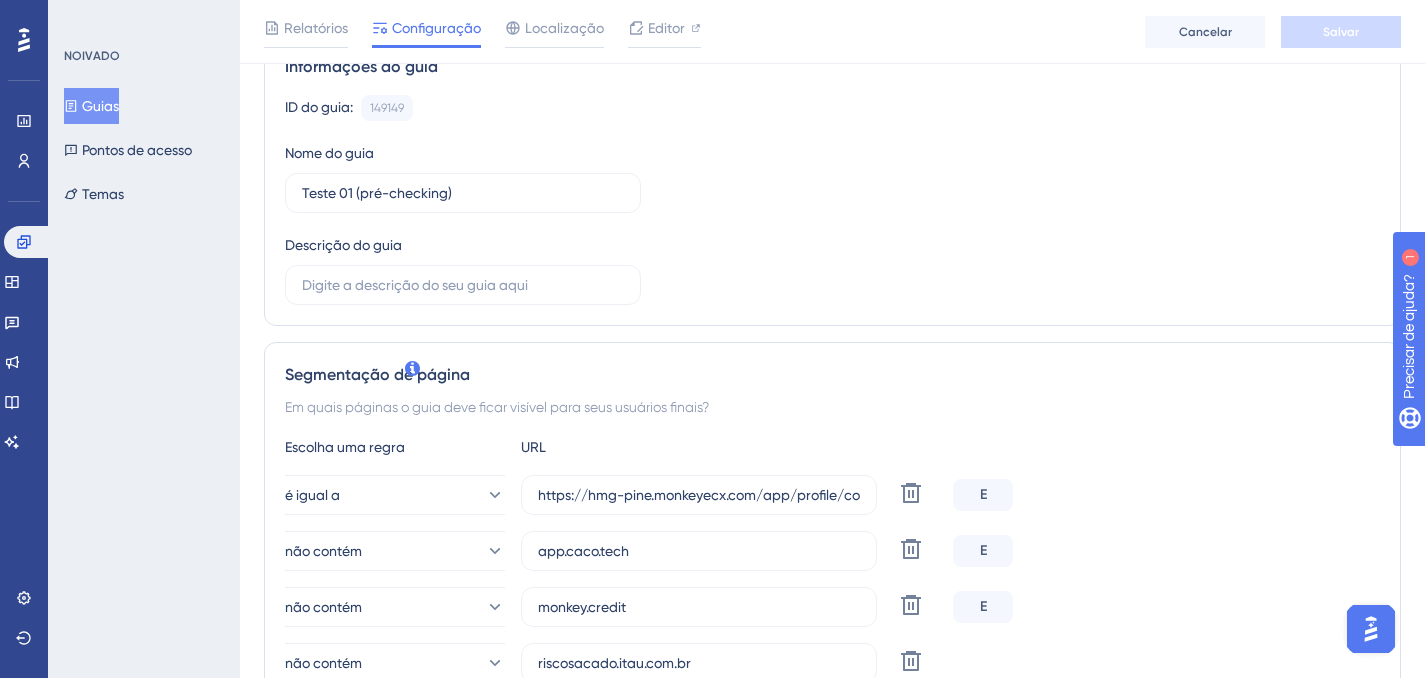 scroll, scrollTop: 364, scrollLeft: 0, axis: vertical 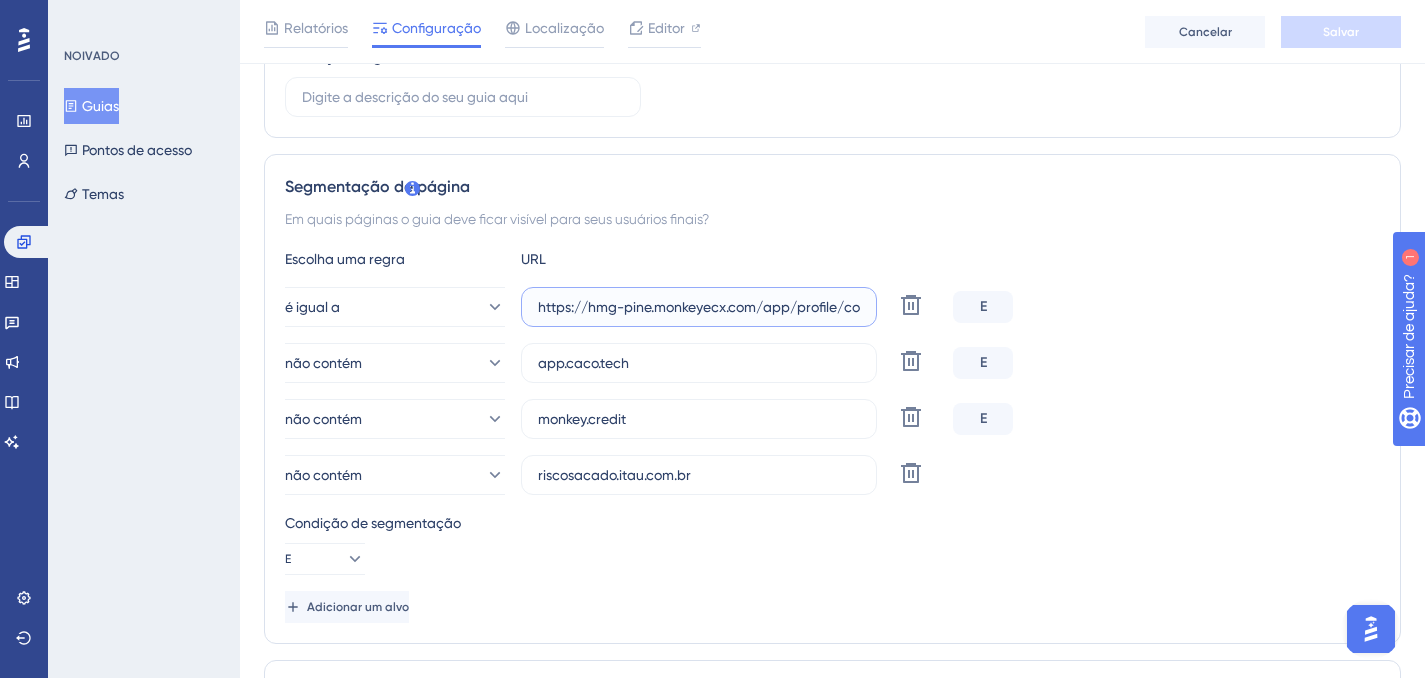 click on "https://hmg-pine.monkeyecx.com/app/profile/company-approval-checklist" at bounding box center (699, 307) 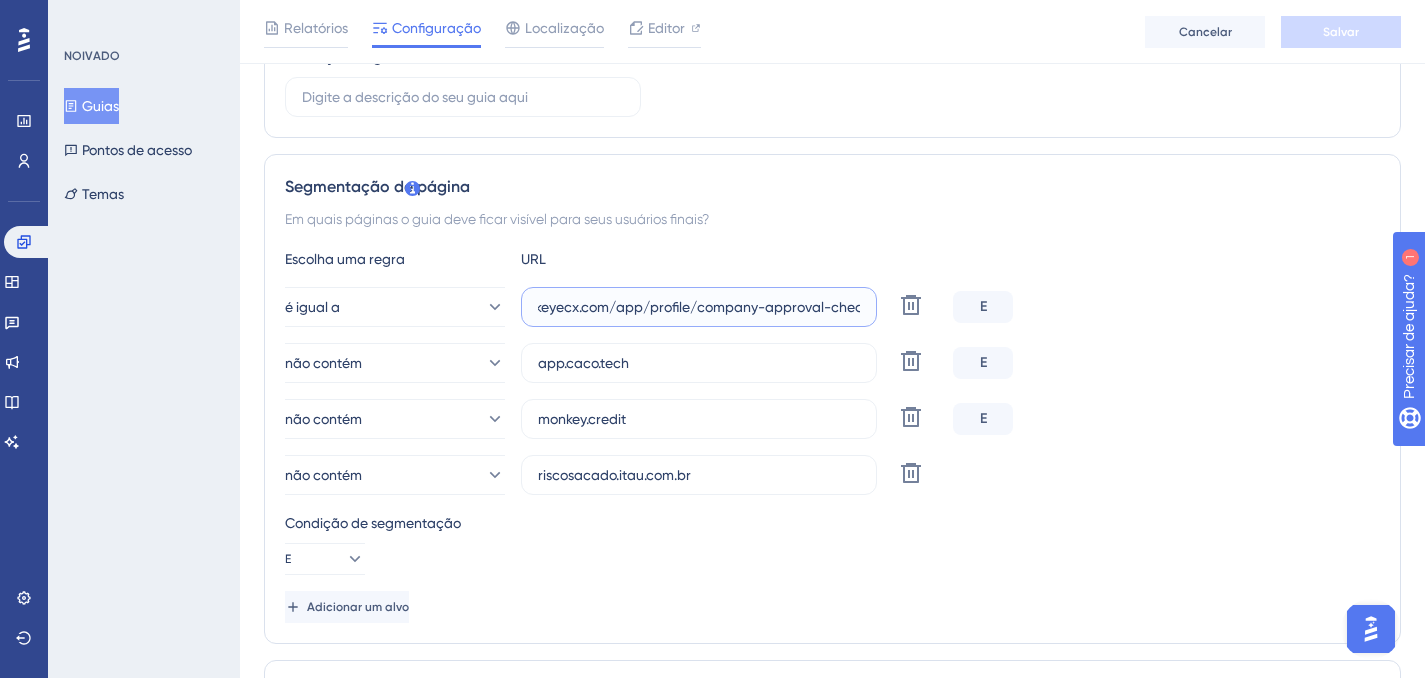 scroll, scrollTop: 0, scrollLeft: 176, axis: horizontal 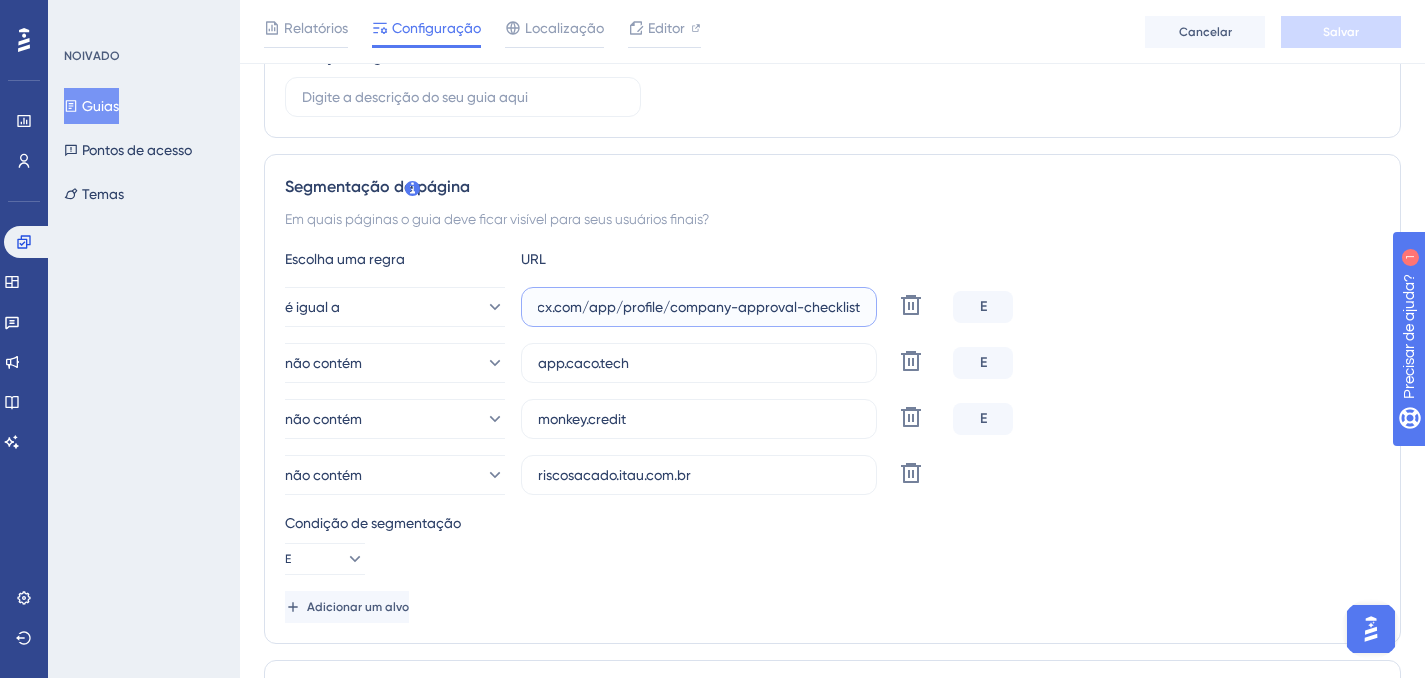 drag, startPoint x: 779, startPoint y: 305, endPoint x: 860, endPoint y: 309, distance: 81.09871 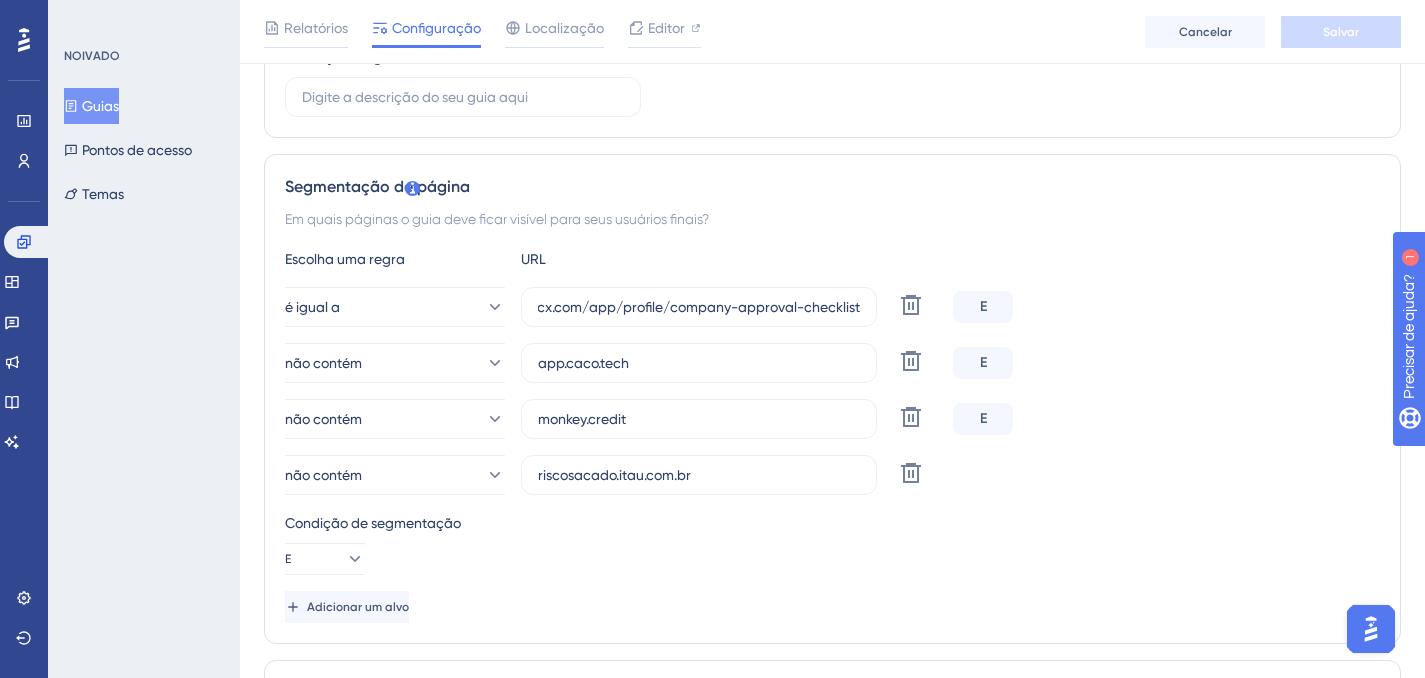 scroll, scrollTop: 0, scrollLeft: 0, axis: both 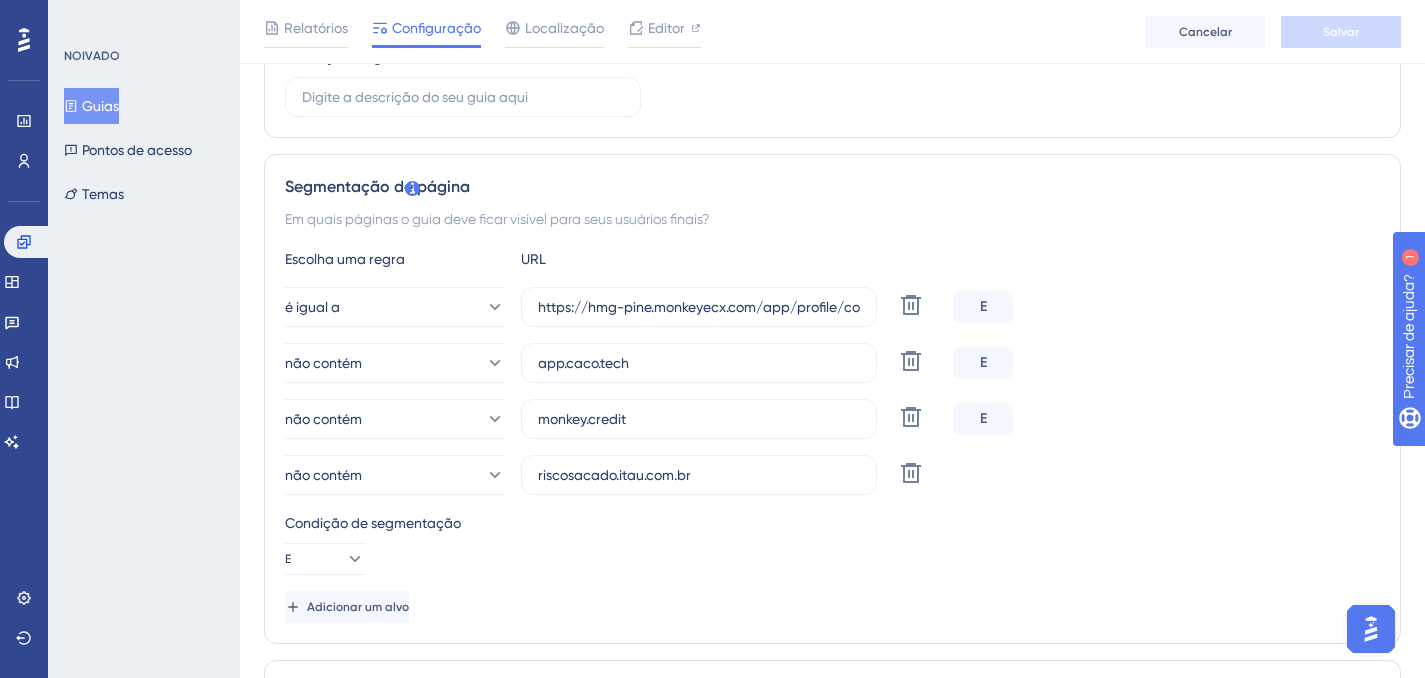 click on "Em quais páginas o guia deve ficar visível para seus usuários finais?" at bounding box center (832, 219) 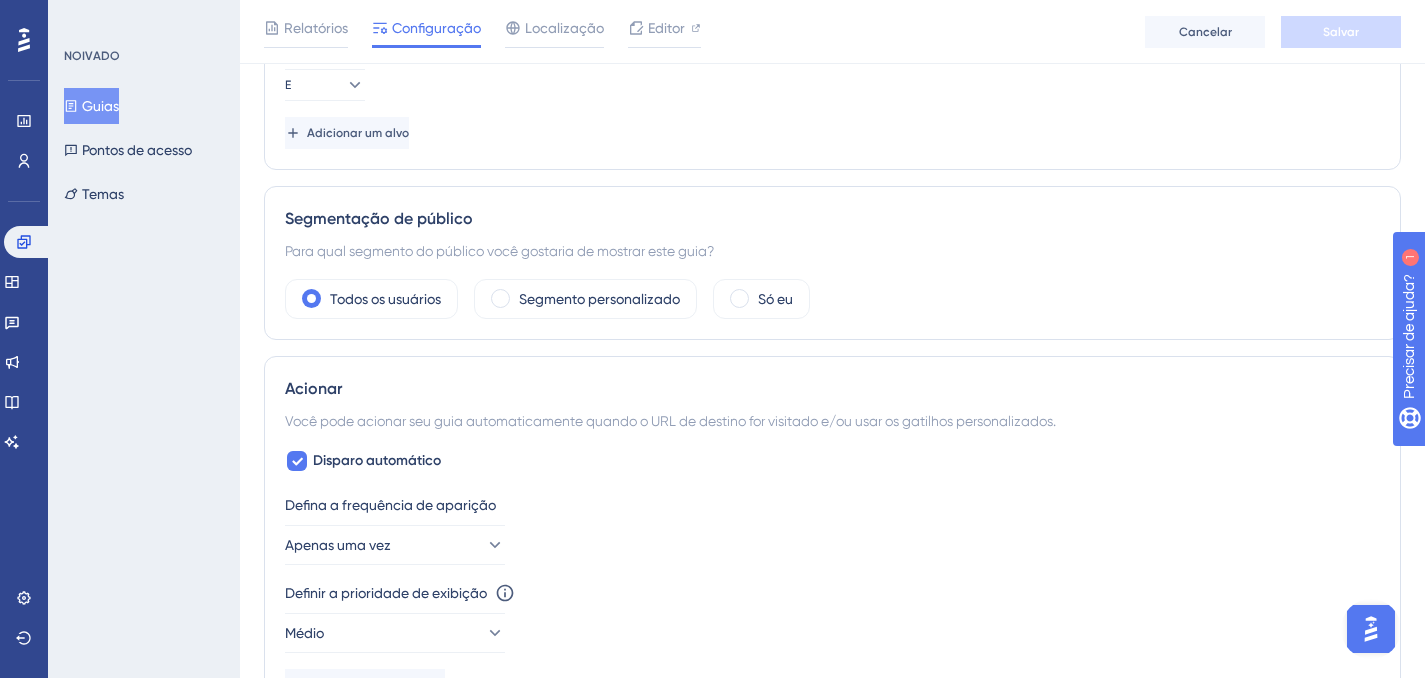 scroll, scrollTop: 1099, scrollLeft: 0, axis: vertical 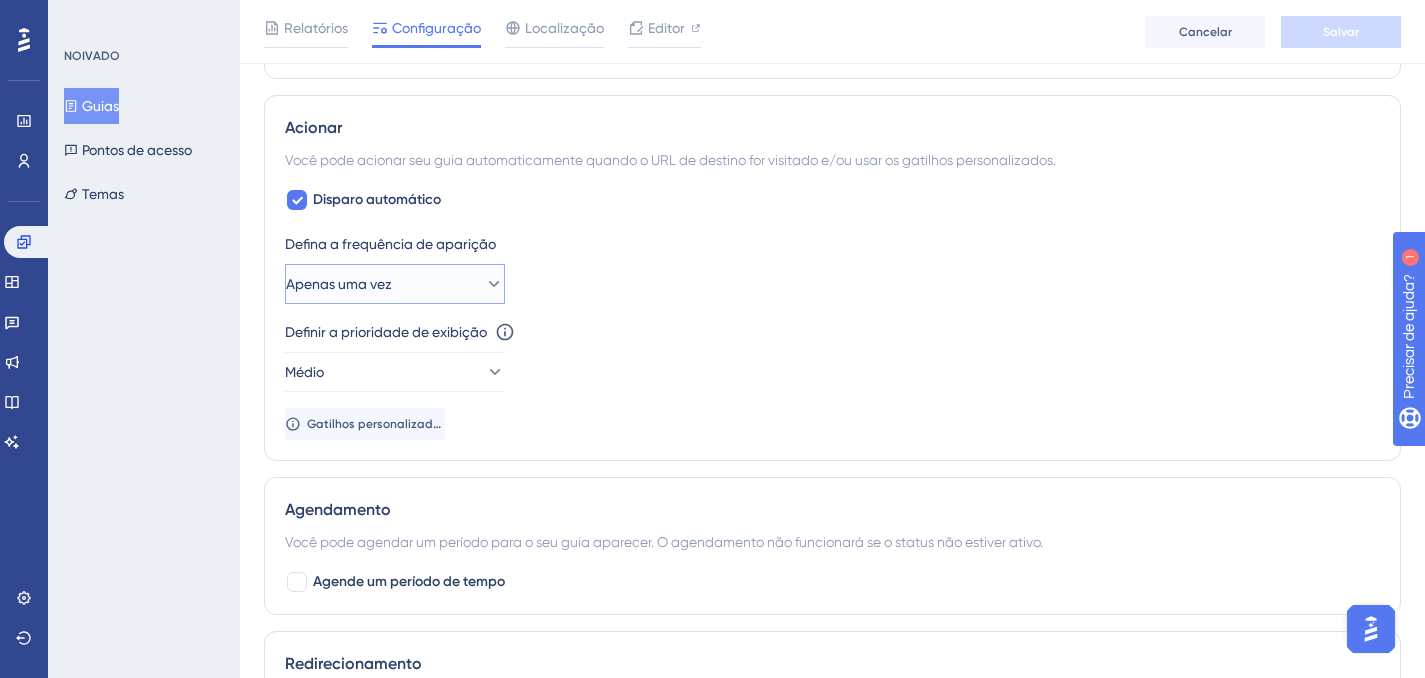 click on "Apenas uma vez" at bounding box center [395, 284] 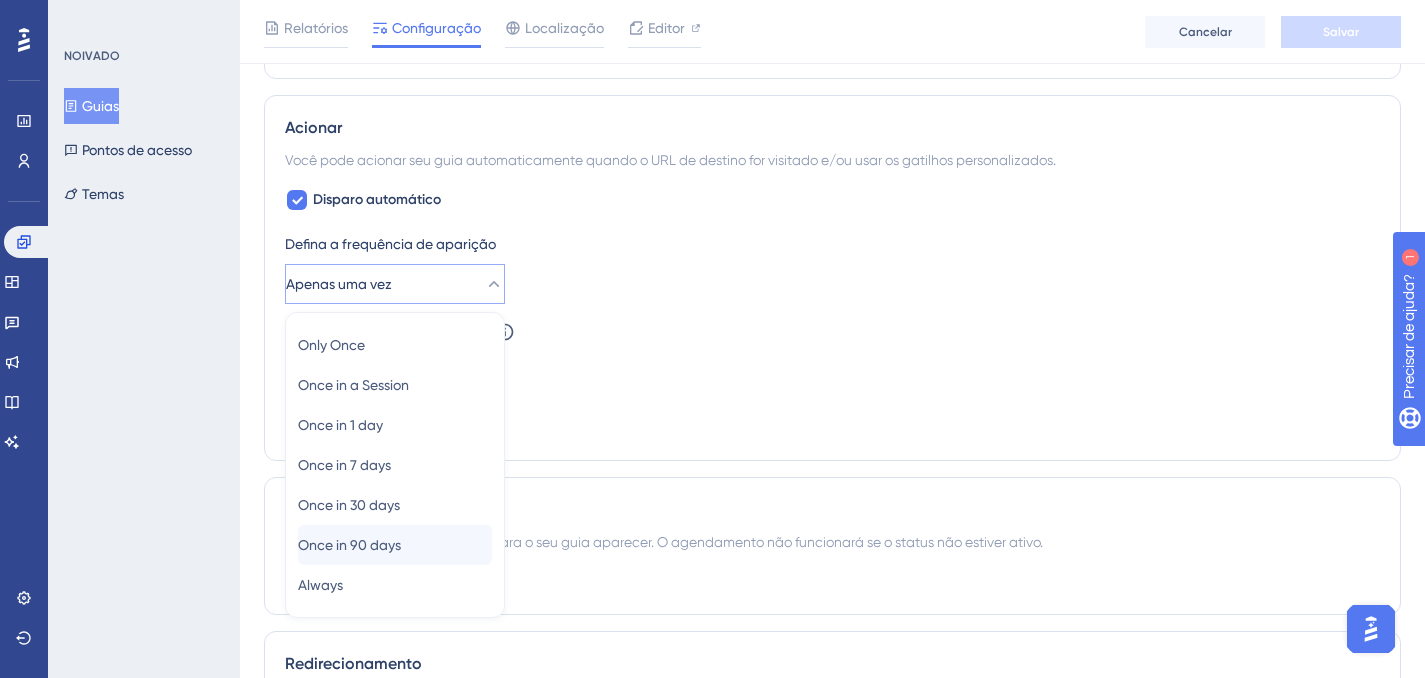 scroll, scrollTop: 1225, scrollLeft: 0, axis: vertical 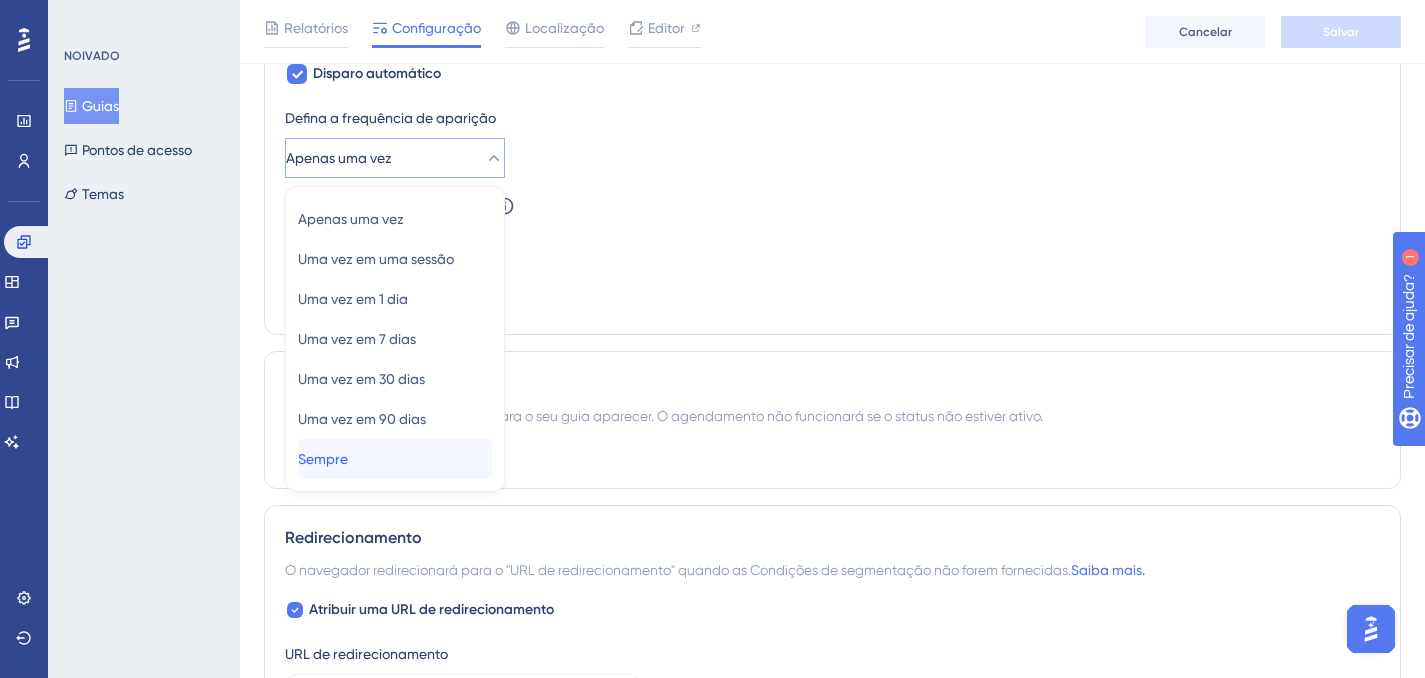 click on "Sempre Sempre" at bounding box center [395, 459] 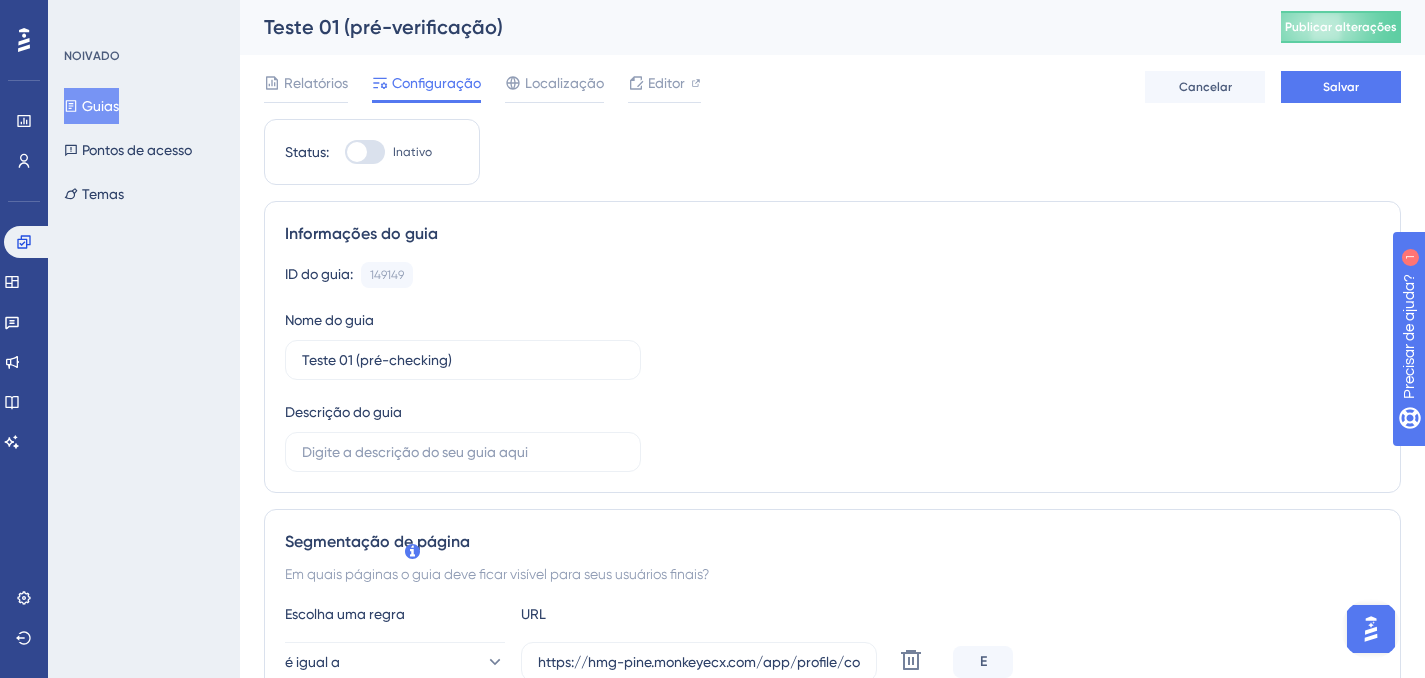 scroll, scrollTop: 0, scrollLeft: 0, axis: both 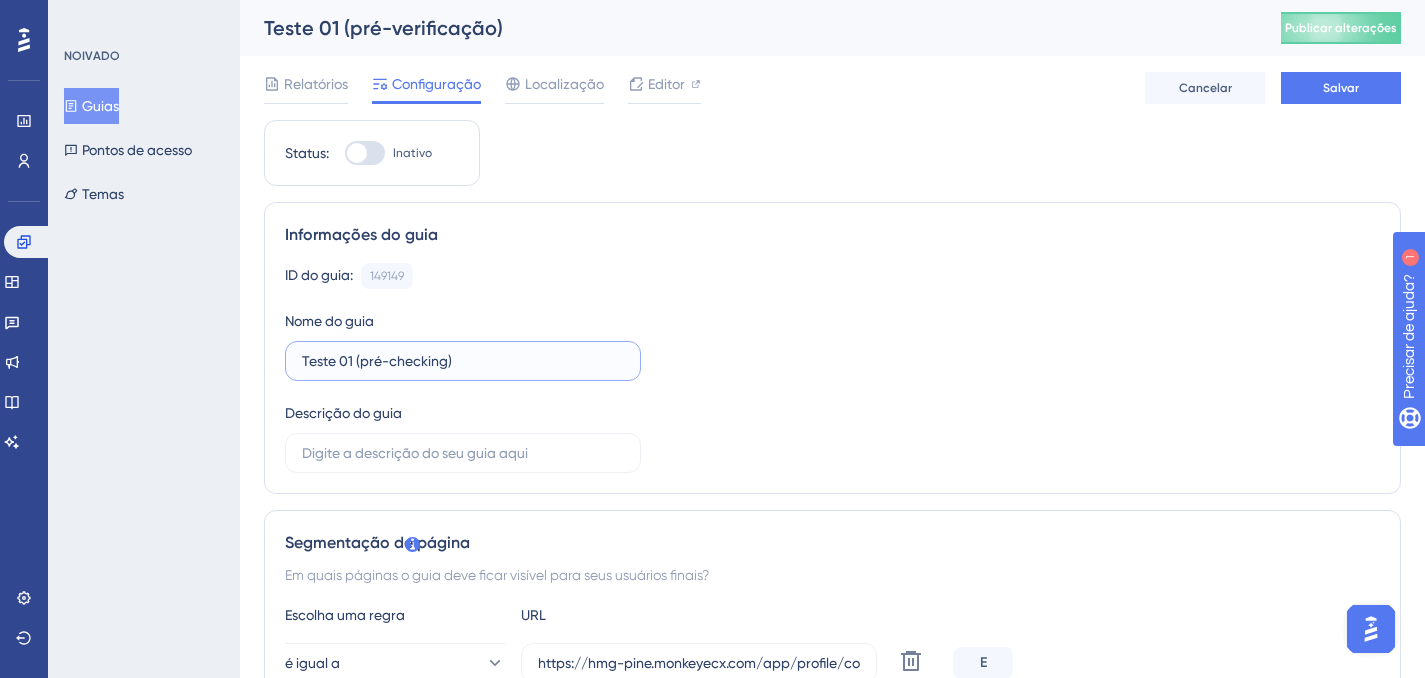 click on "Teste 01 (pré-checking)" at bounding box center (463, 361) 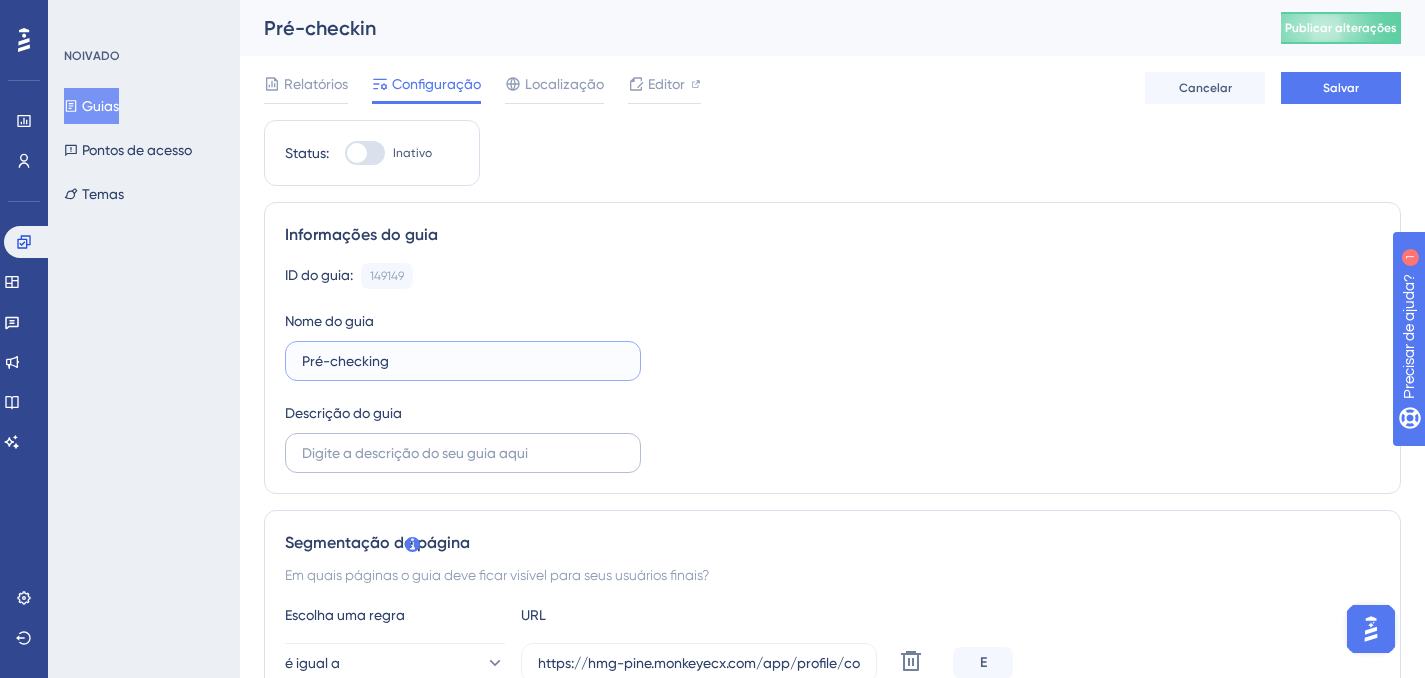 type on "Pré-checking" 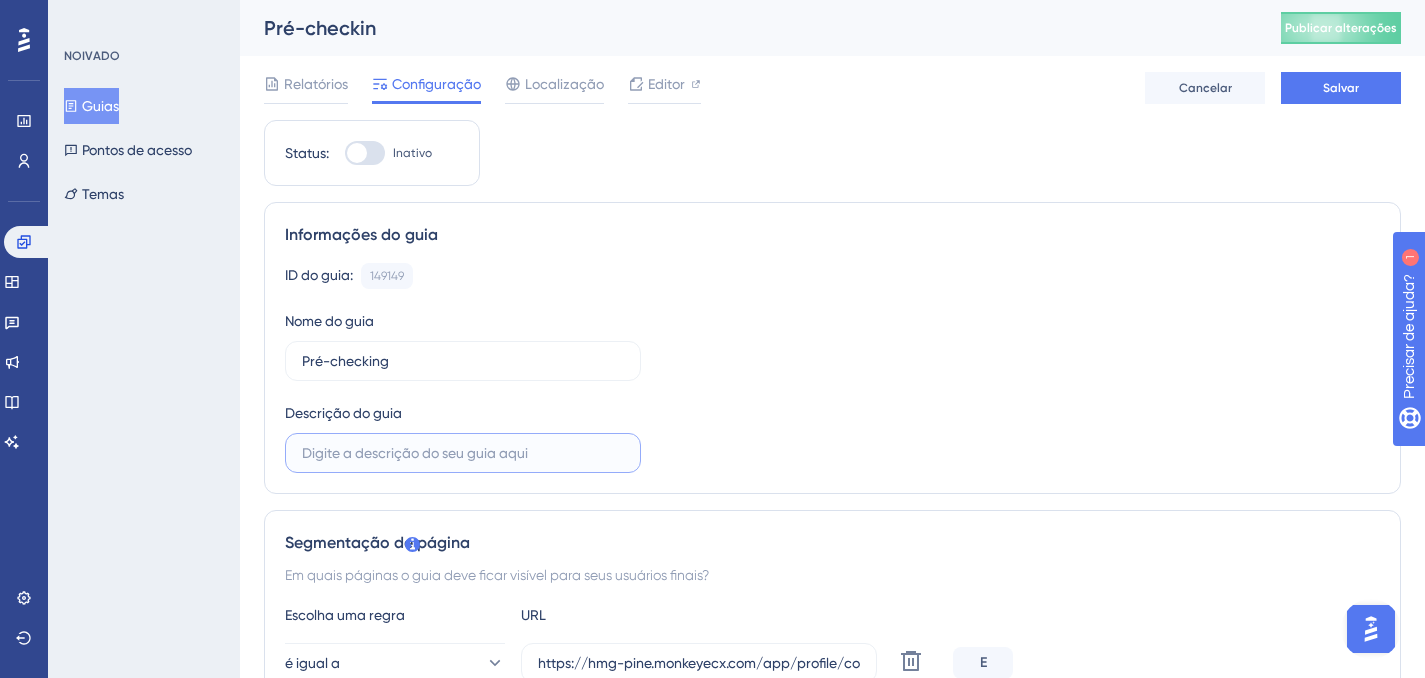 click at bounding box center [463, 453] 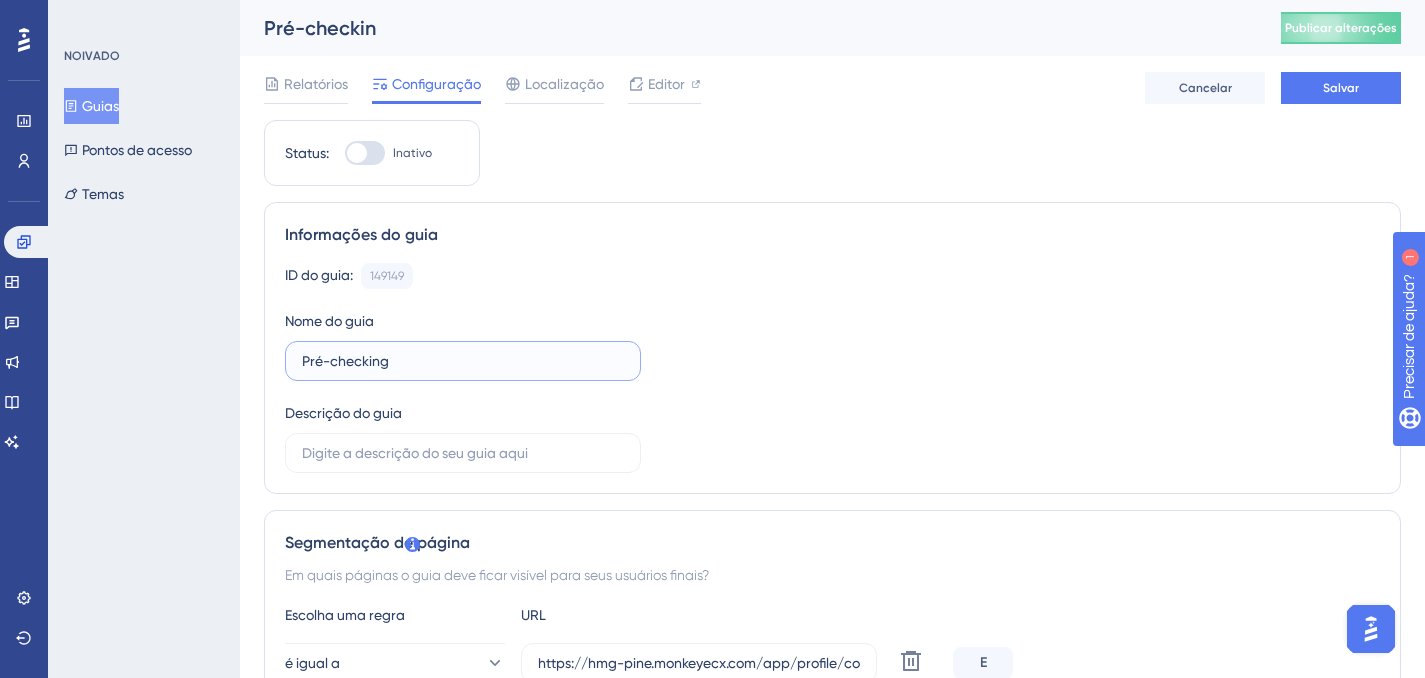 click on "Pré-checking" at bounding box center [463, 361] 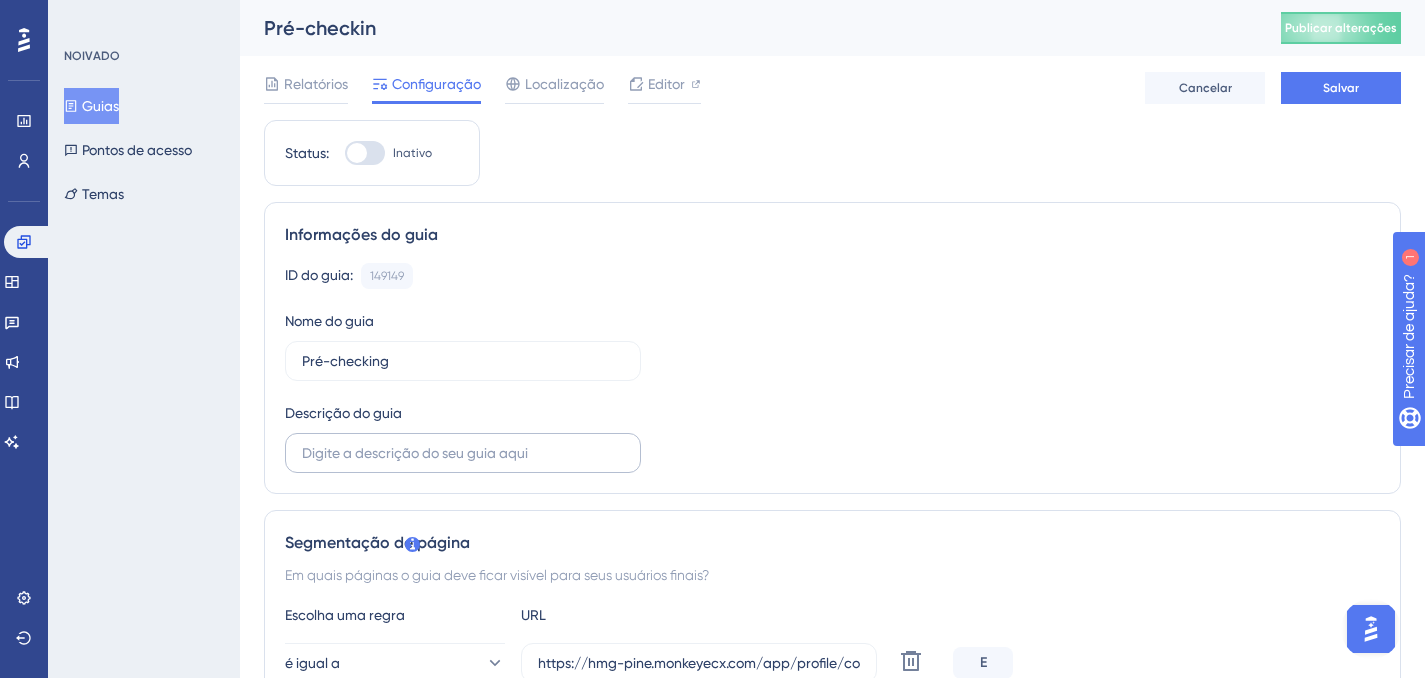 click at bounding box center [463, 453] 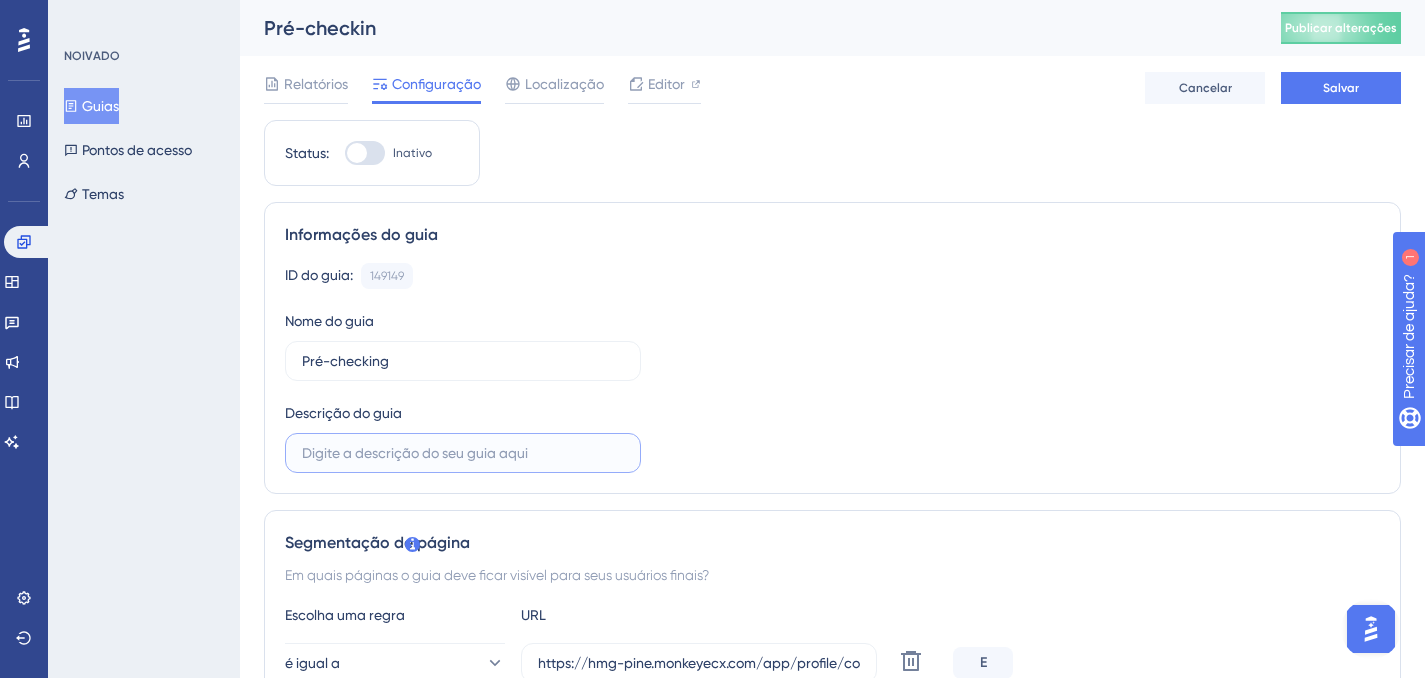 click at bounding box center (463, 453) 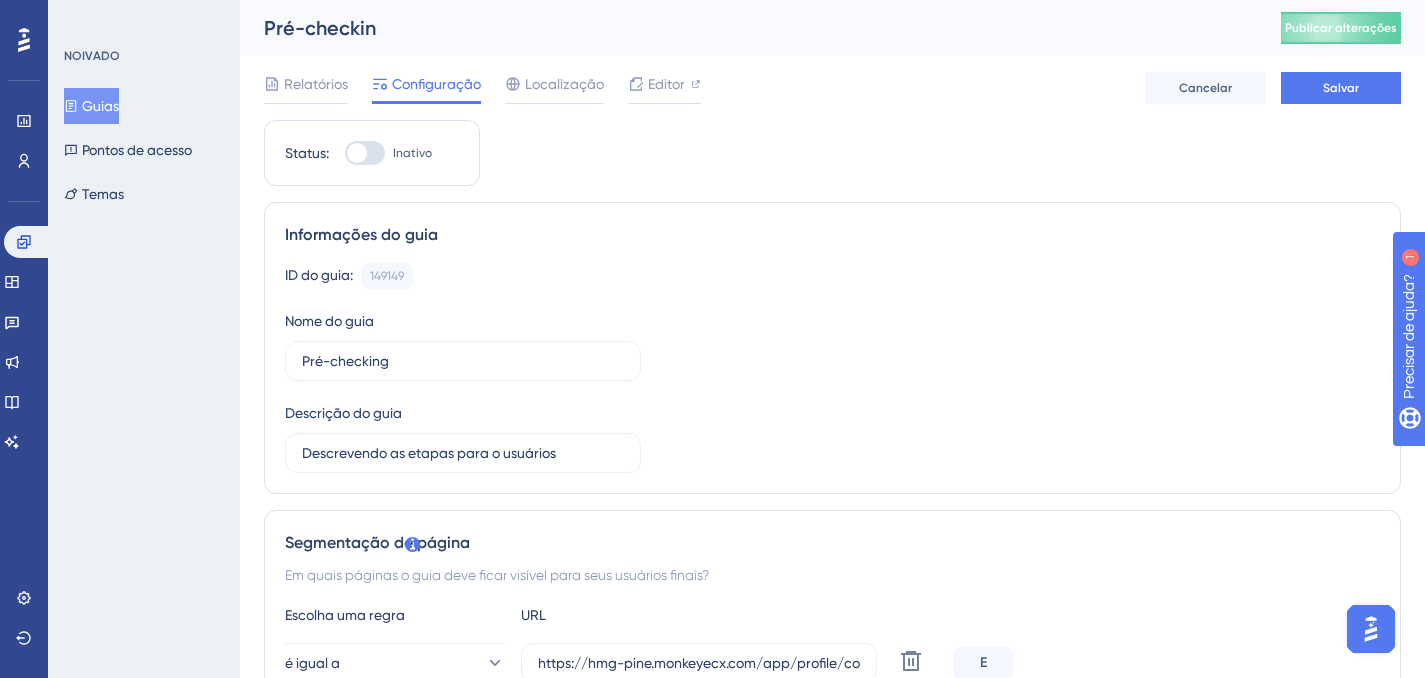 click on "ID do guia: [ID] Cópia Nome do guia Pré-checking Descrição do guia Descrevendo as etapas para o usuários" at bounding box center (832, 368) 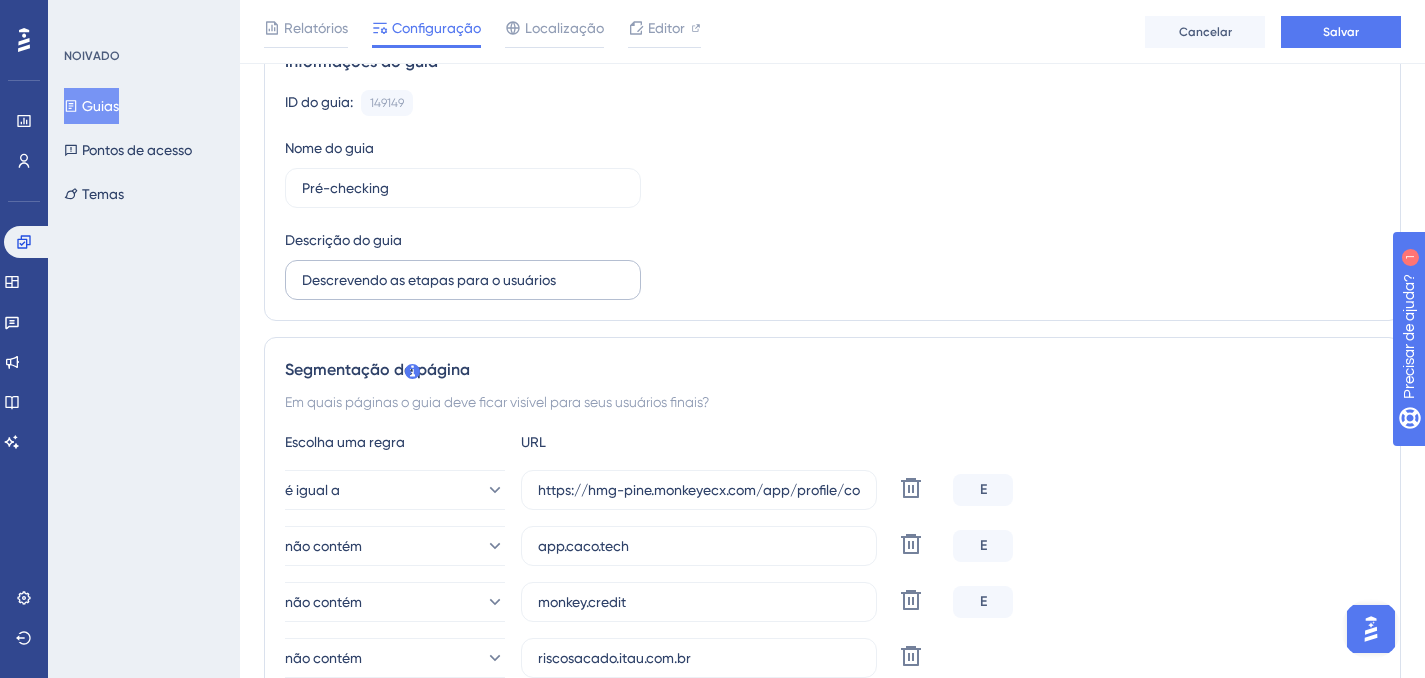 scroll, scrollTop: 180, scrollLeft: 0, axis: vertical 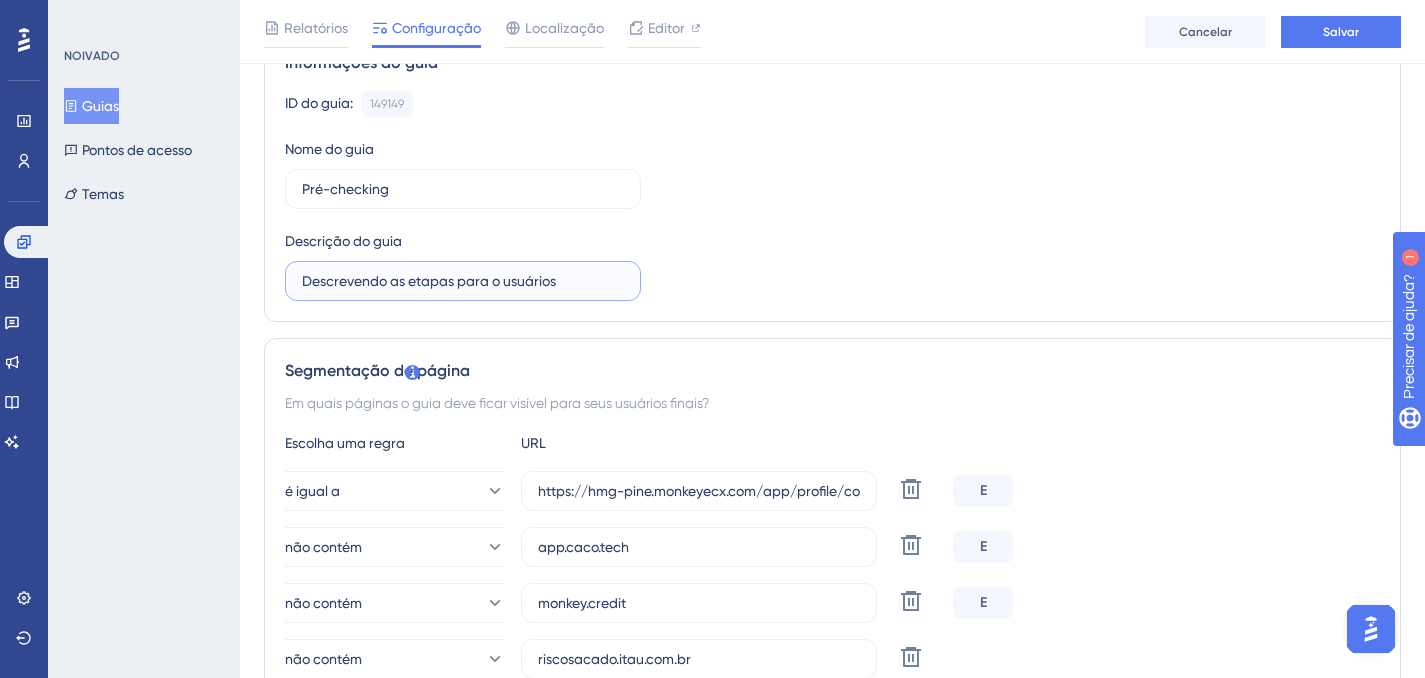 click on "Descrevendo as etapas para o usuários" at bounding box center [463, 281] 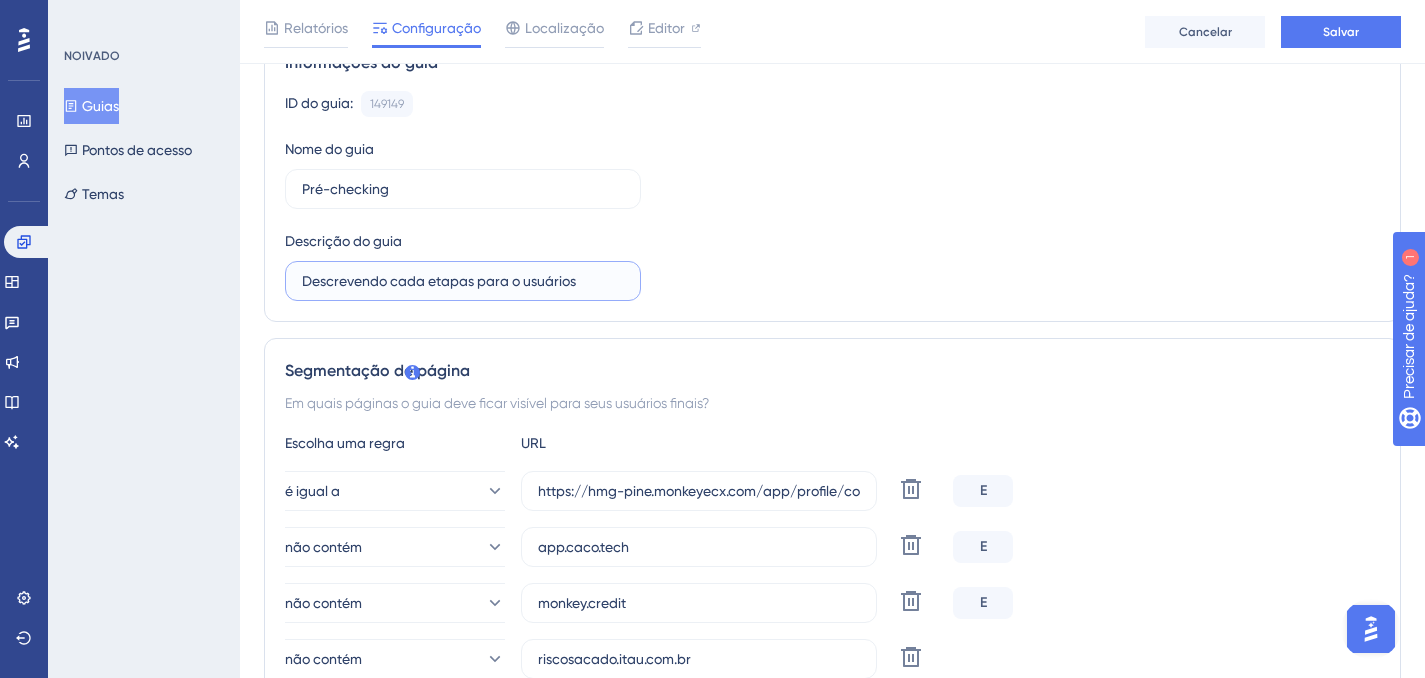 click on "Descrevendo cada etapas para o usuários" at bounding box center (463, 281) 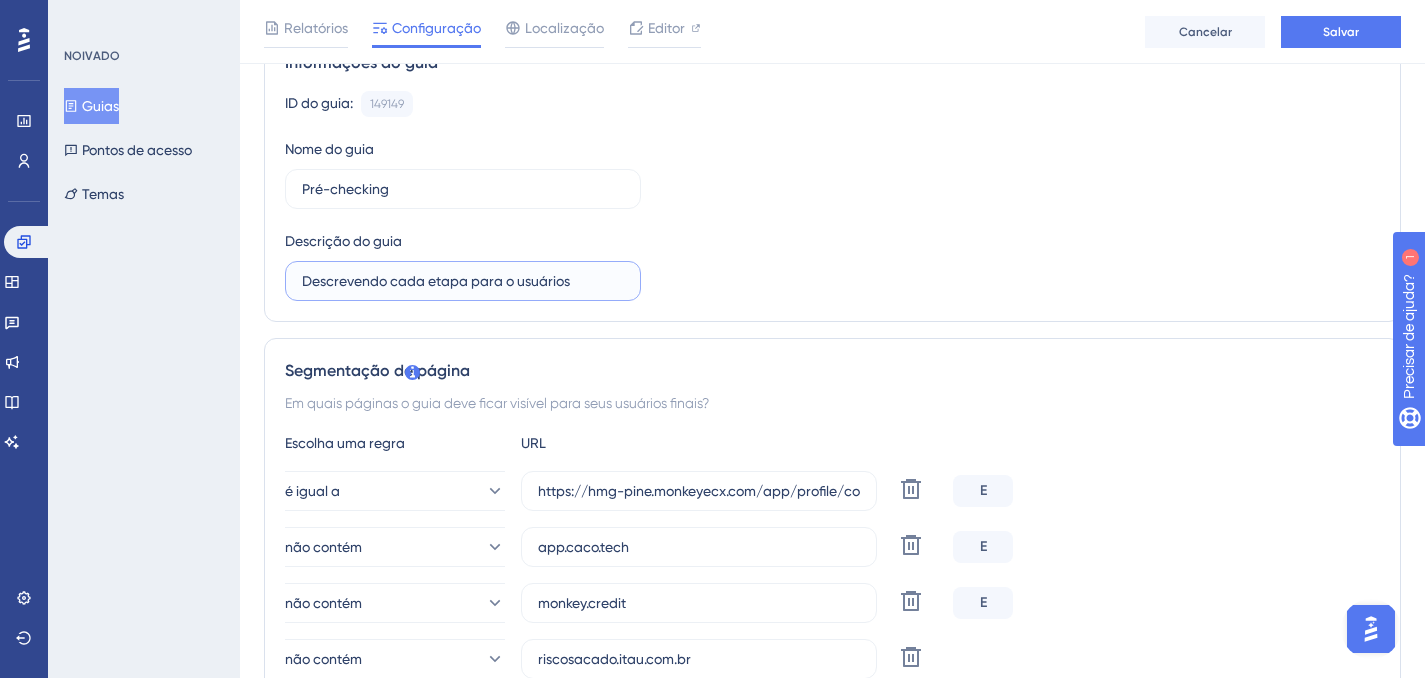 type on "Descrevendo cada etapa para o usuários" 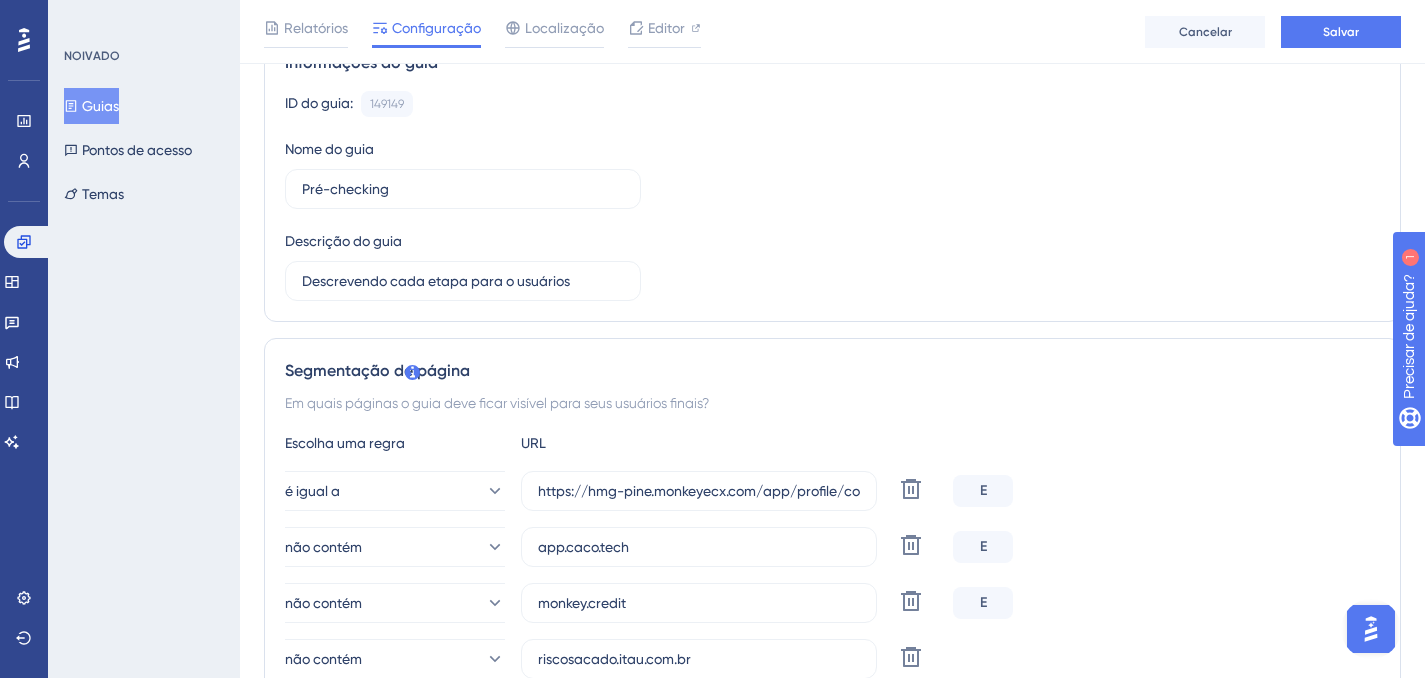 click on "ID do guia: [ID] Cópia Nome do guia Pré-checking Descrição do guia Descrevendo cada etapa para o usuários" at bounding box center (832, 196) 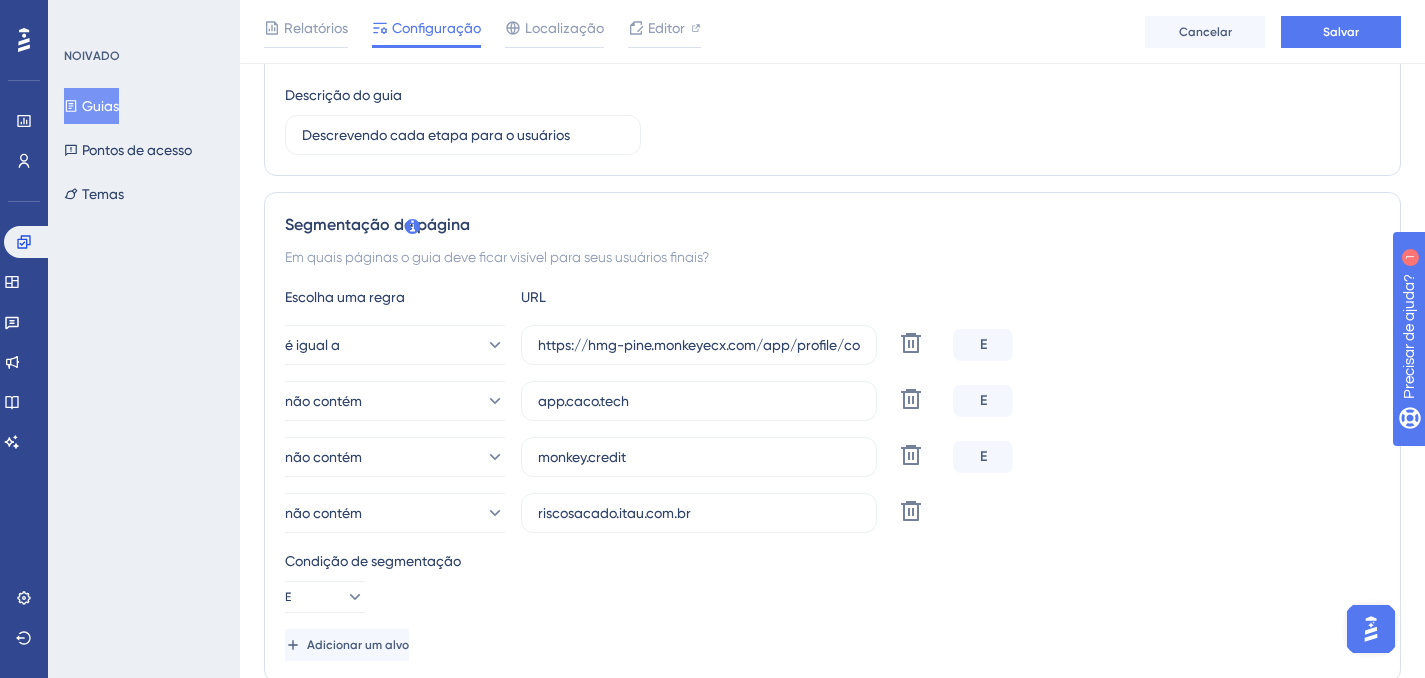 scroll, scrollTop: 0, scrollLeft: 0, axis: both 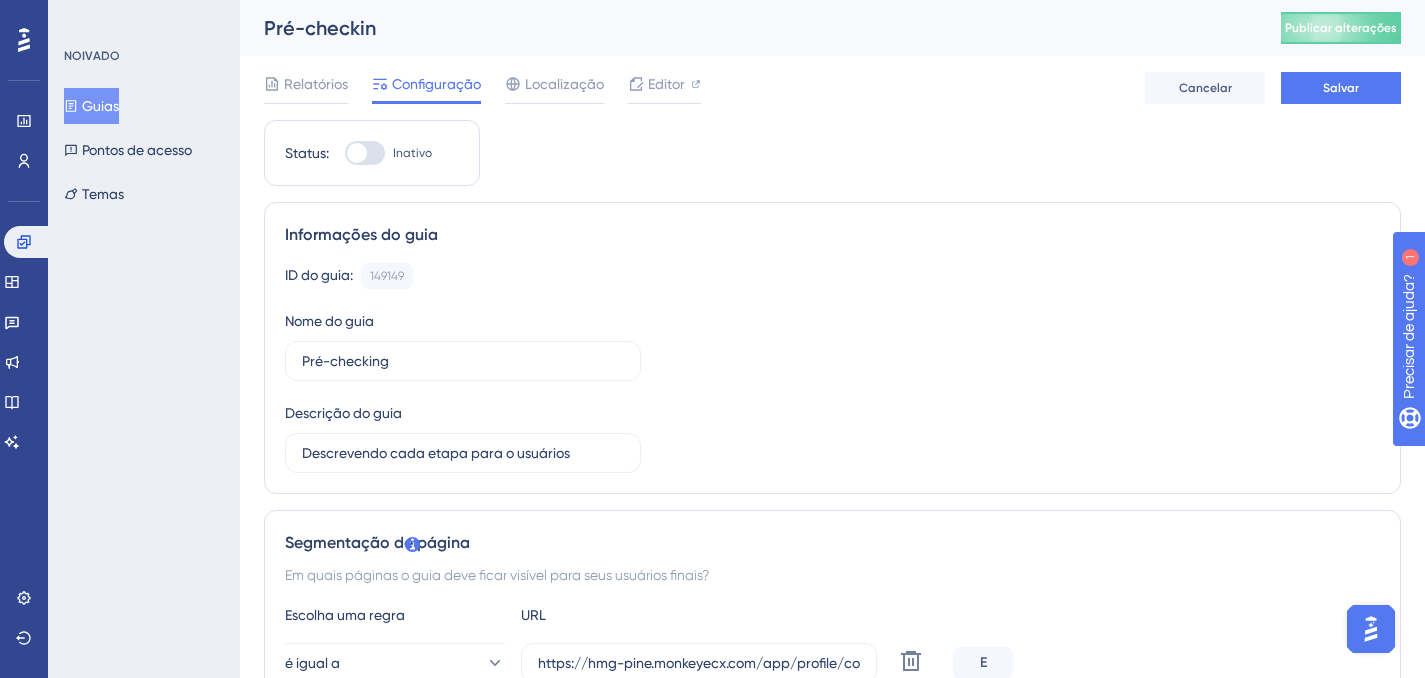 click on "Guias Pontos de acesso Temas" at bounding box center [145, 150] 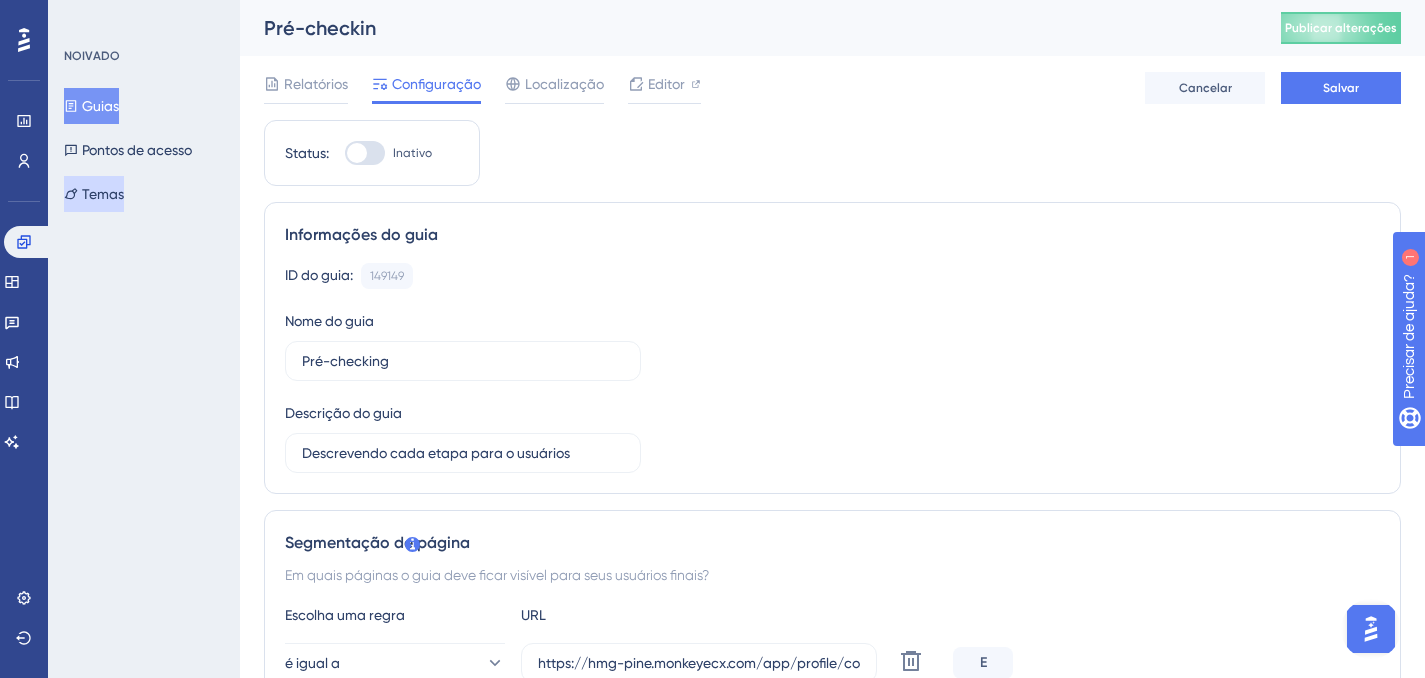 click on "Temas" at bounding box center (94, 194) 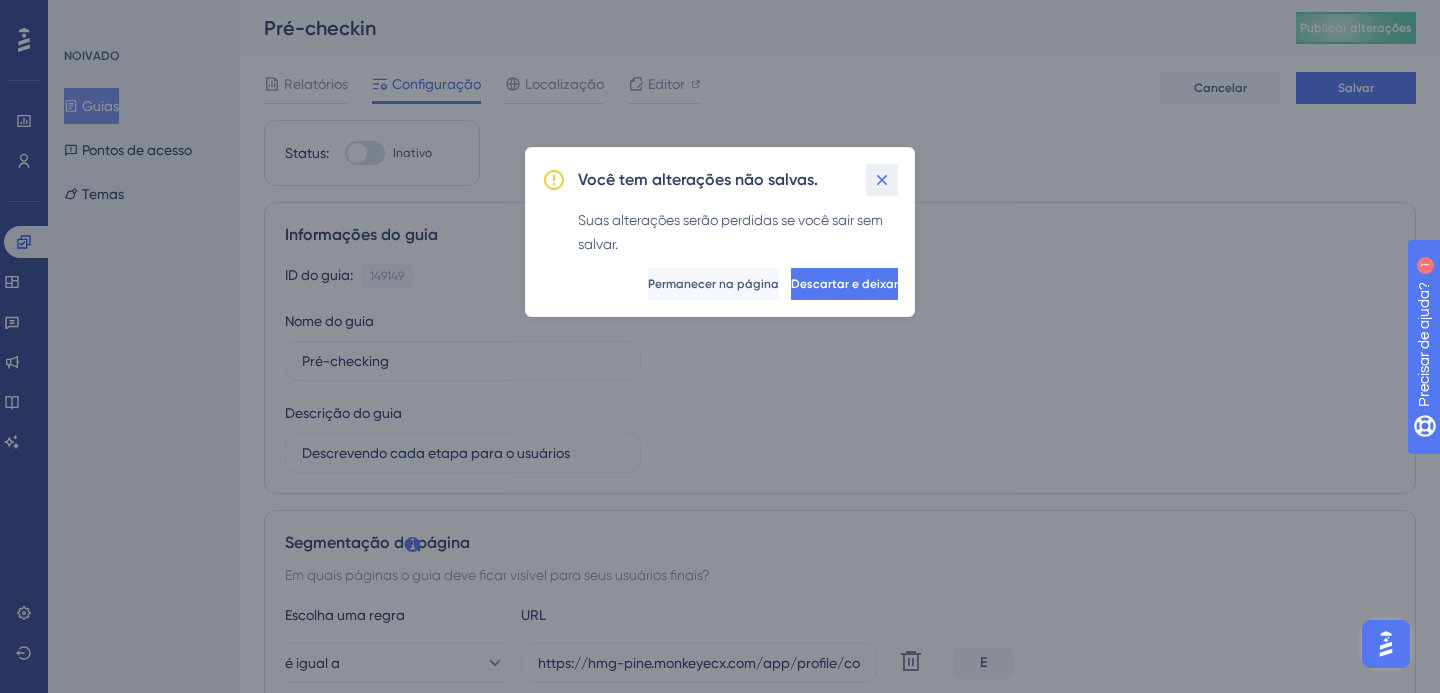 click 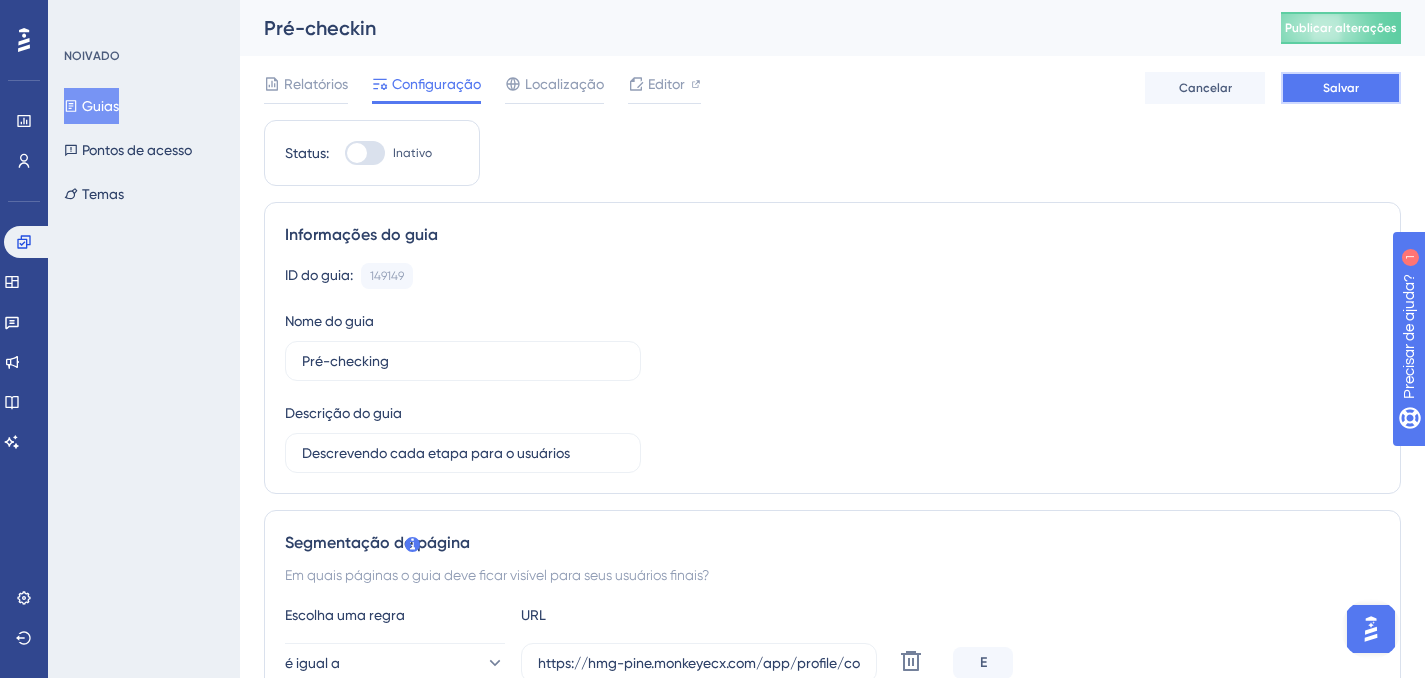 click on "Salvar" at bounding box center [1341, 88] 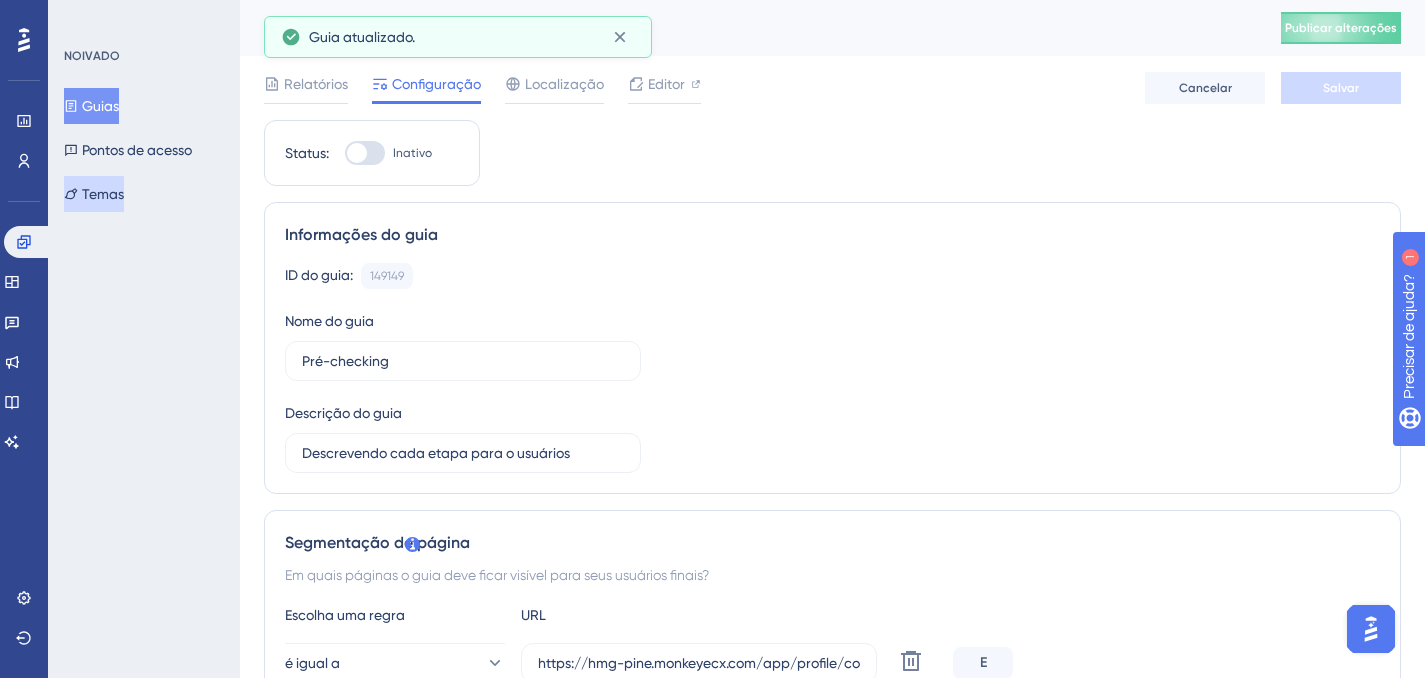 click on "Temas" at bounding box center [103, 194] 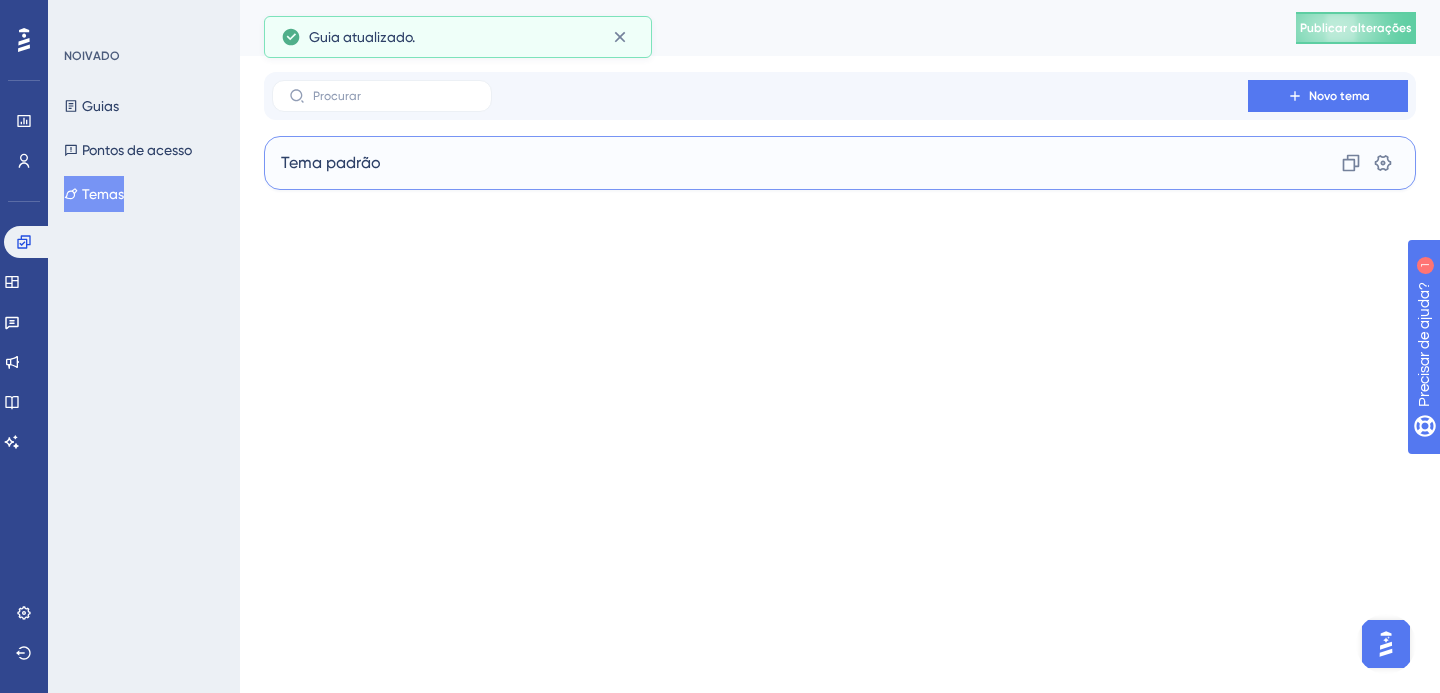 click on "Tema padrão Clone Configurações" at bounding box center [840, 163] 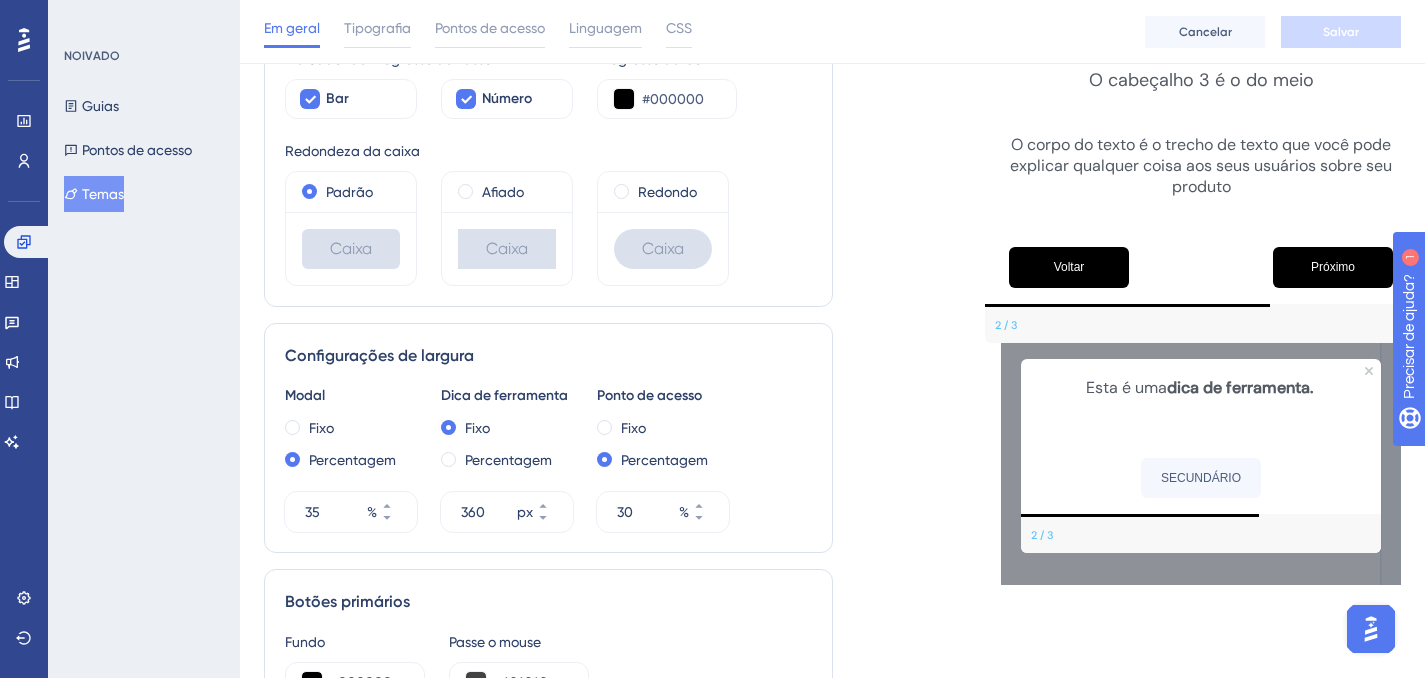 scroll, scrollTop: 699, scrollLeft: 0, axis: vertical 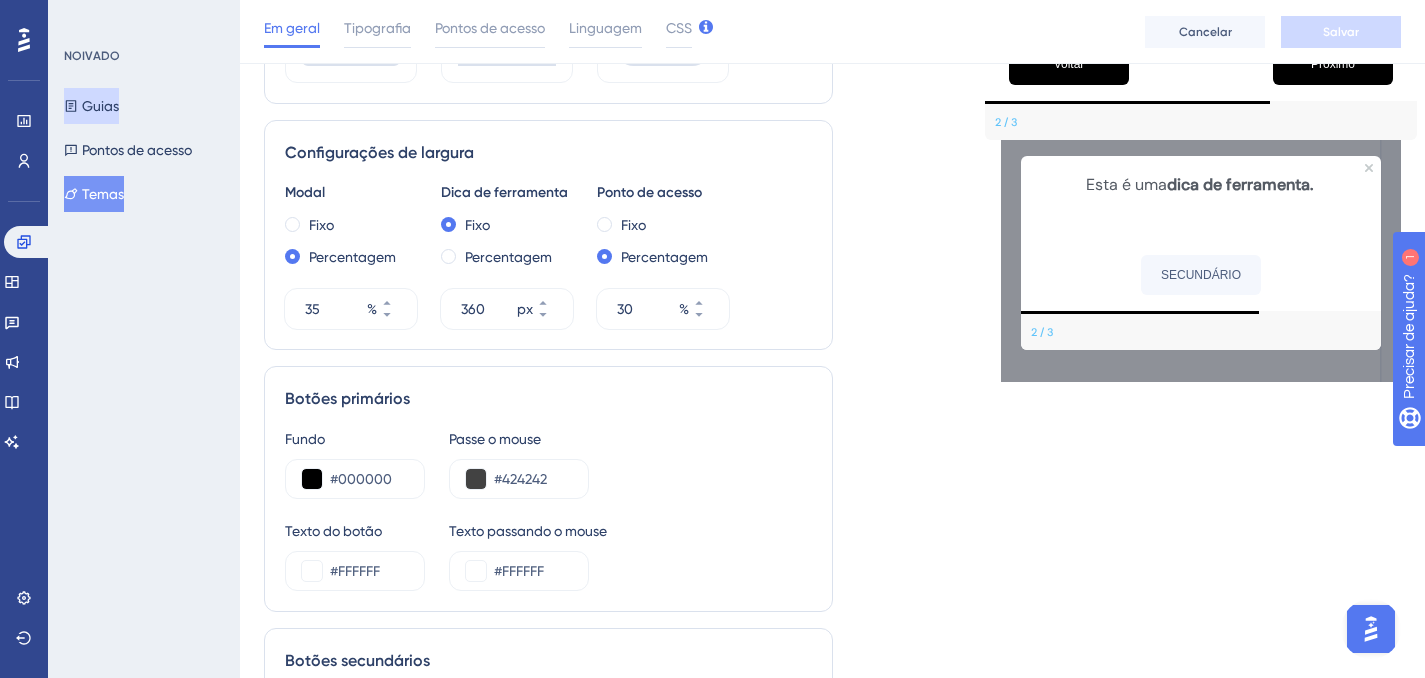 click on "Guias" at bounding box center [100, 106] 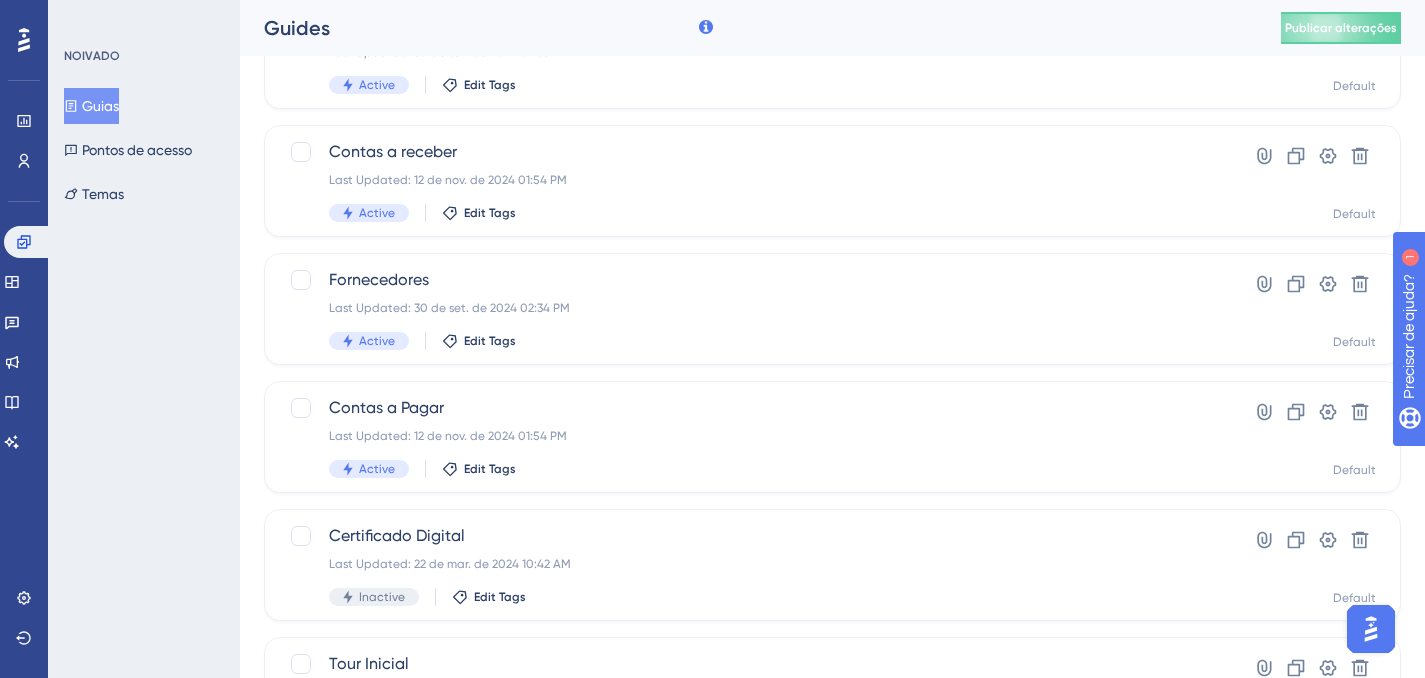 scroll, scrollTop: 0, scrollLeft: 0, axis: both 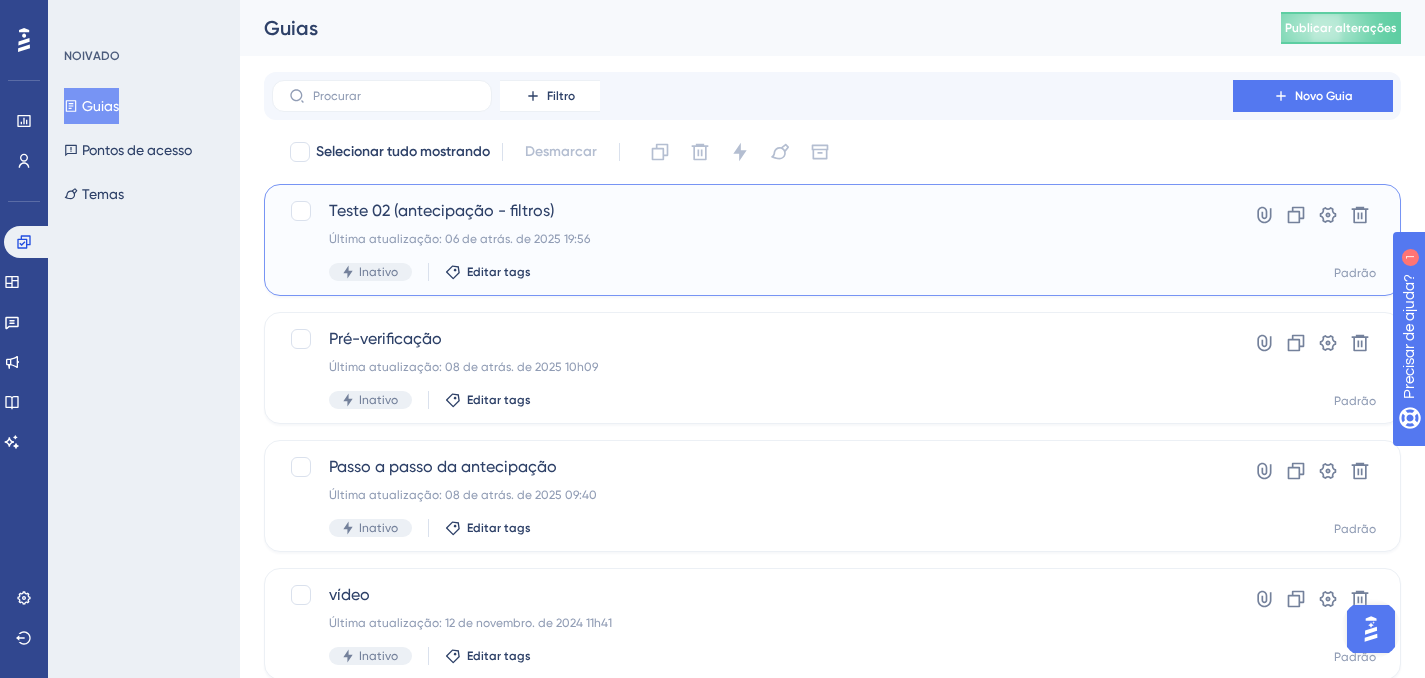 click on "Teste 02 (antecipação - filtros) Última atualização: 06 de atrás. de 2025 19:56 Inativo Editar tags" at bounding box center (752, 240) 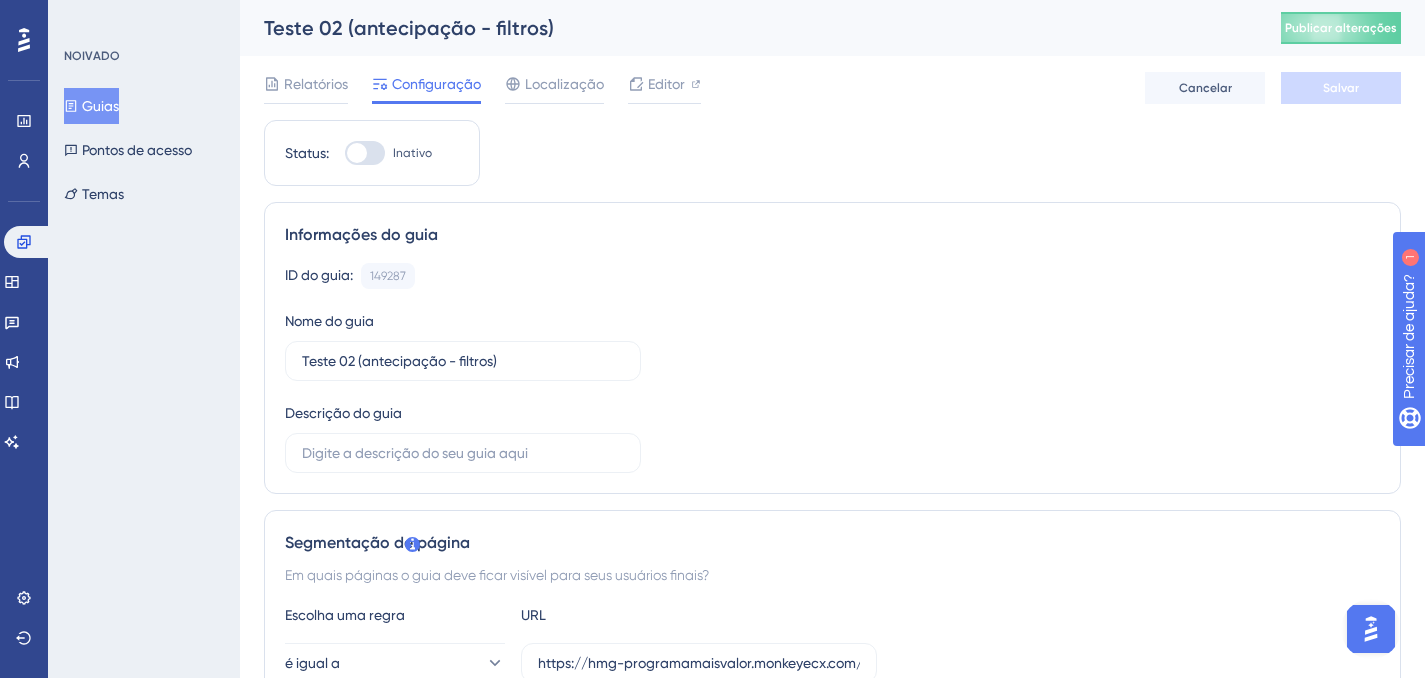 drag, startPoint x: 112, startPoint y: 118, endPoint x: 120, endPoint y: 126, distance: 11.313708 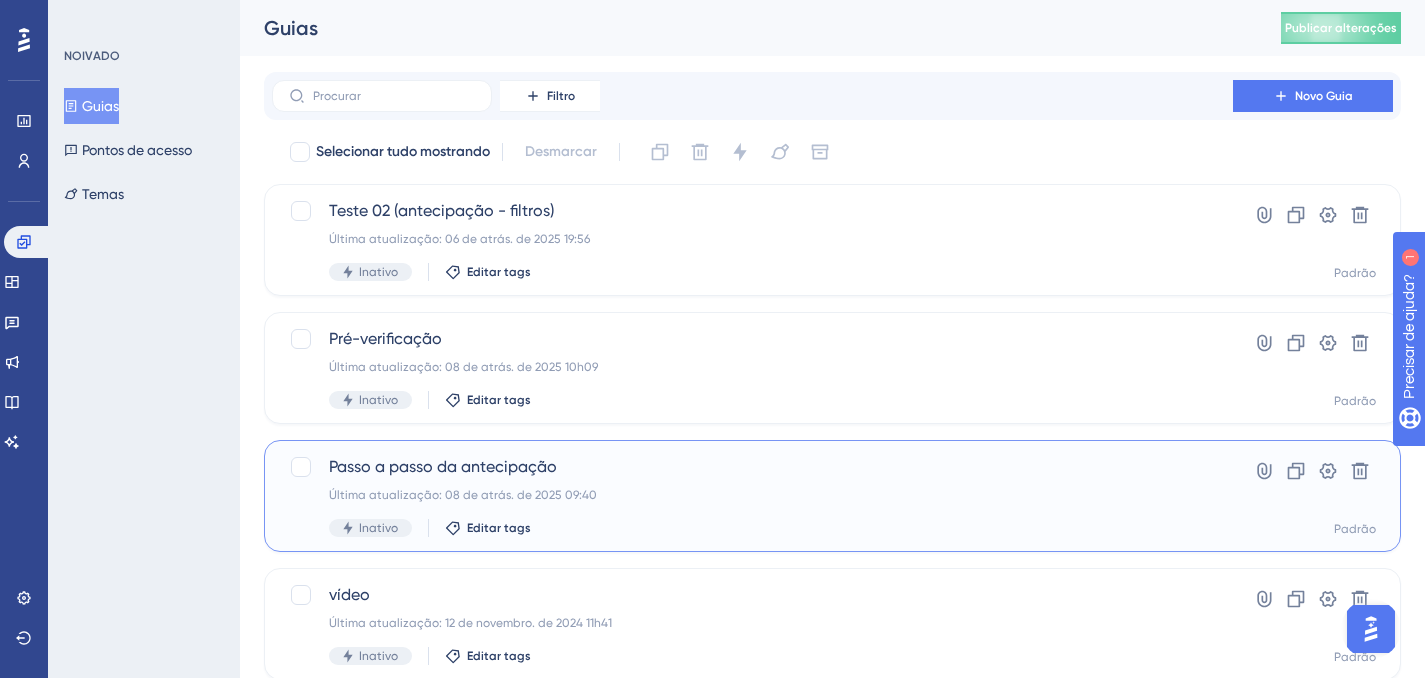 click on "Última atualização: 08 de atrás. de 2025 09:40" at bounding box center [752, 495] 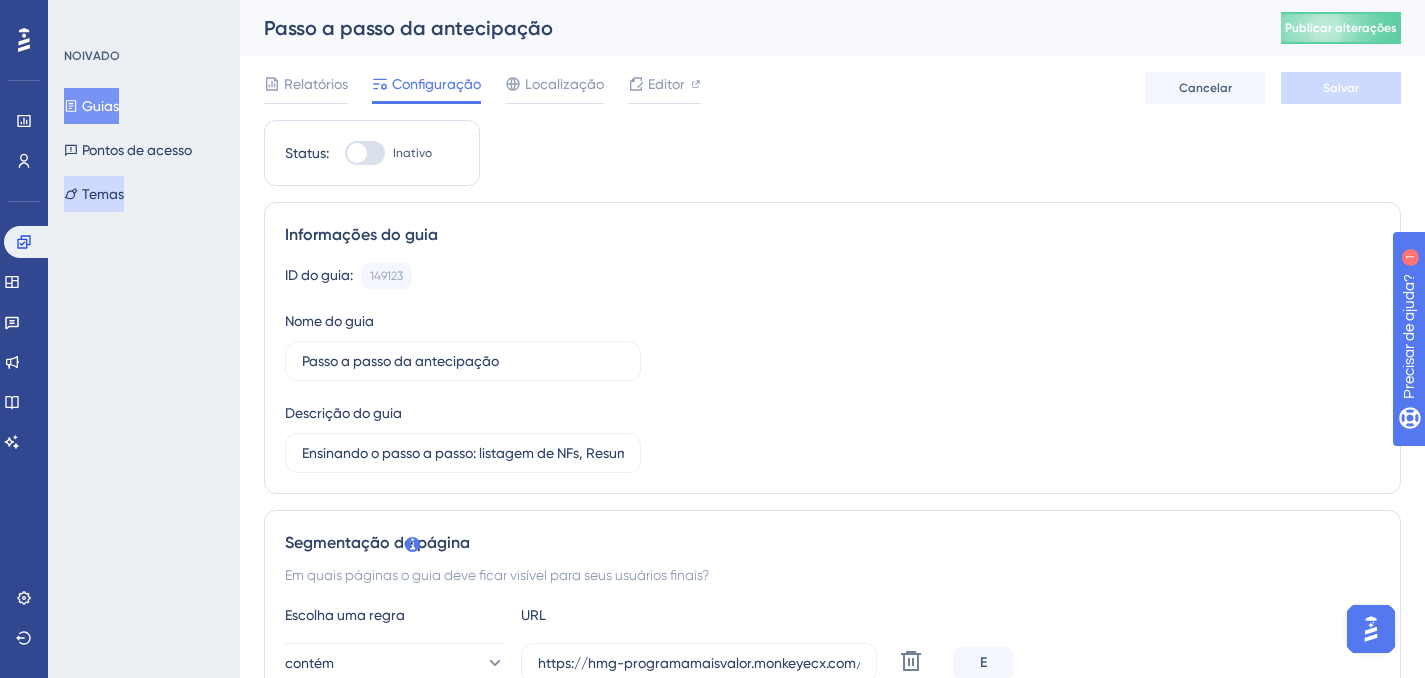 click on "Temas" at bounding box center [94, 194] 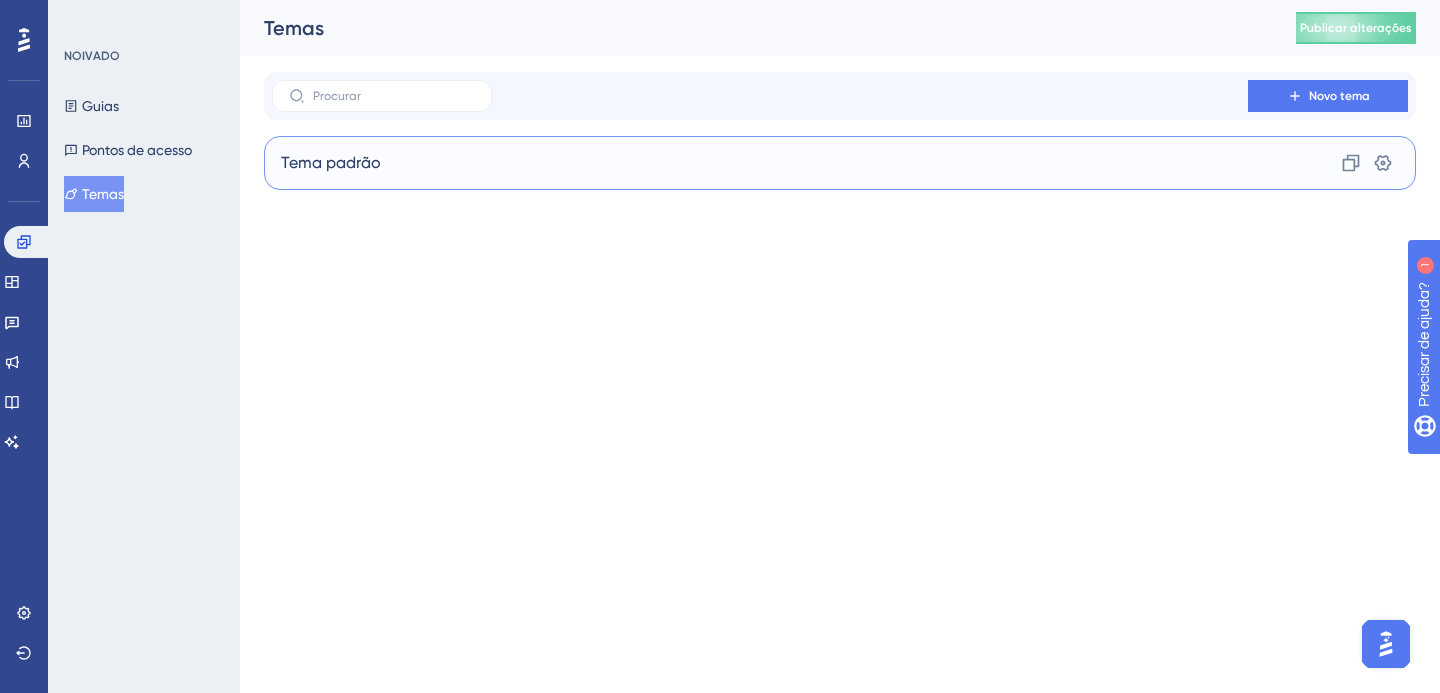 click on "Tema padrão Clone Configurações" at bounding box center (840, 163) 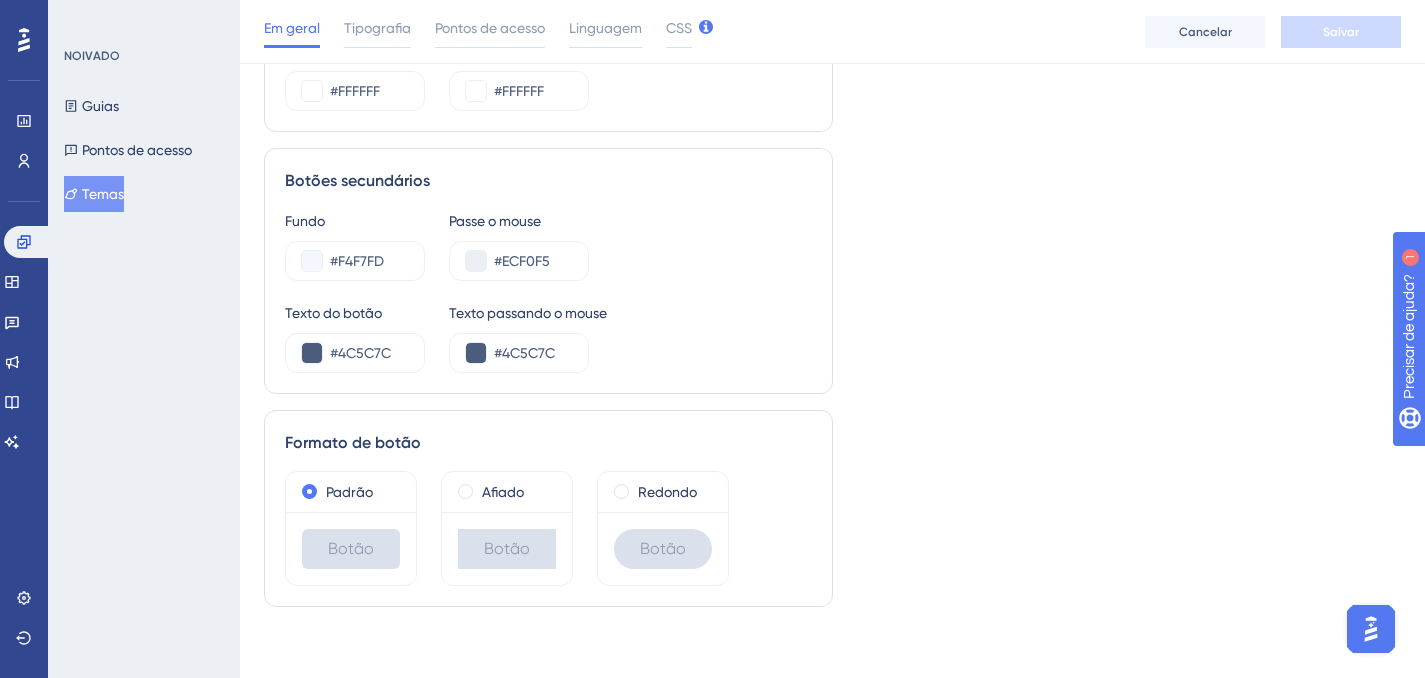 scroll, scrollTop: 1188, scrollLeft: 0, axis: vertical 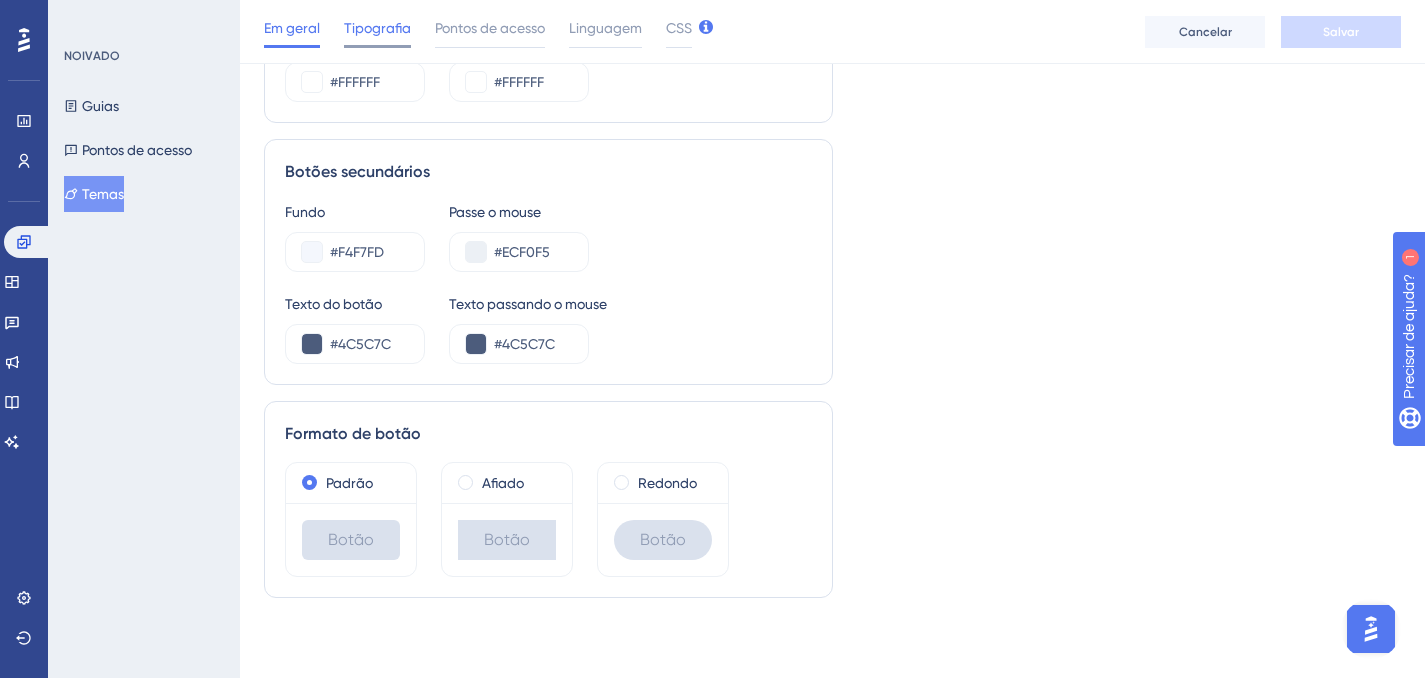 click at bounding box center [377, 46] 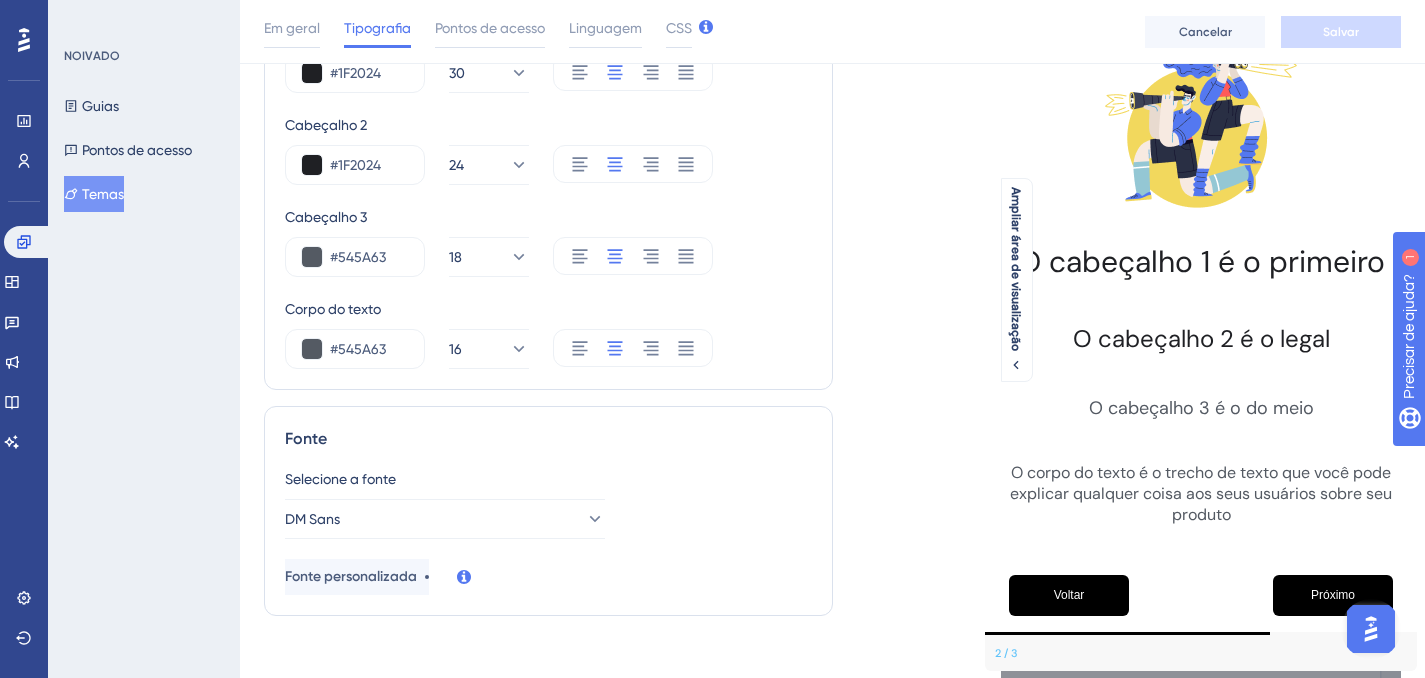 scroll, scrollTop: 0, scrollLeft: 0, axis: both 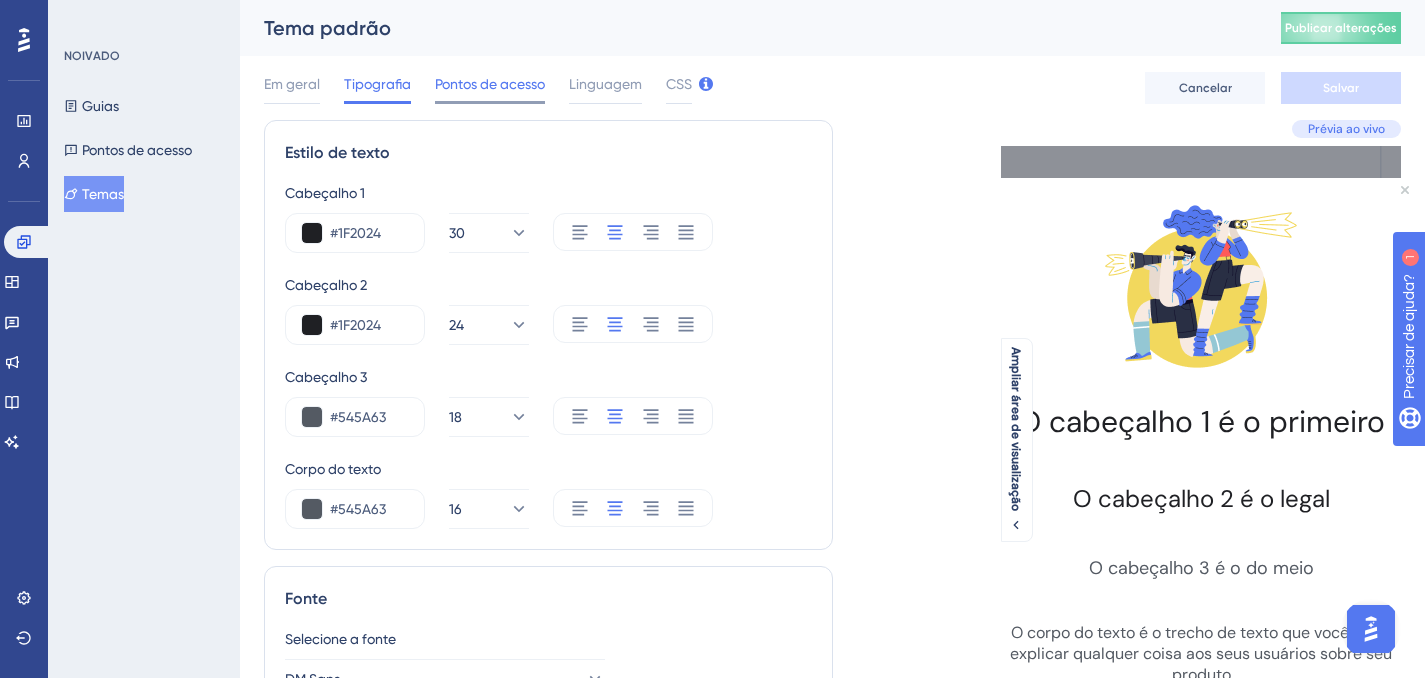 click on "Pontos de acesso" at bounding box center [490, 84] 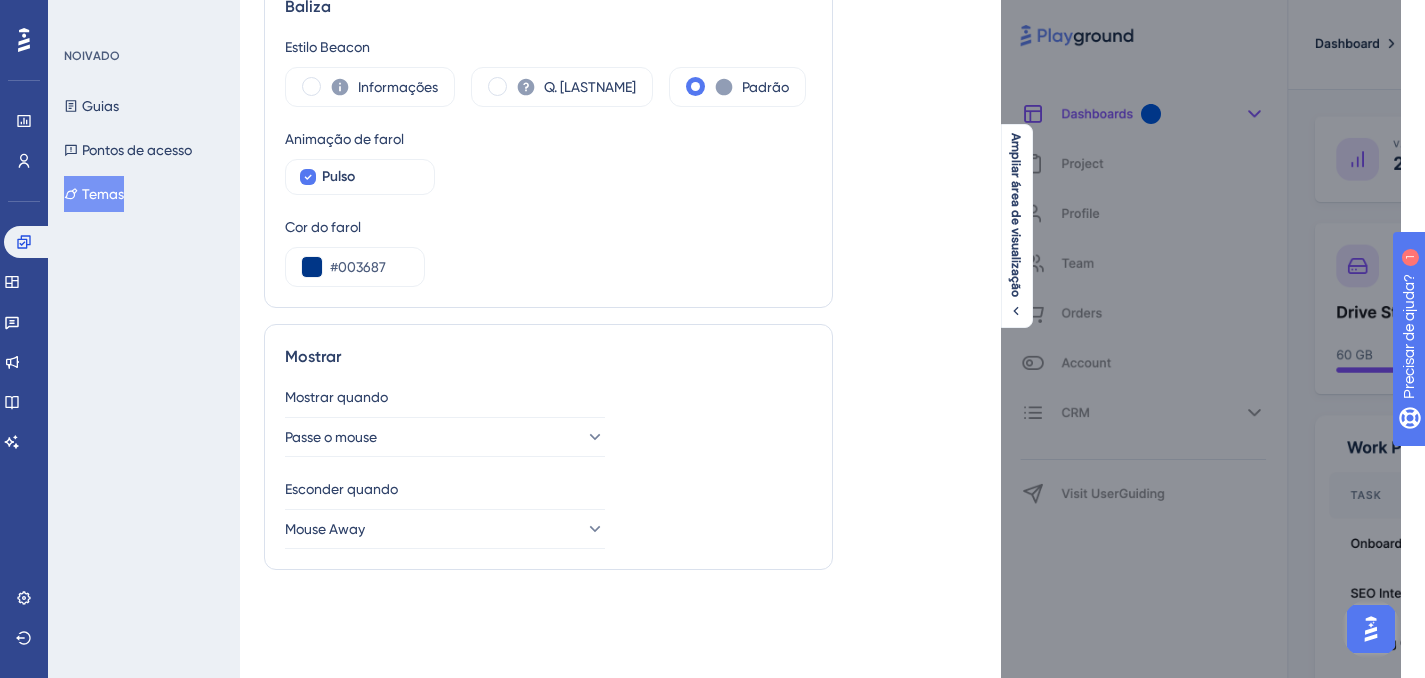 scroll, scrollTop: 232, scrollLeft: 0, axis: vertical 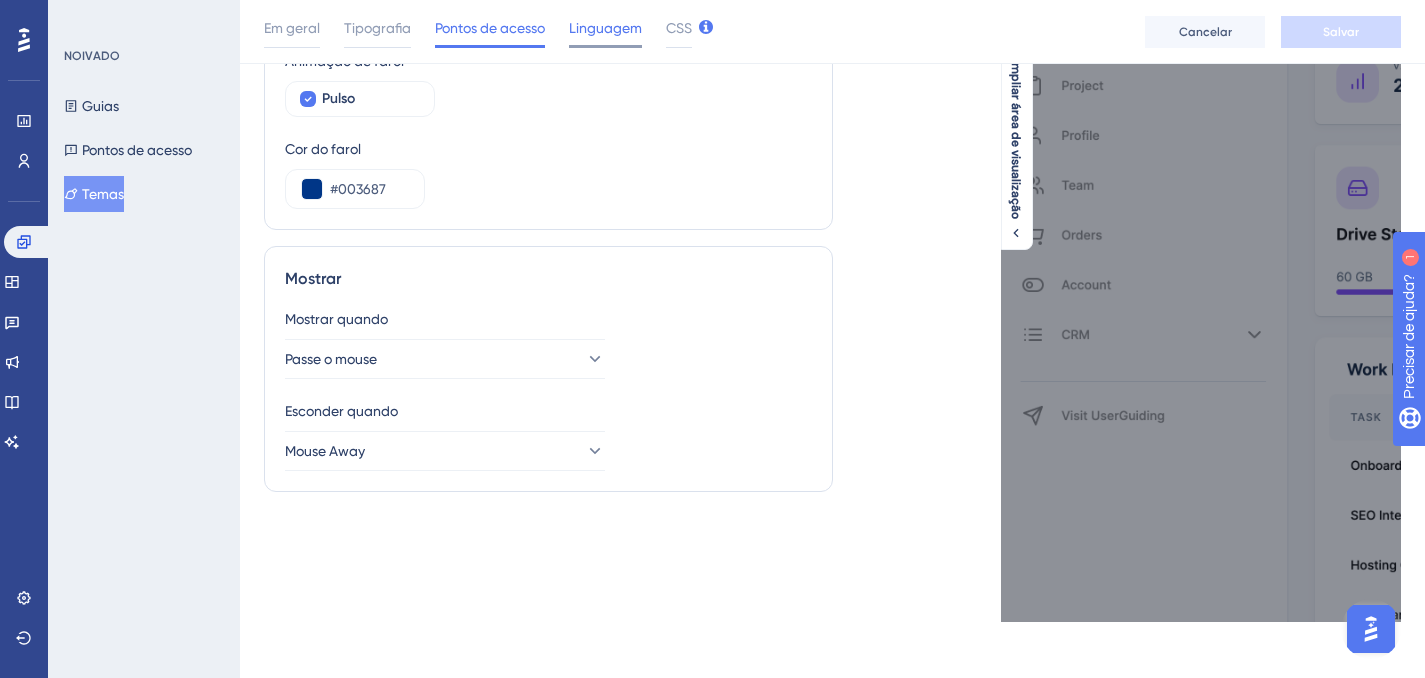 click on "Linguagem" at bounding box center (605, 28) 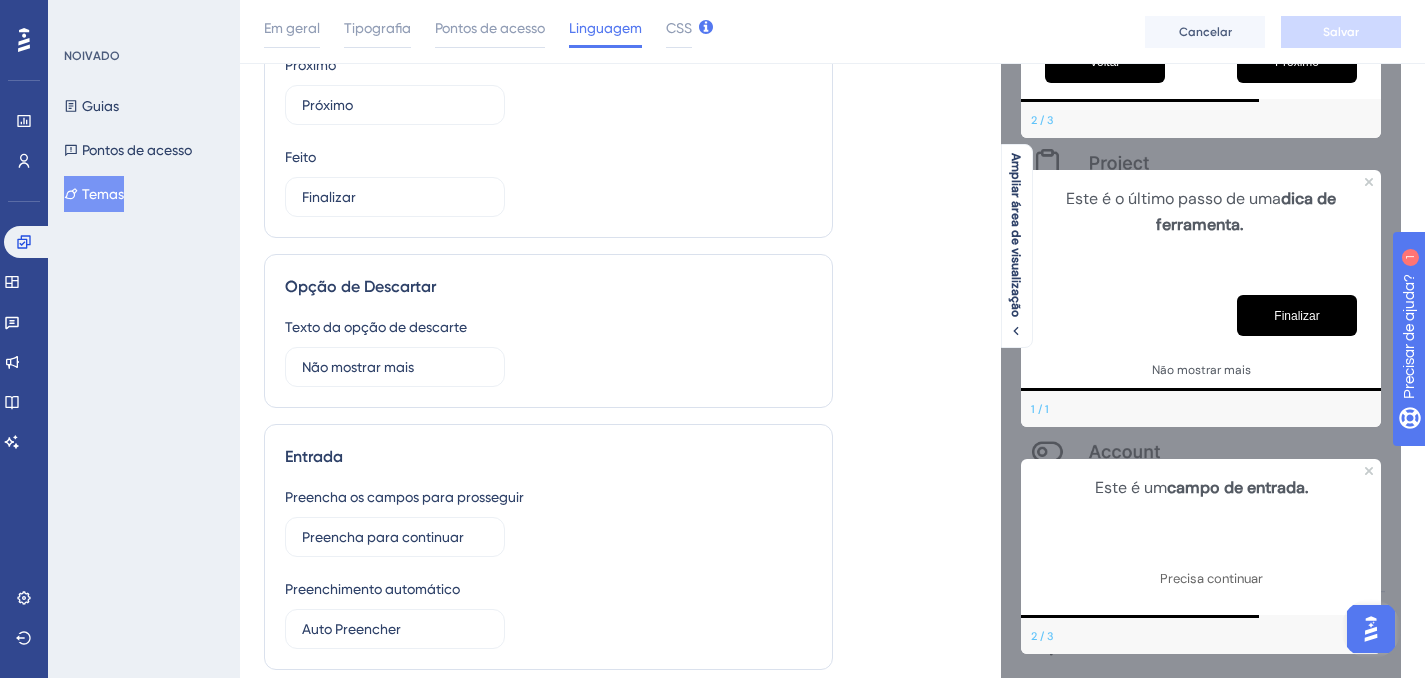 scroll, scrollTop: 0, scrollLeft: 0, axis: both 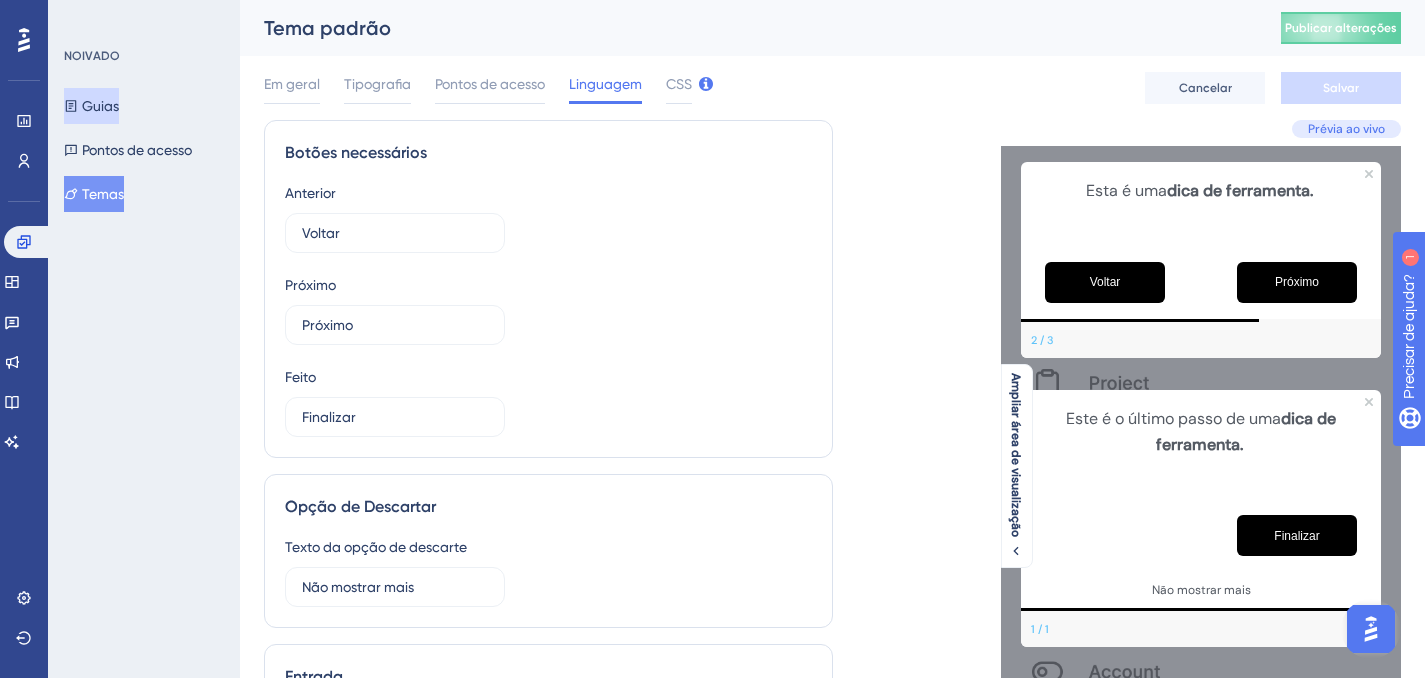click on "Guias" at bounding box center (100, 106) 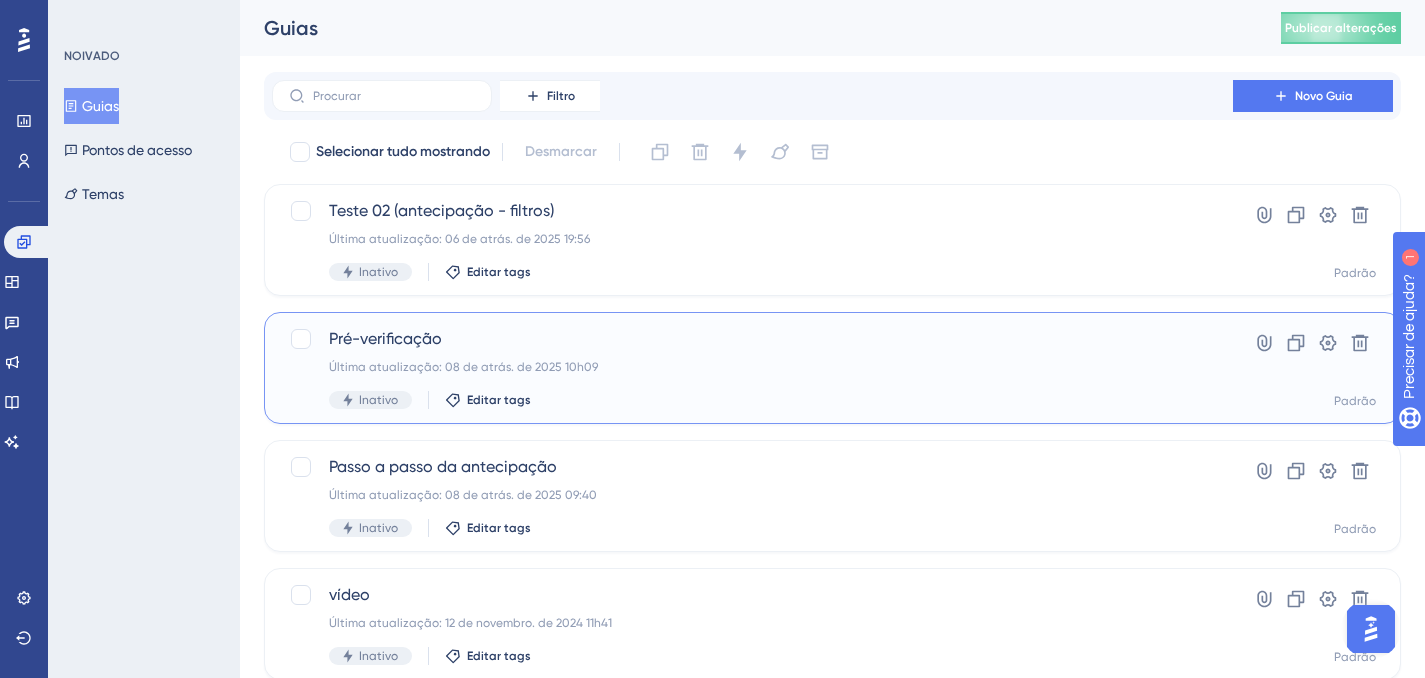 click on "Última atualização: 08 de atrás. de 2025 10h09" at bounding box center (752, 367) 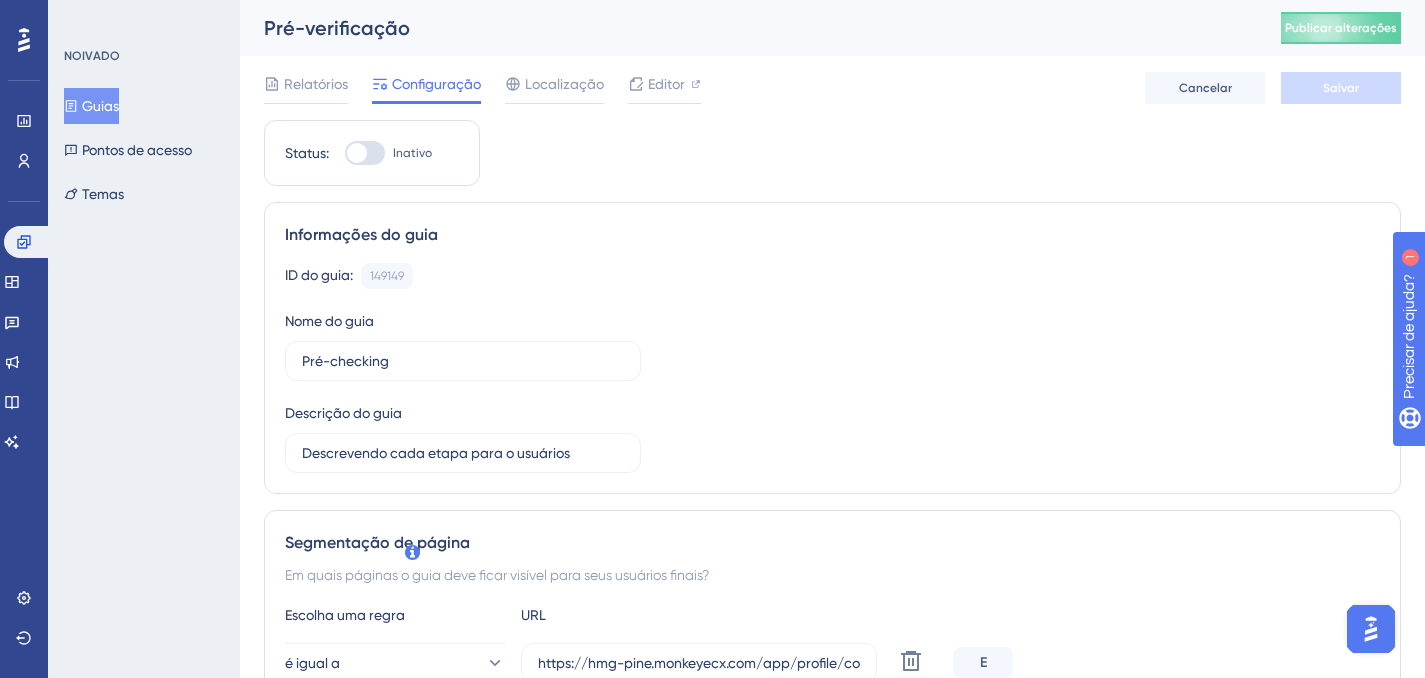 scroll, scrollTop: 0, scrollLeft: 0, axis: both 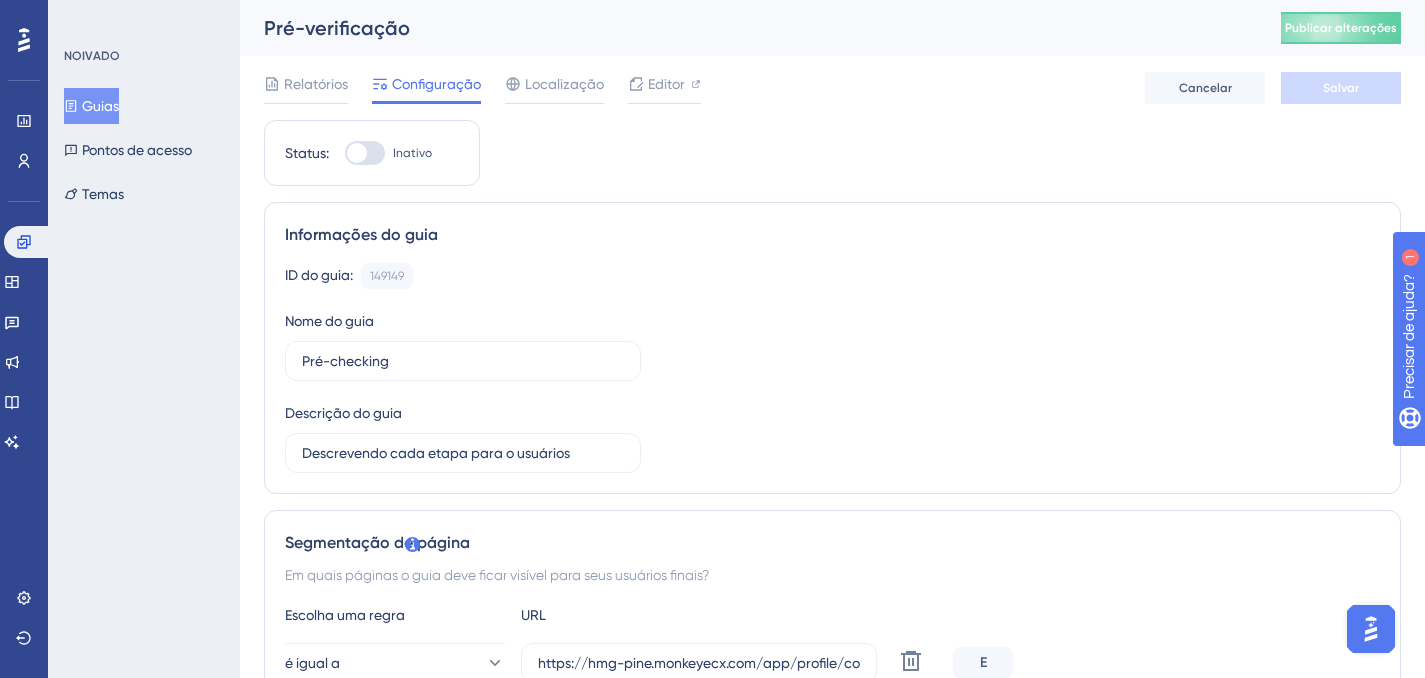 click at bounding box center (365, 153) 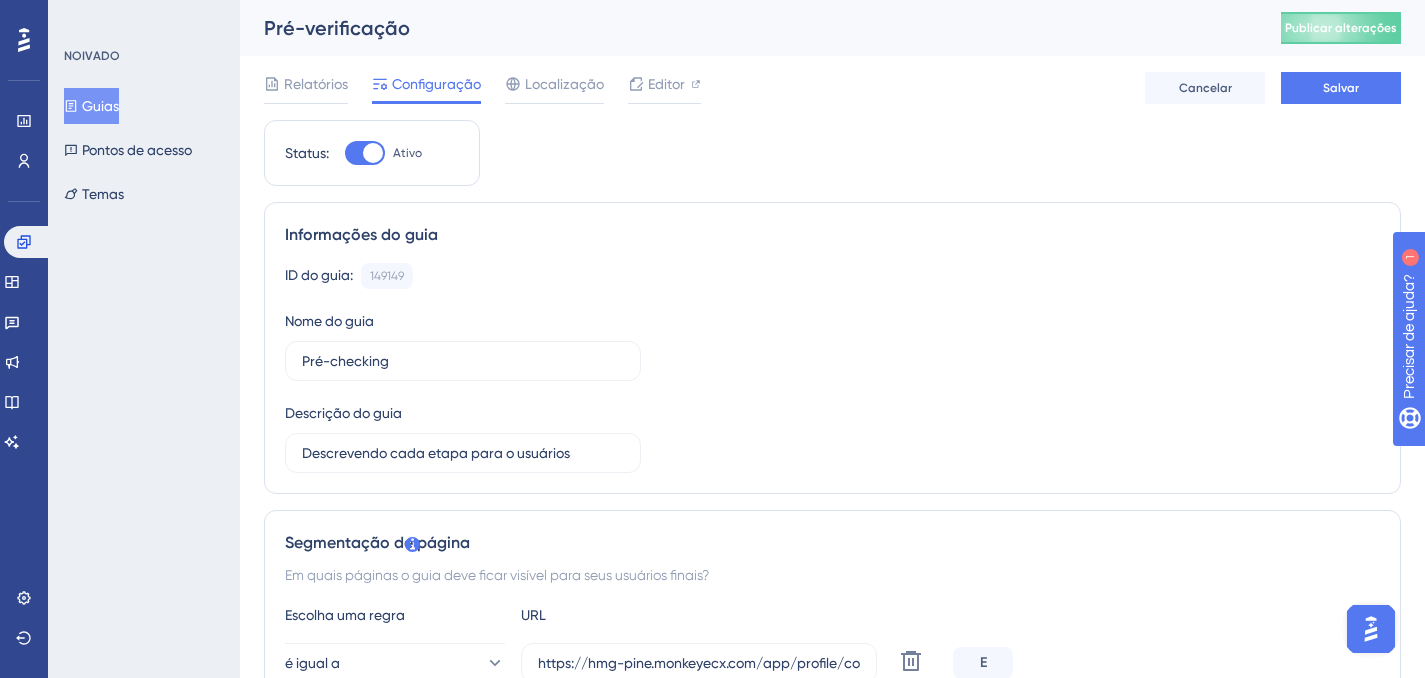 click on "Relatórios Configuração Localização Editor Cancelar Salvar" at bounding box center [832, 88] 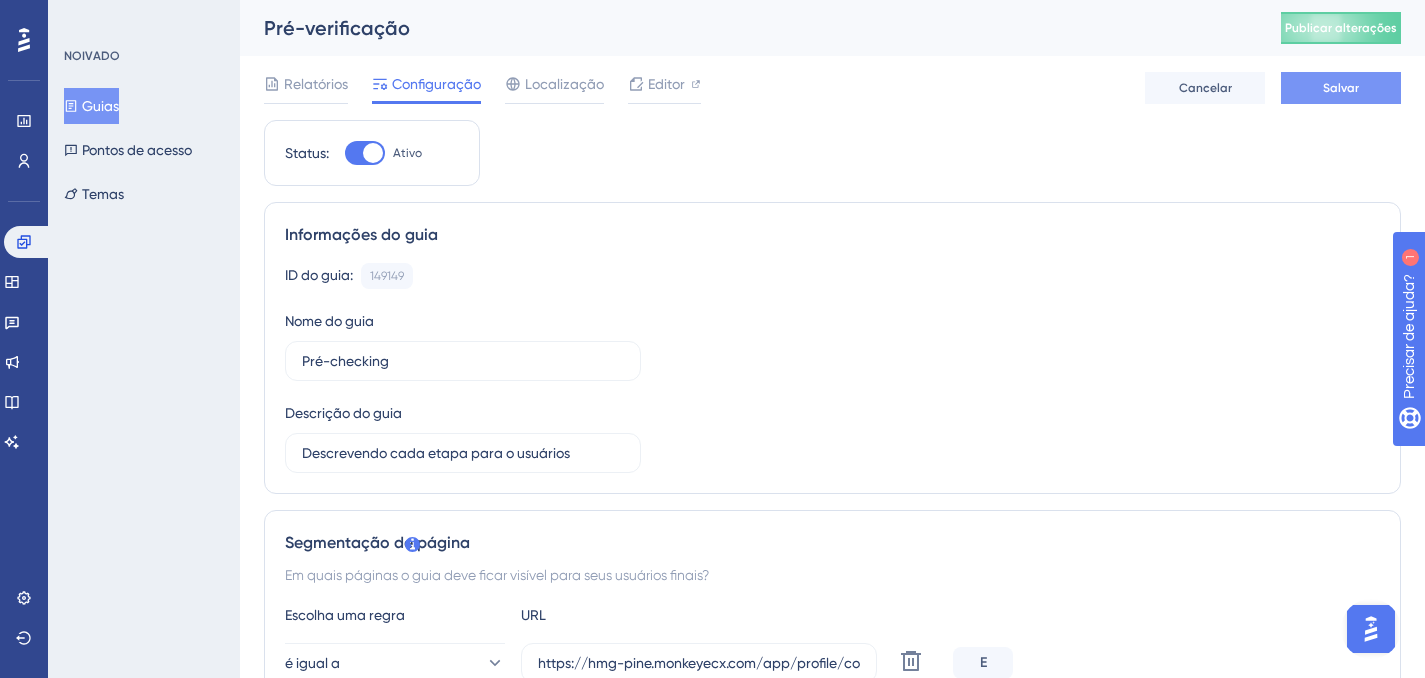 click on "Salvar" at bounding box center (1341, 88) 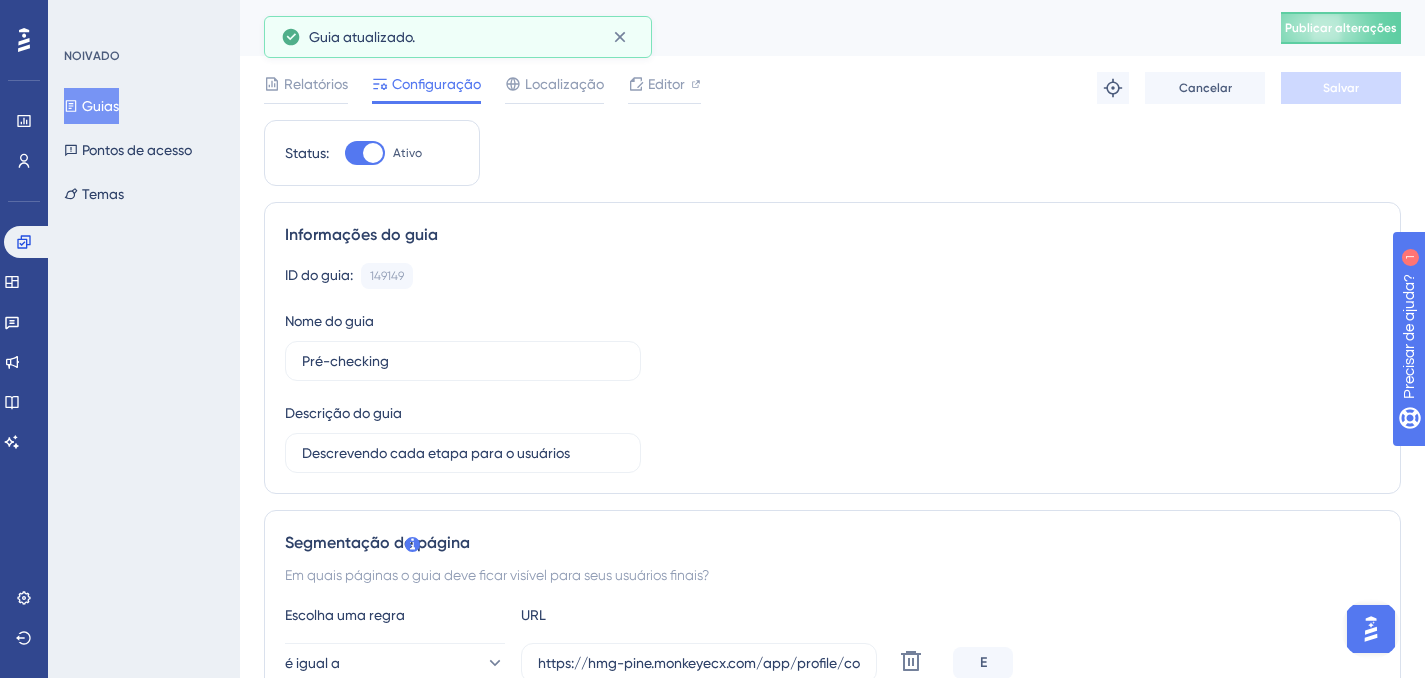 click on "Publicar alterações" at bounding box center (1341, 28) 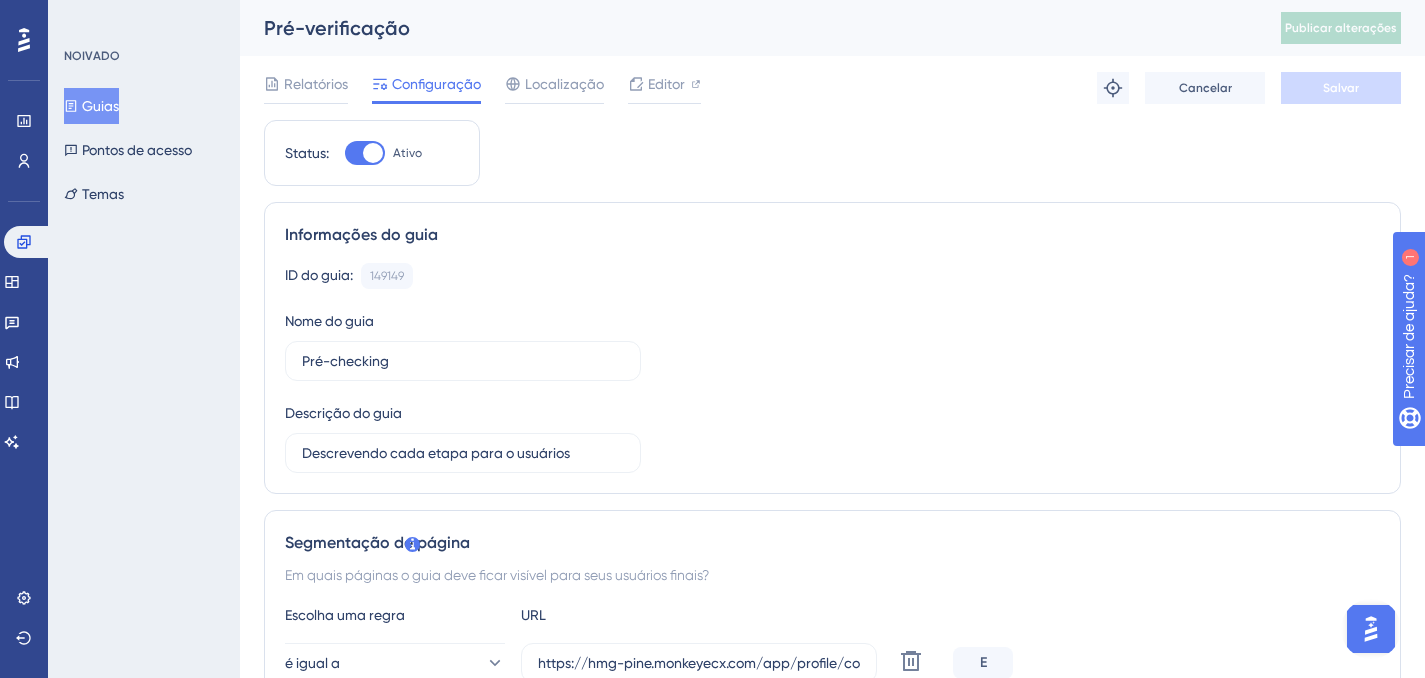 click at bounding box center [365, 153] 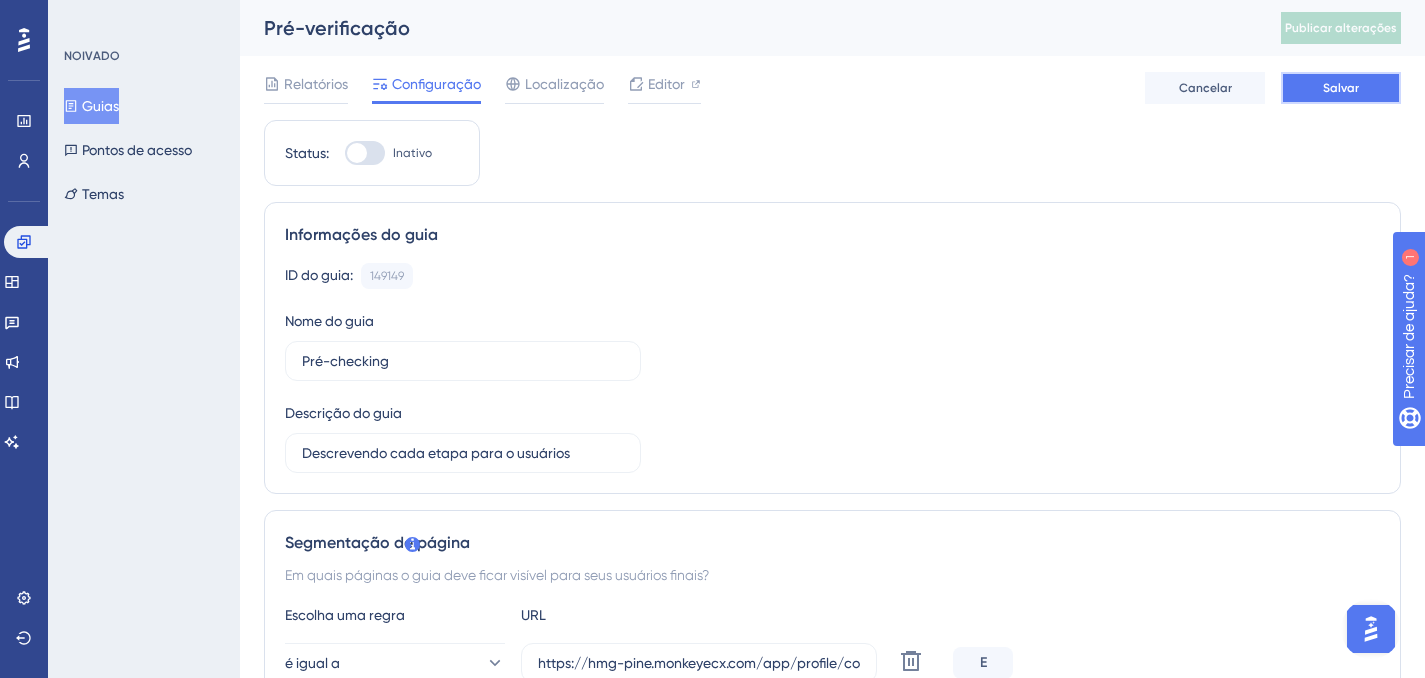 click on "Salvar" at bounding box center (1341, 88) 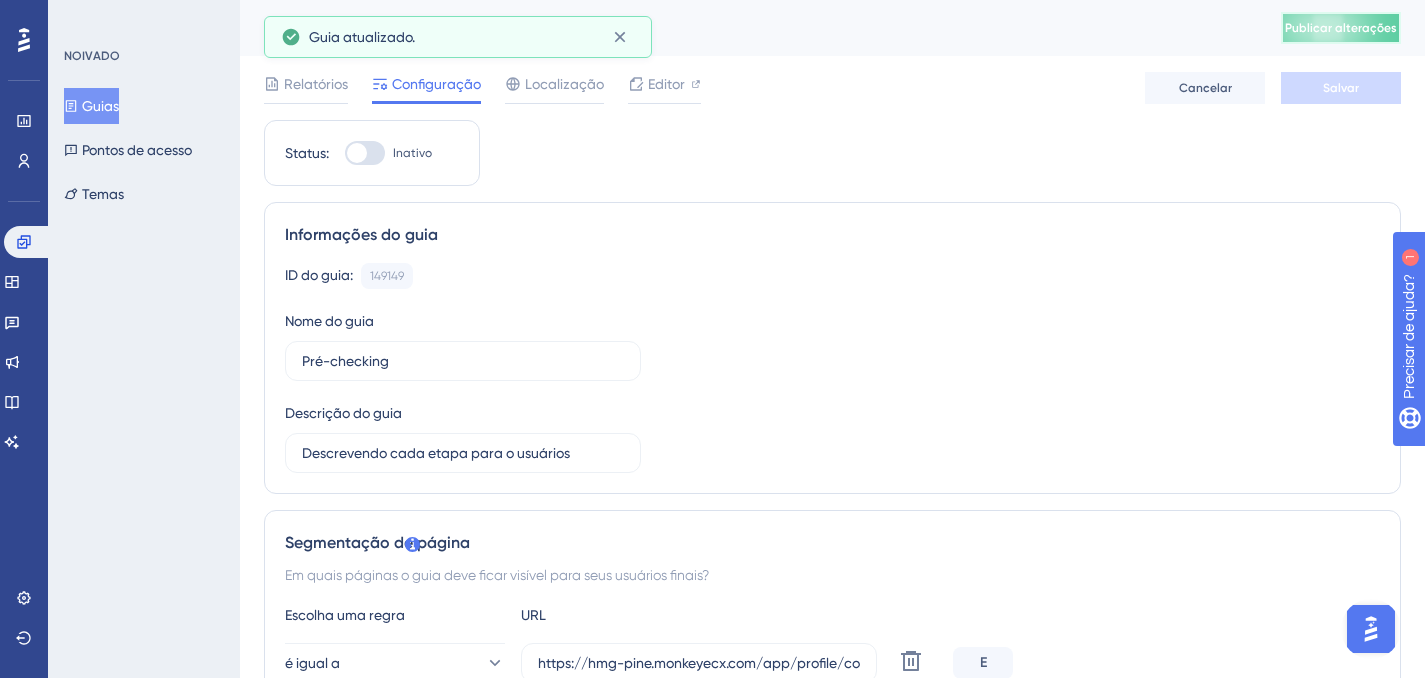 drag, startPoint x: 1333, startPoint y: 36, endPoint x: 1336, endPoint y: 22, distance: 14.3178215 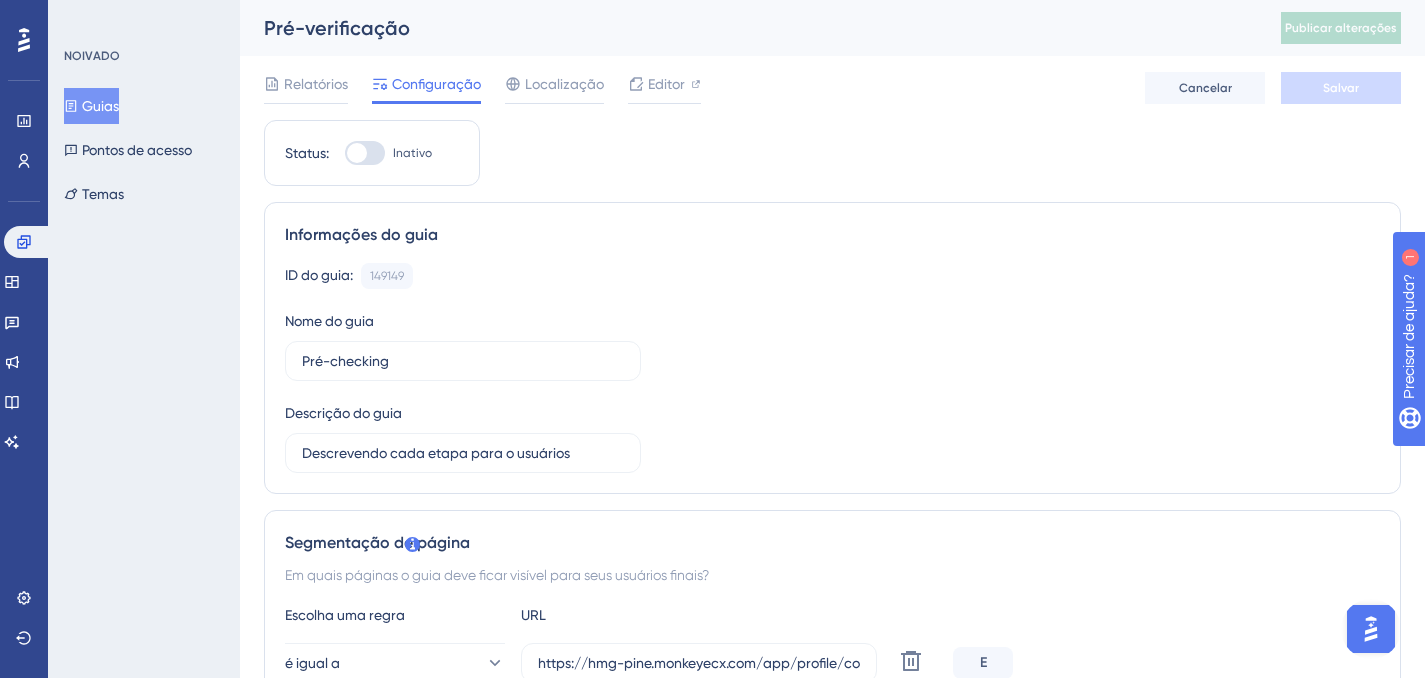 click on "Inativo" at bounding box center (412, 153) 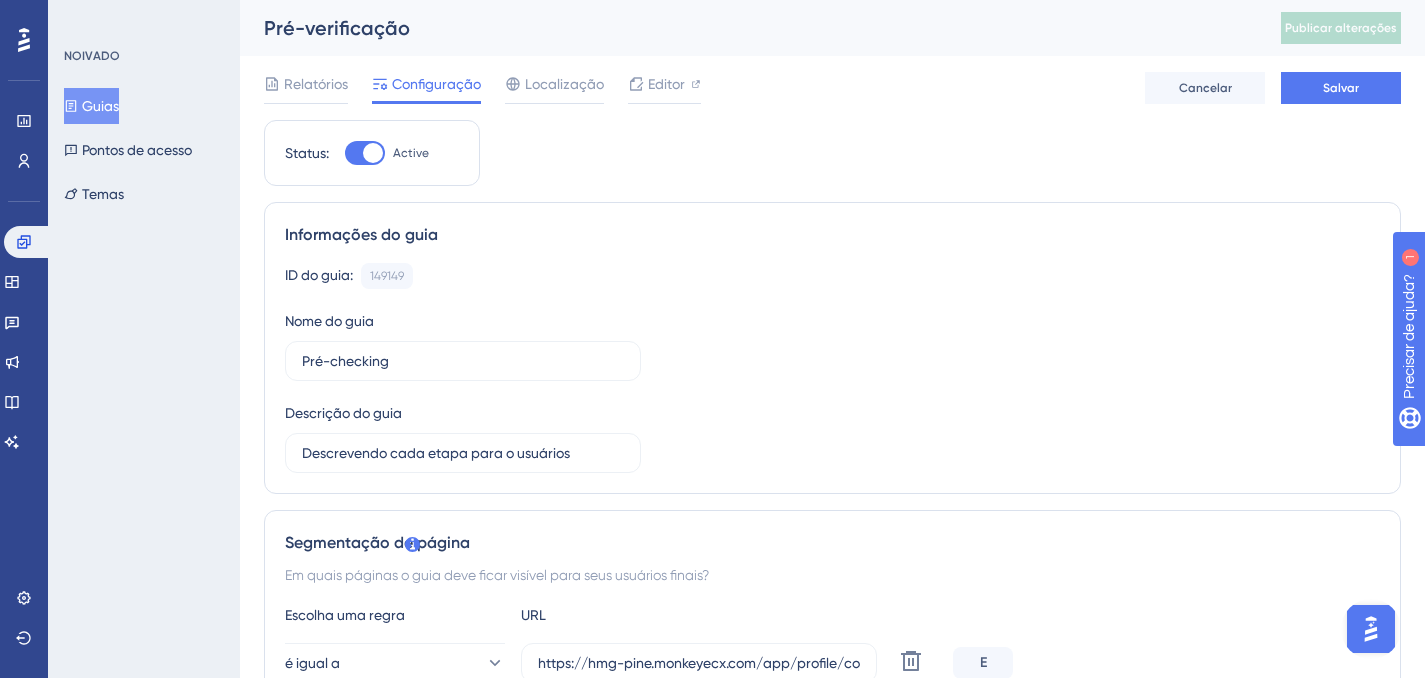 click at bounding box center (373, 153) 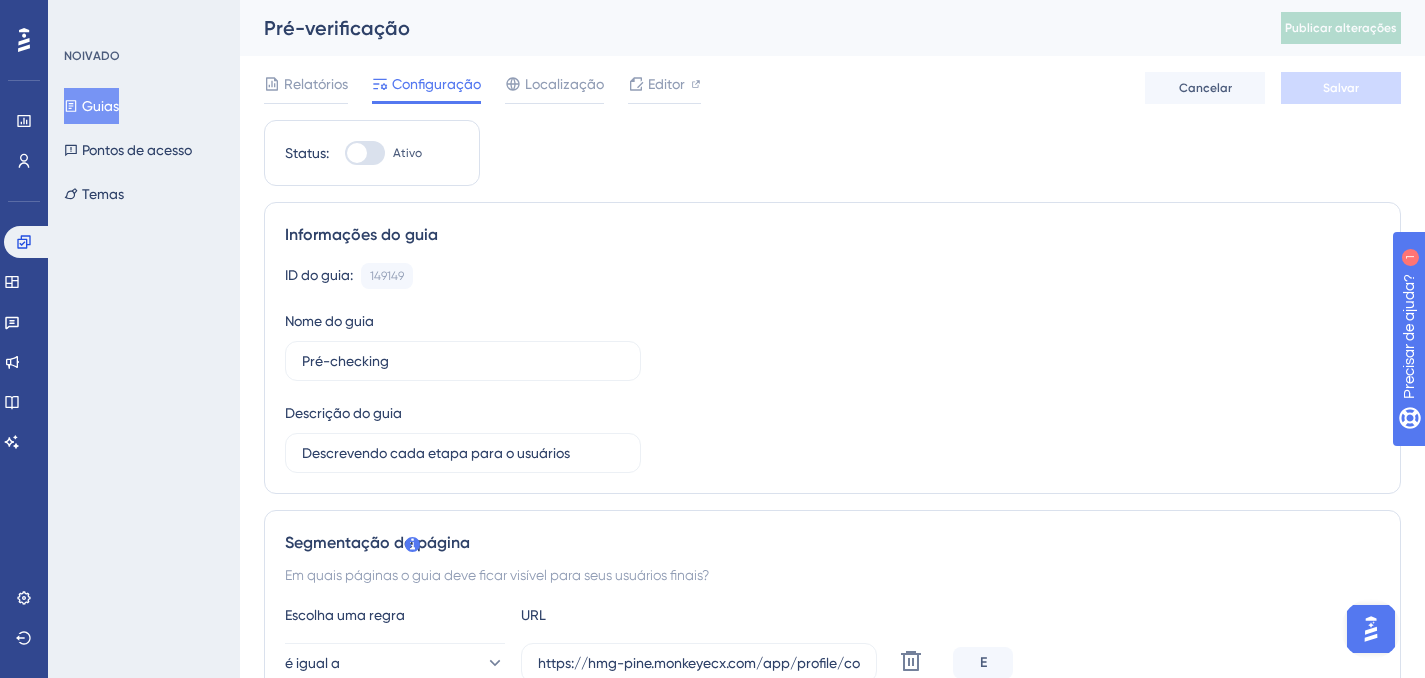 click at bounding box center [365, 153] 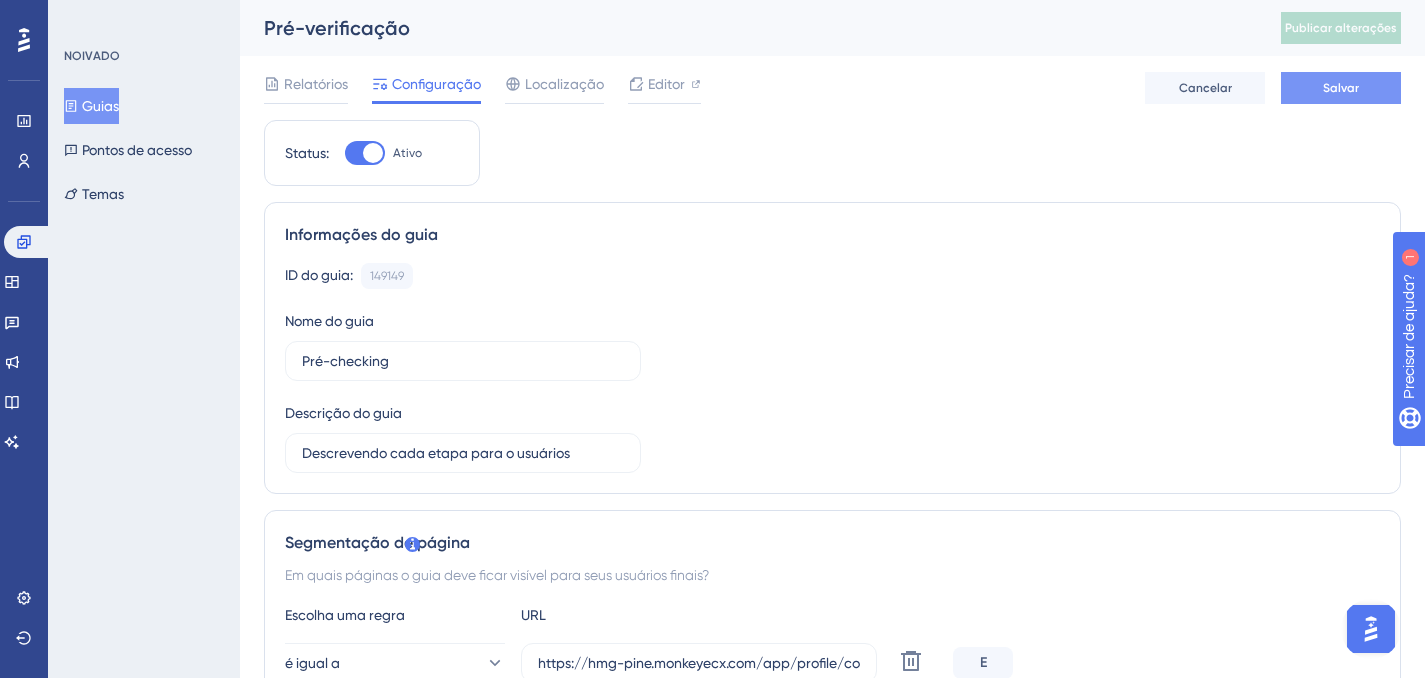 click on "Salvar" at bounding box center (1341, 88) 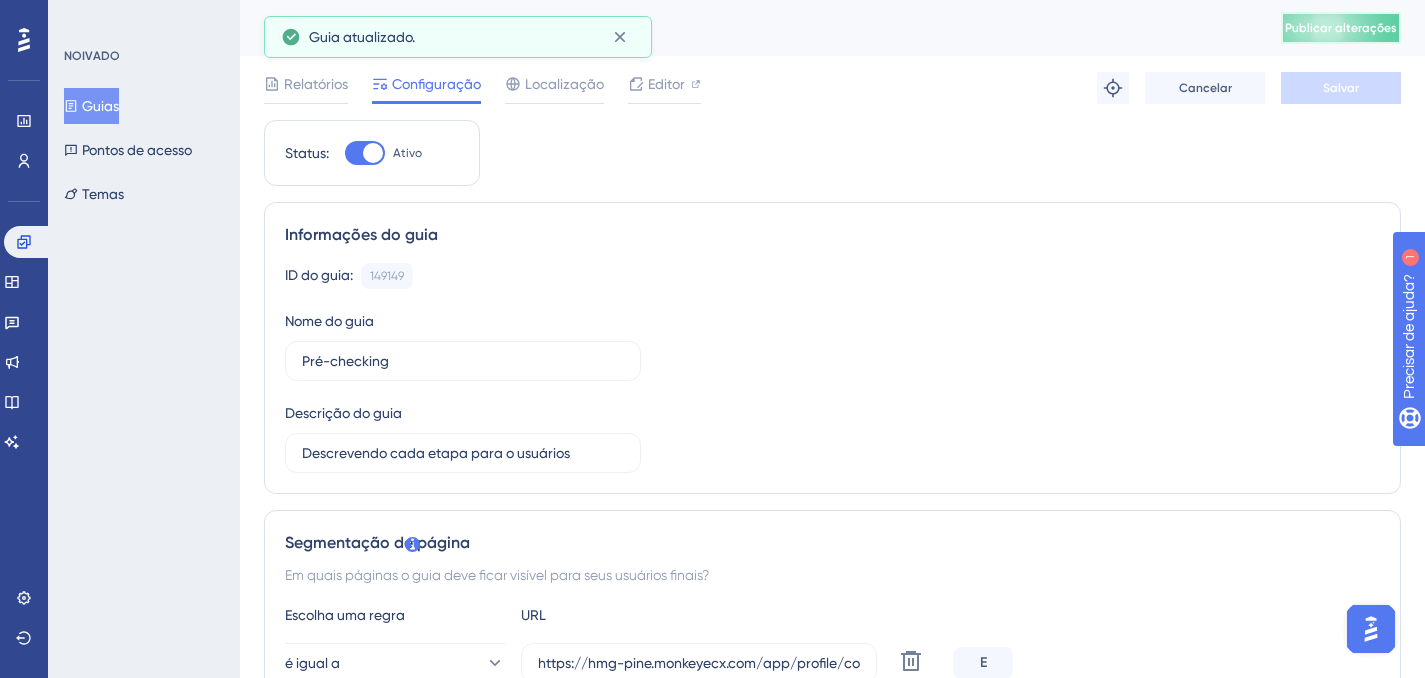 drag, startPoint x: 1313, startPoint y: 33, endPoint x: 1314, endPoint y: 23, distance: 10.049875 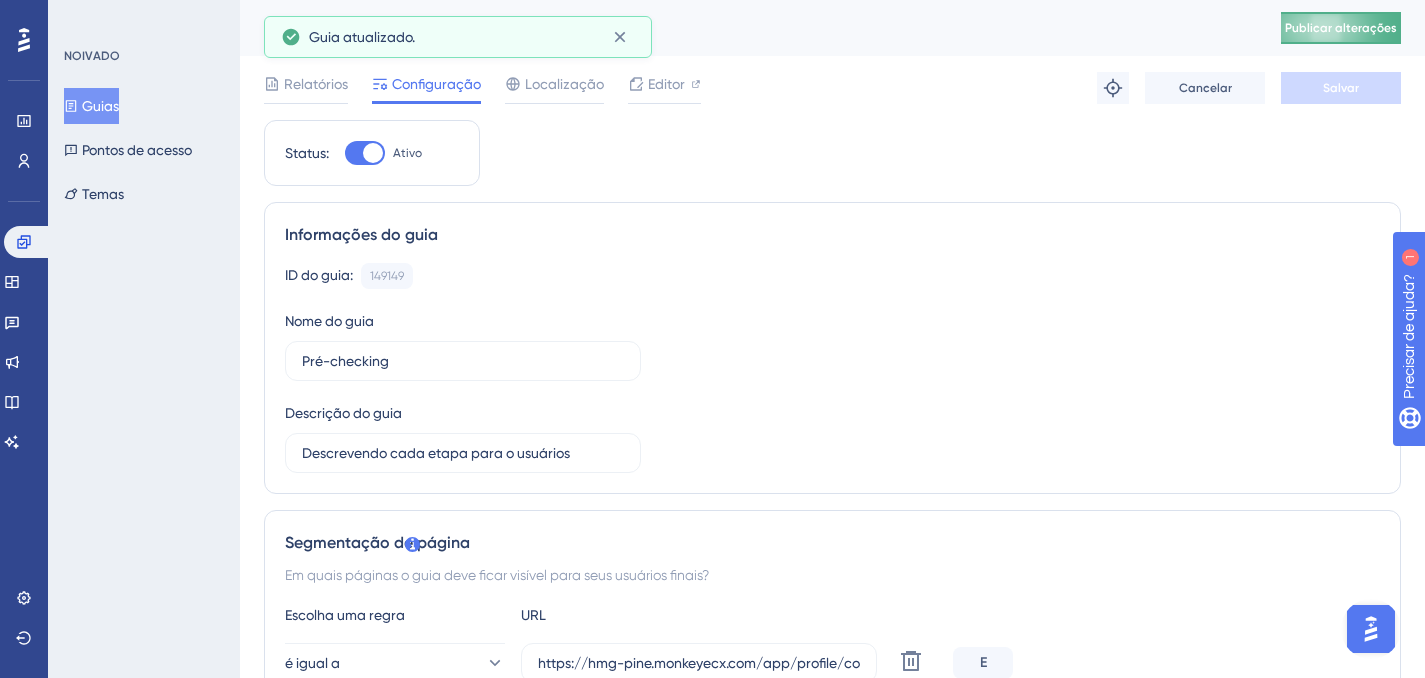 click on "Publicar alterações" at bounding box center (1341, 28) 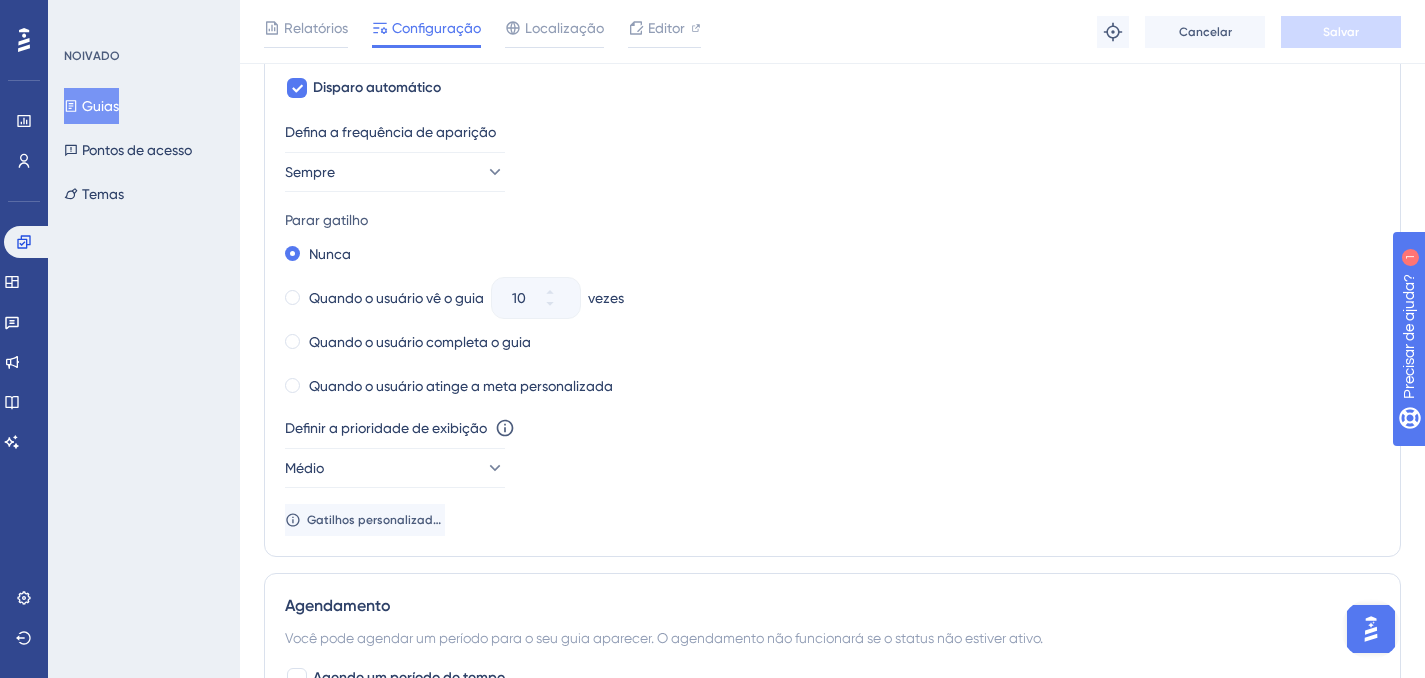 scroll, scrollTop: 1230, scrollLeft: 0, axis: vertical 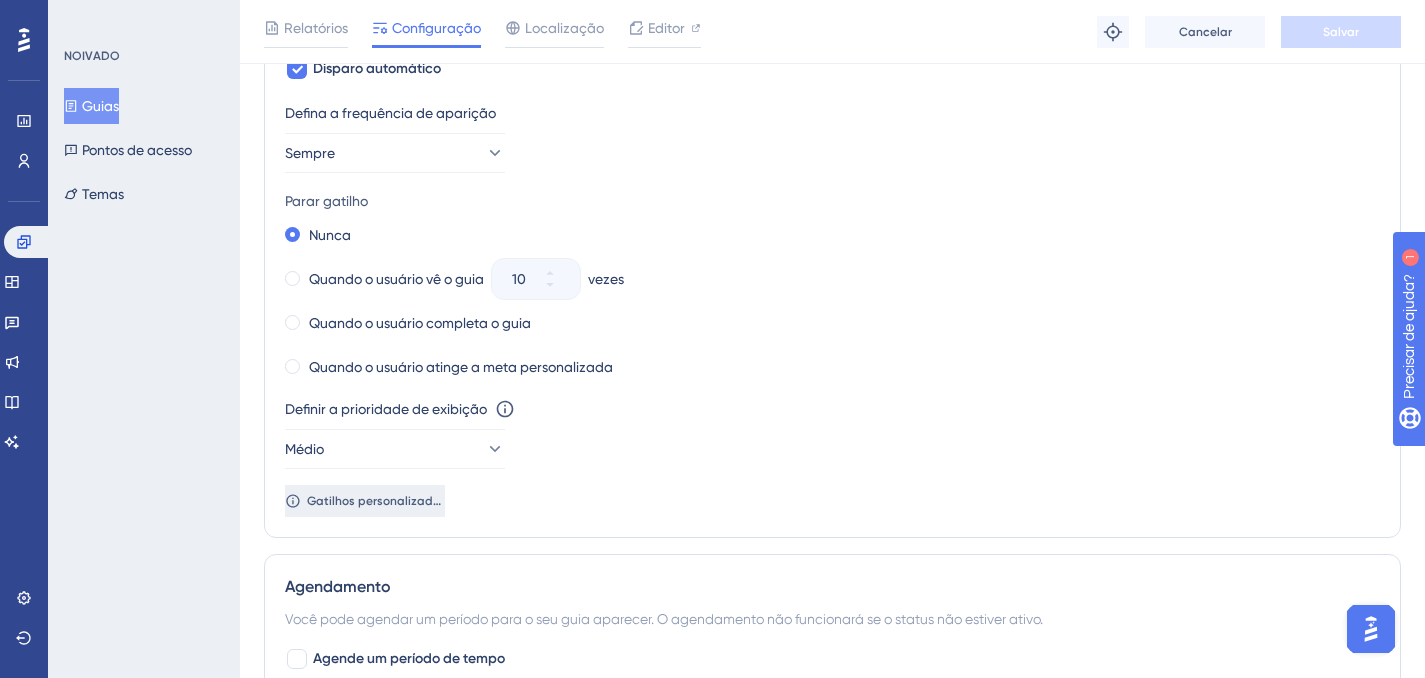 click on "Gatilhos personalizados" at bounding box center (365, 501) 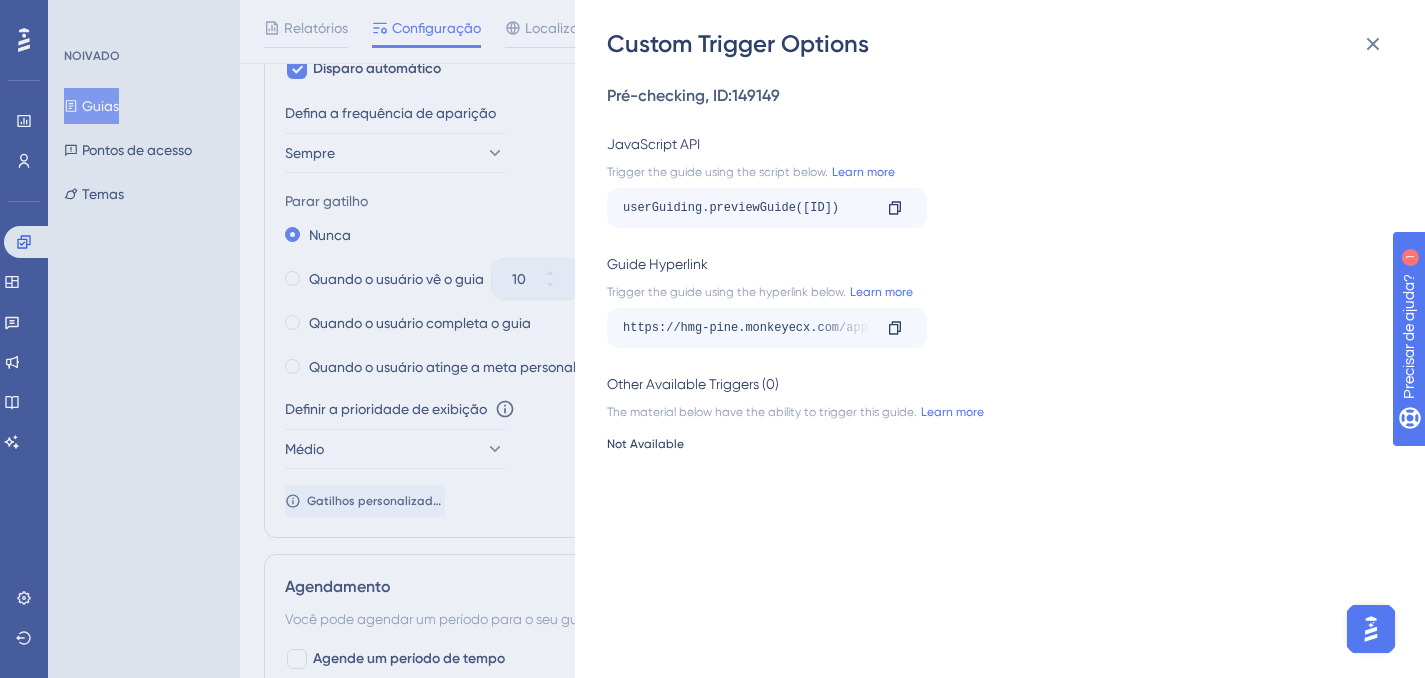 click on "Custom Trigger Options Pré-checking , ID: [ID] JavaScript API Trigger the guide using the script below. Learn more userGuiding.previewGuide([ID]) Copy Guide Hyperlink Trigger the guide using the hyperlink below. Learn more https://hmg-pine.monkeyecx.com/app/profile/company-approval-checklist?__ug__=[ID] Copy Other Available Triggers (0) The material below have the ability to trigger this guide. Learn more Not Available" at bounding box center [712, 339] 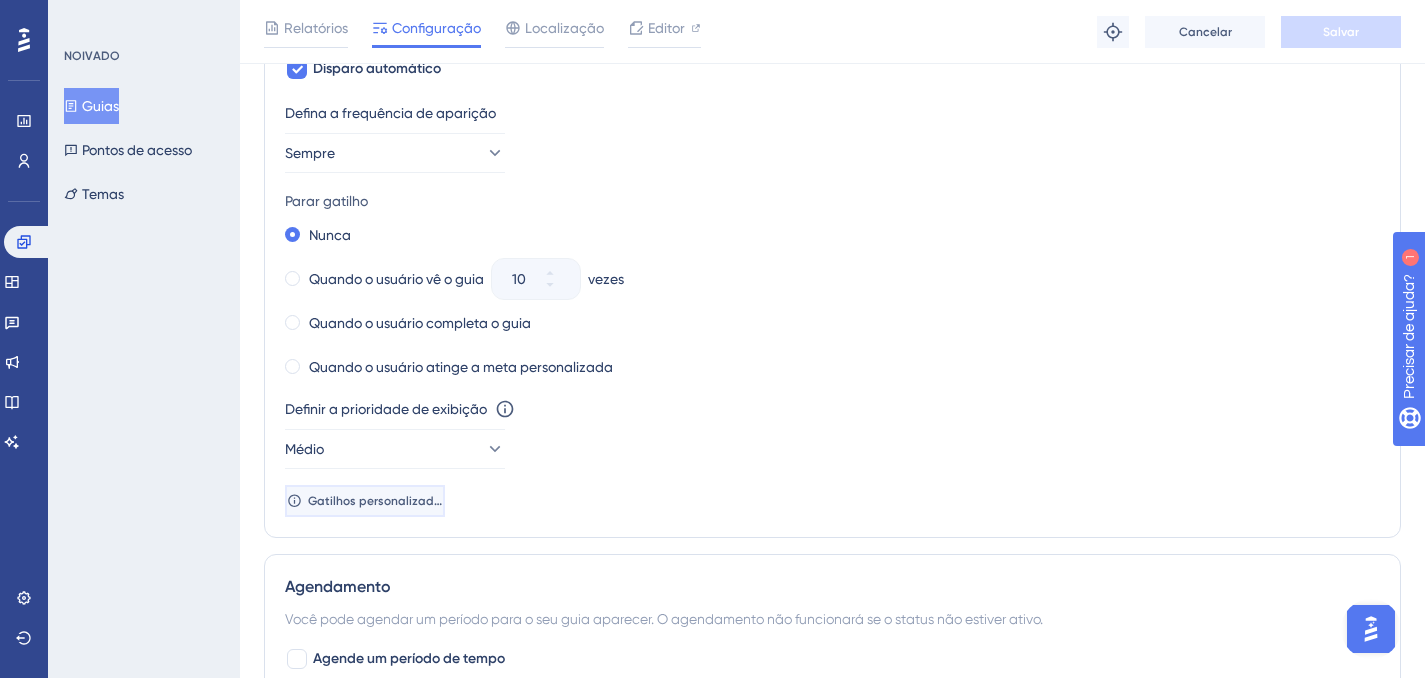 click on "Gatilhos personalizados" at bounding box center (377, 501) 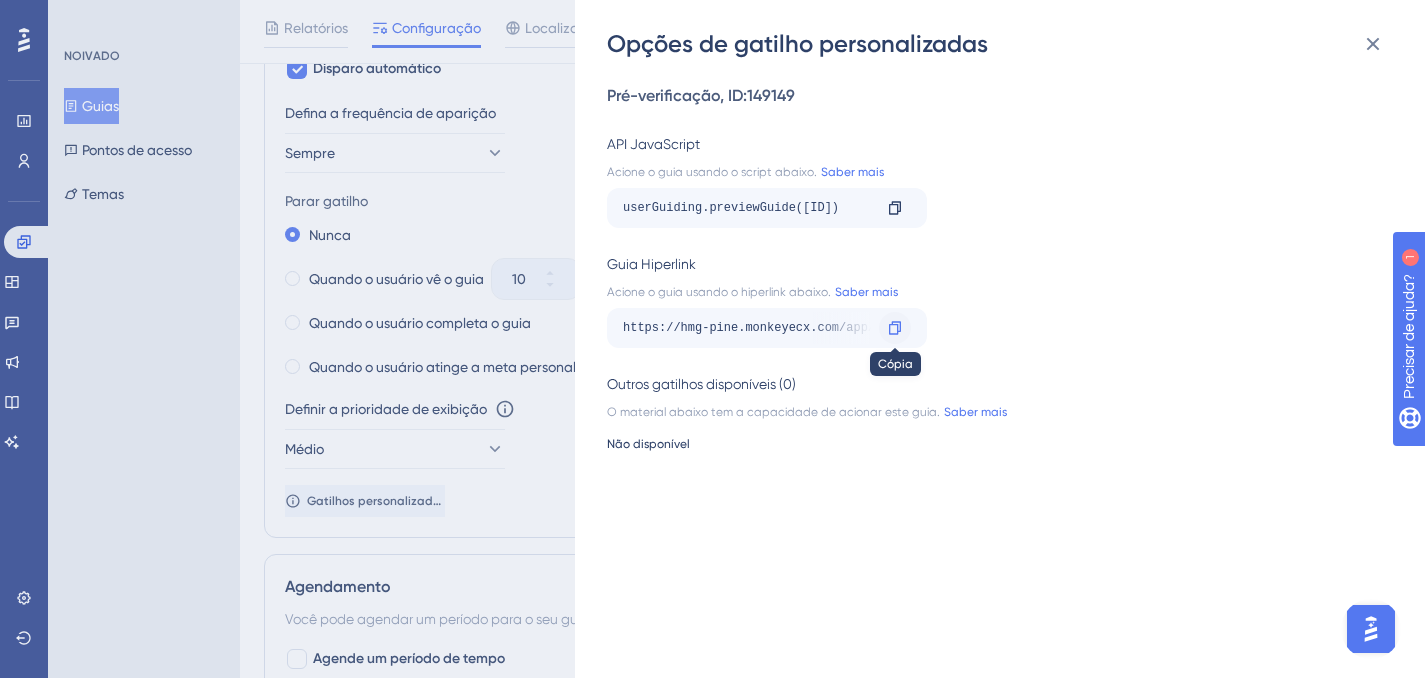 click 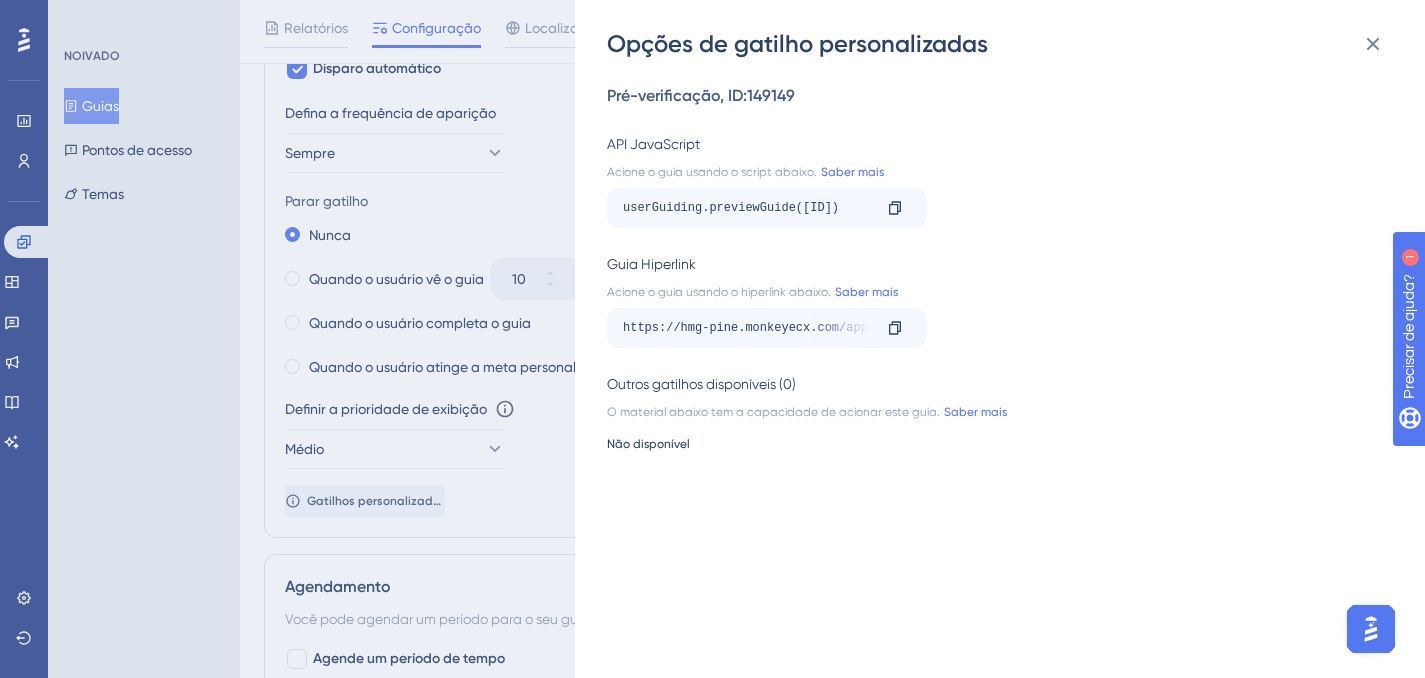 scroll, scrollTop: 0, scrollLeft: 0, axis: both 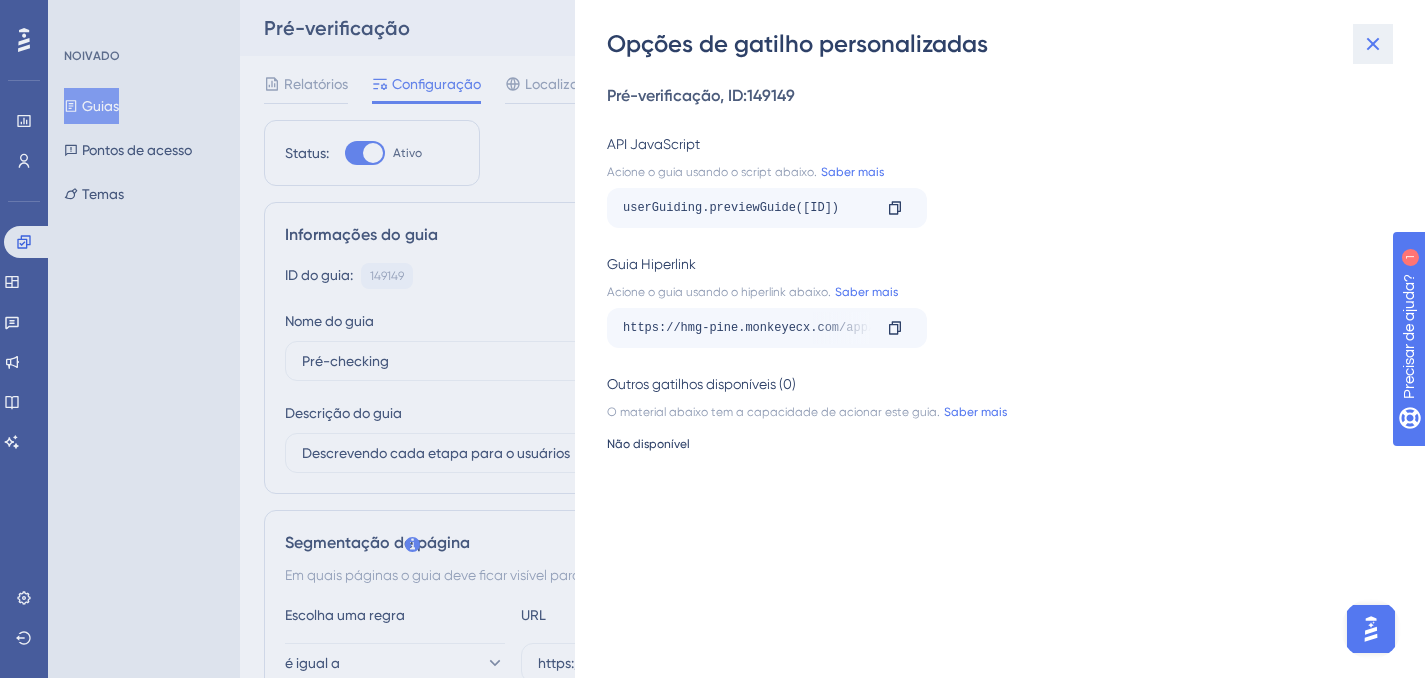 click 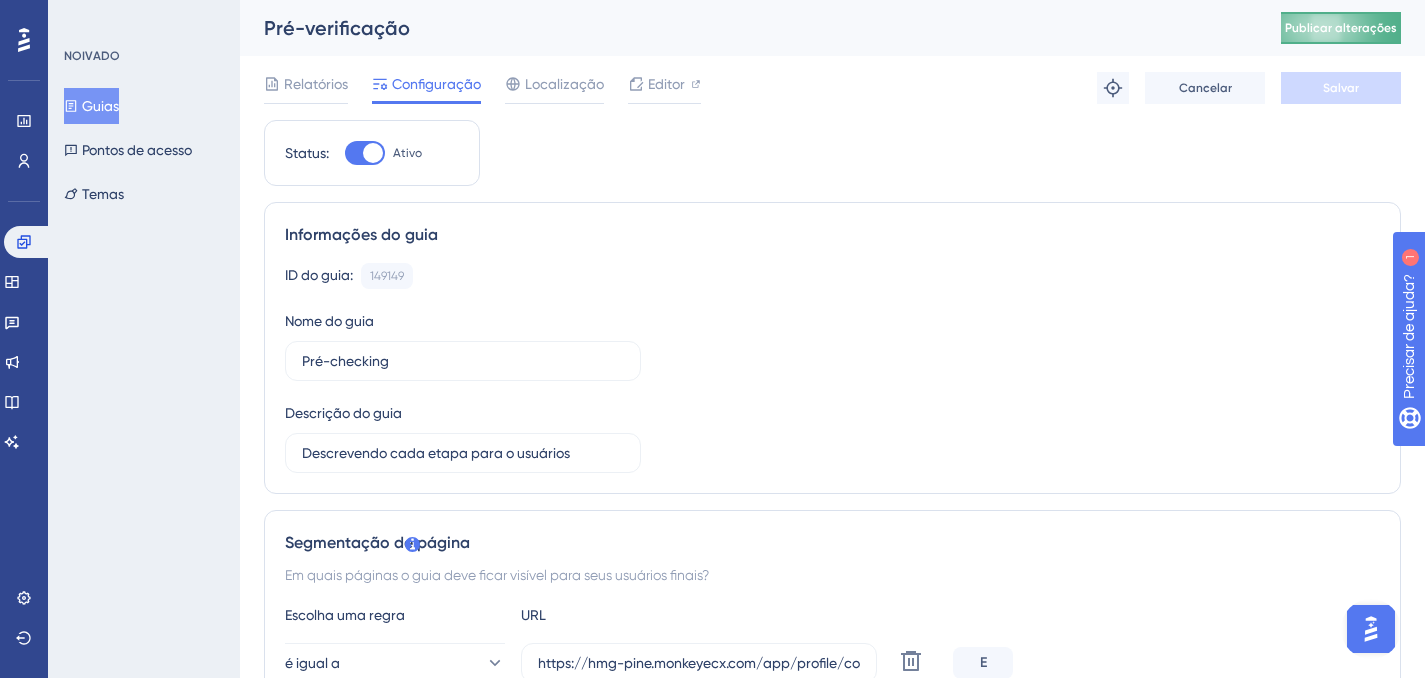 click on "Publicar alterações" at bounding box center [1341, 28] 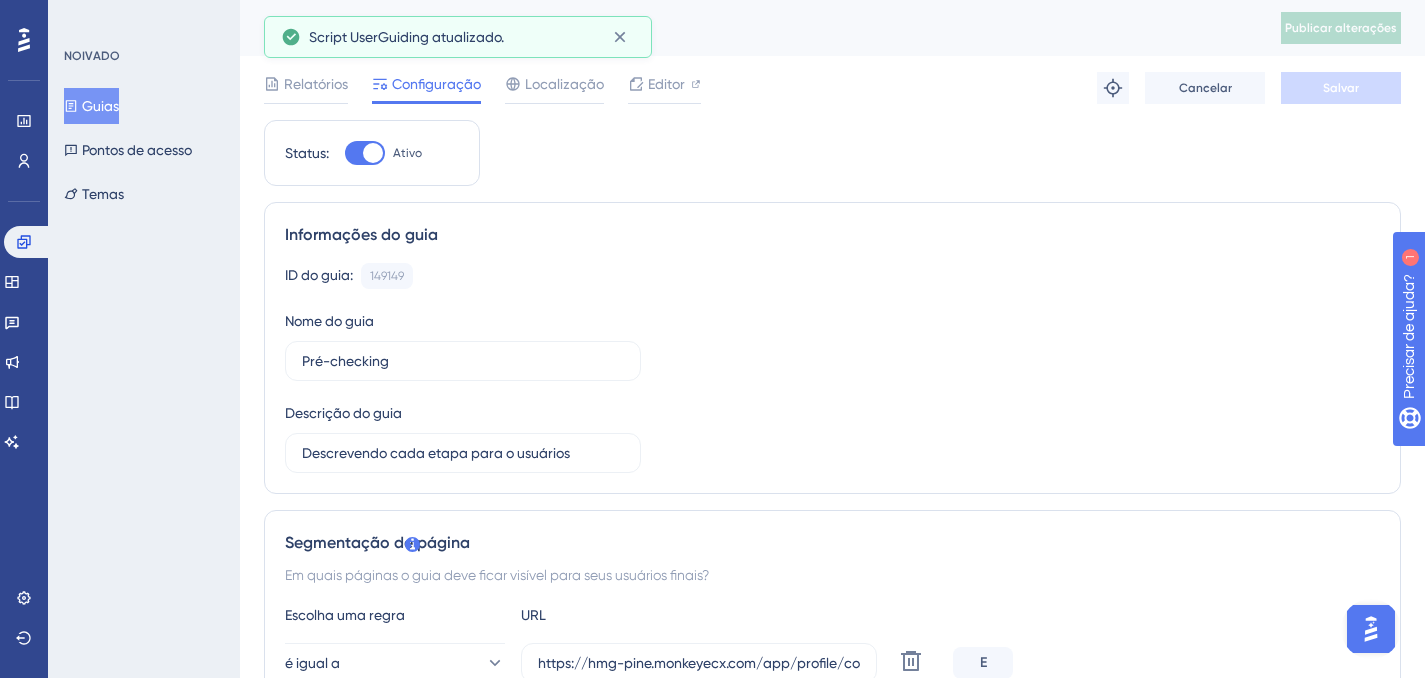 click on "ID do guia: [ID] Cópia Nome do guia Pré-checking Descrição do guia Descrevendo cada etapa para o usuários" at bounding box center [832, 368] 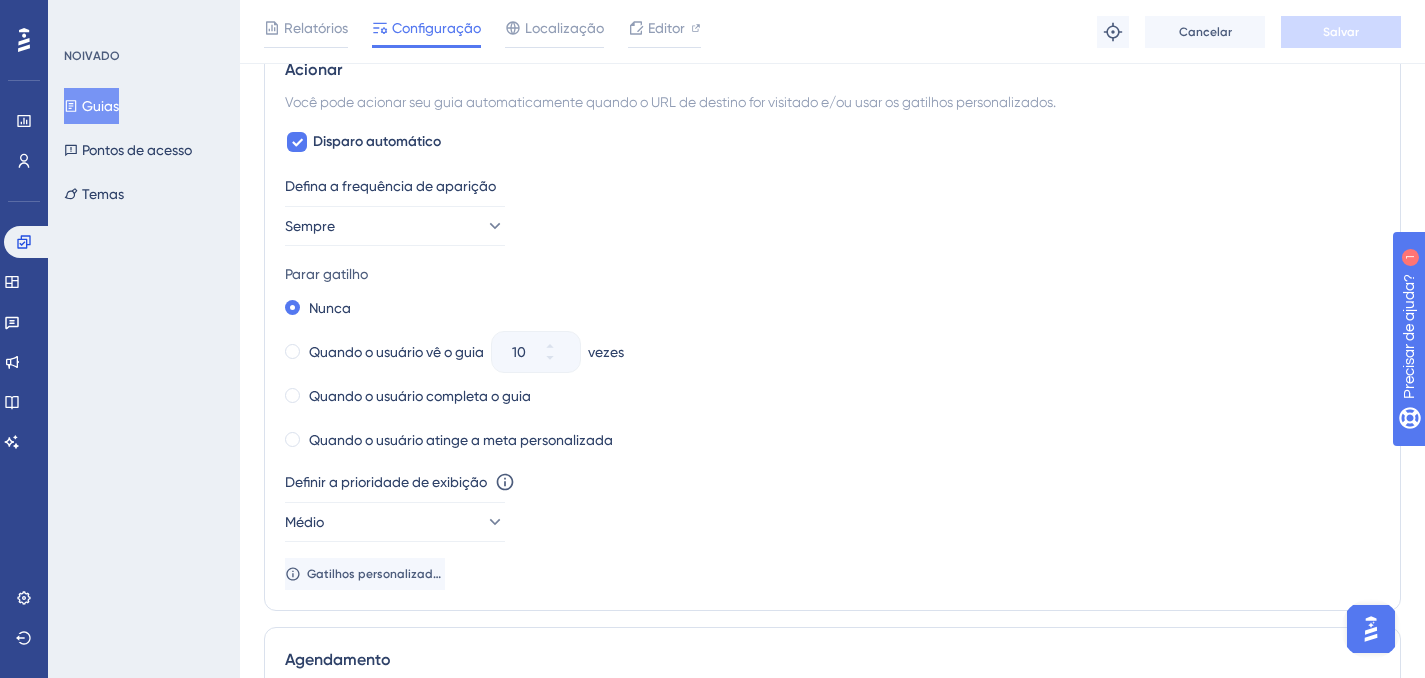 scroll, scrollTop: 1161, scrollLeft: 0, axis: vertical 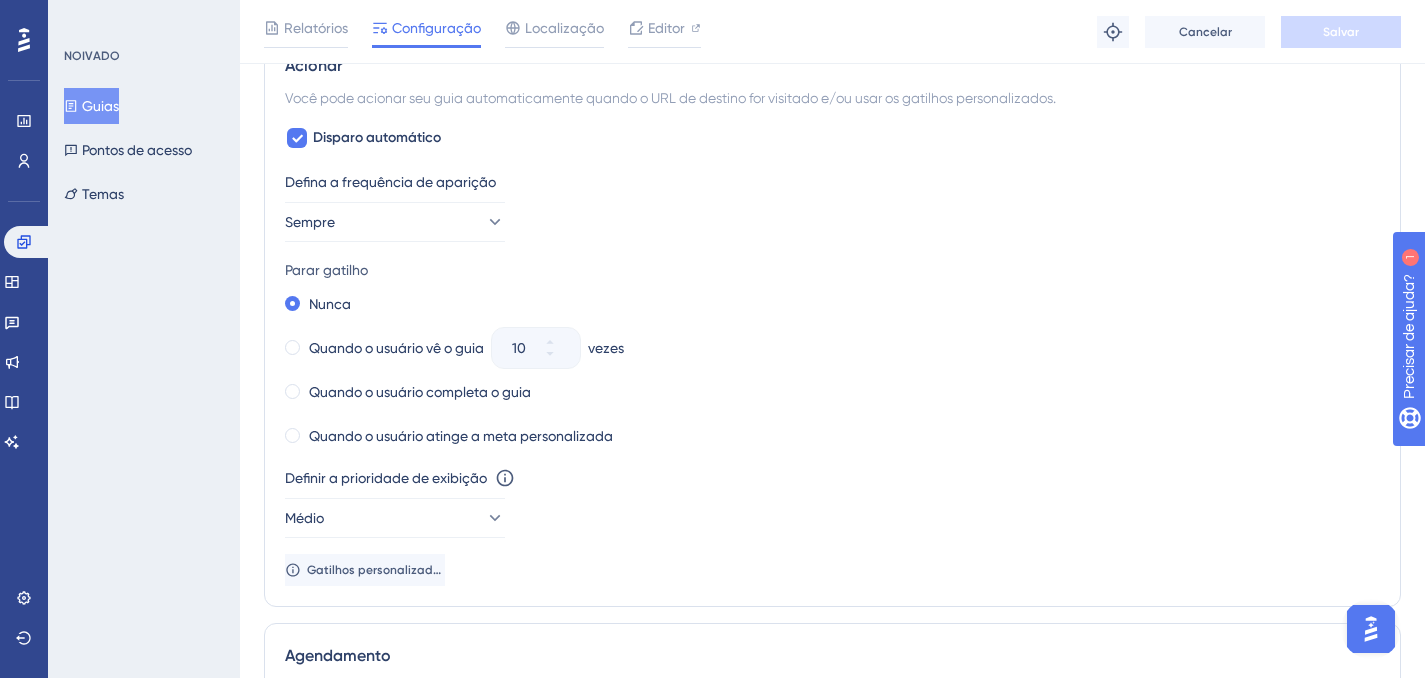 click on "Defina a frequência de aparição Sempre Parar gatilho Nunca Quando o usuário vê o guia 10 vezes Quando o usuário completa o guia Quando o usuário atinge a meta personalizada Definir a prioridade de exibição Esta opção definirá a prioridade de exibição entre materiais disparados automaticamente em casos de conflitos entre vários materiais Médio Gatilhos personalizados" at bounding box center [832, 378] 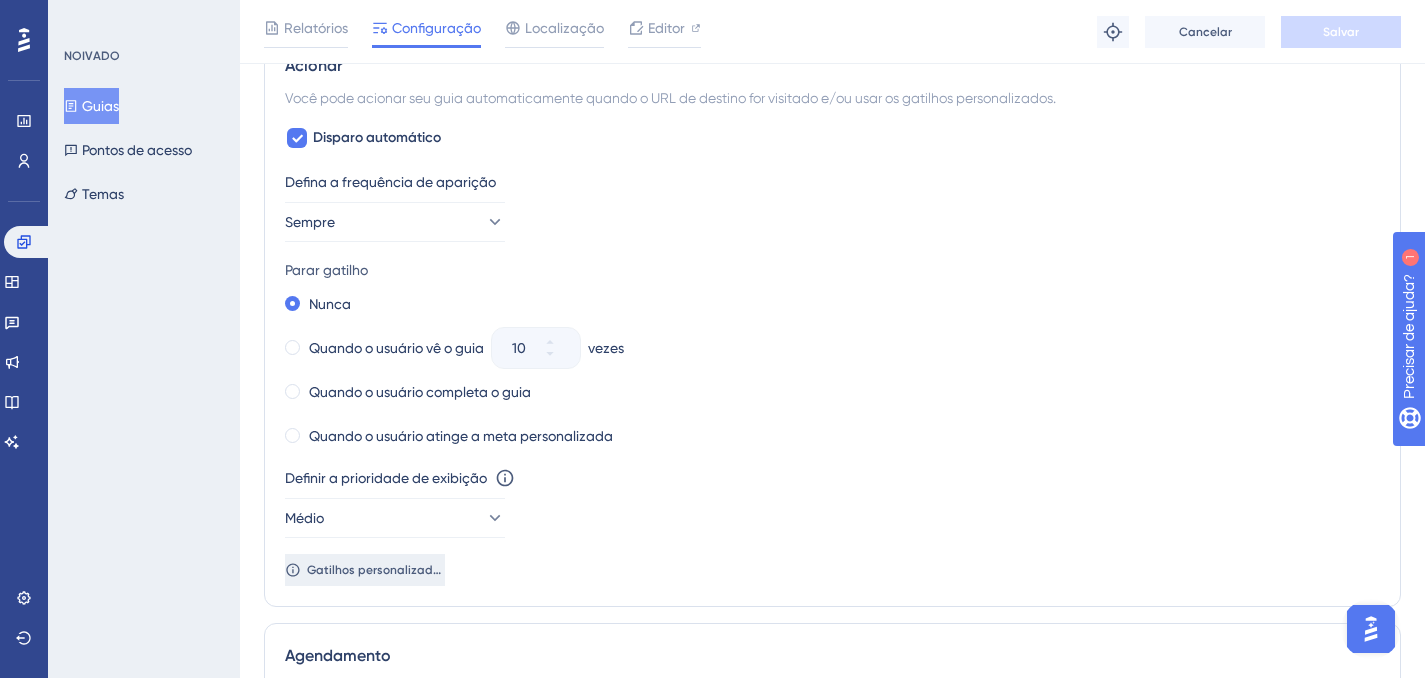 click on "Gatilhos personalizados" at bounding box center [376, 570] 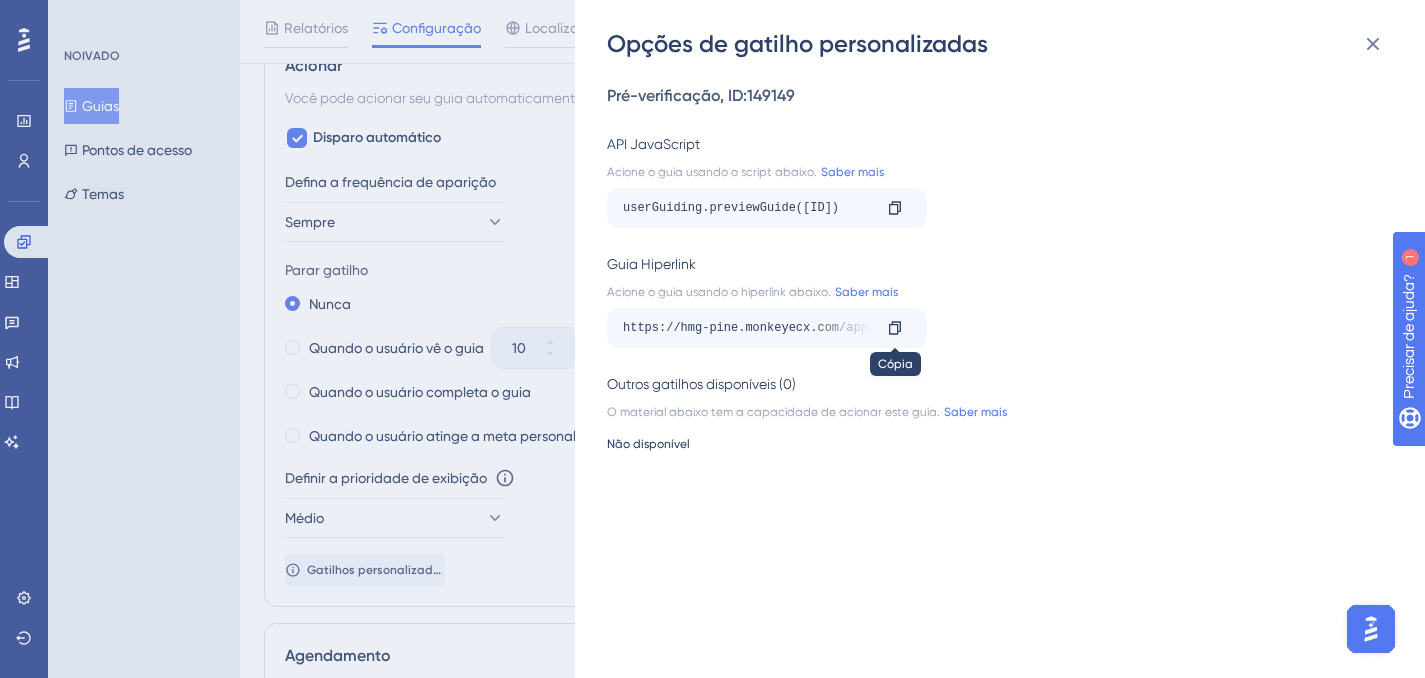 click 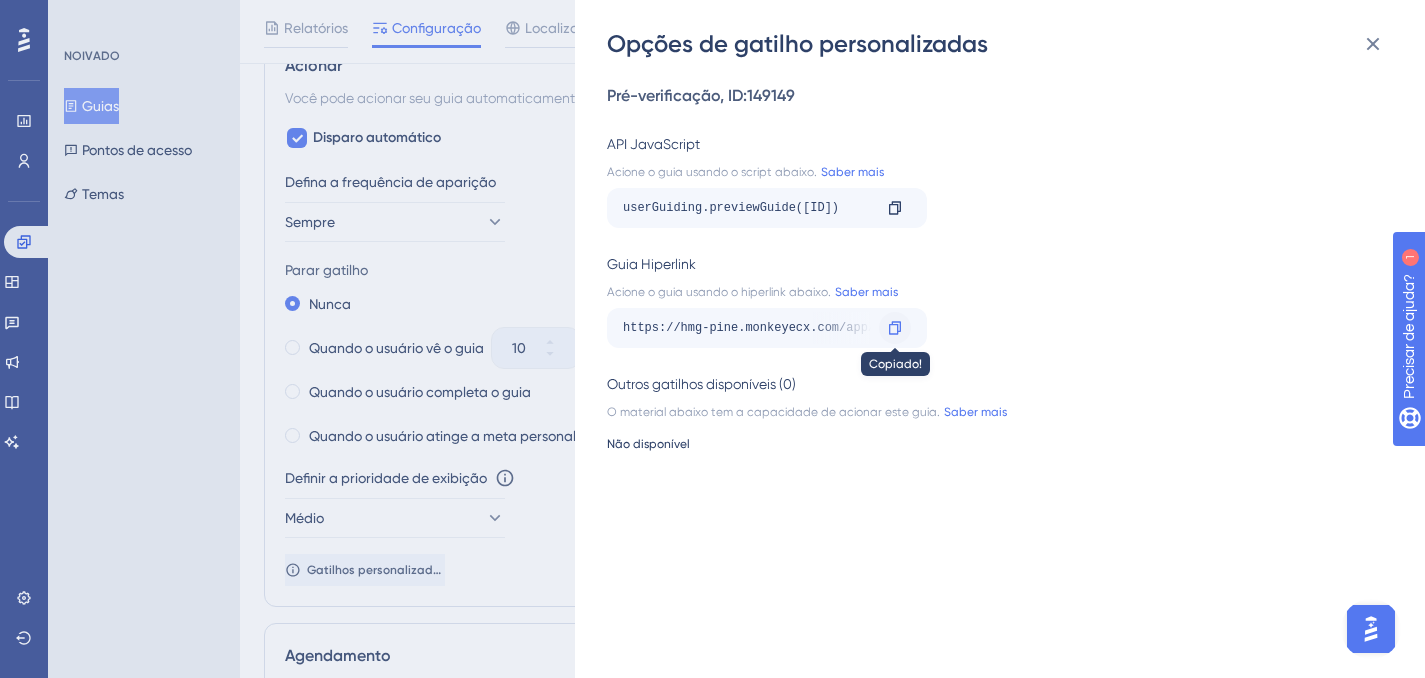 click 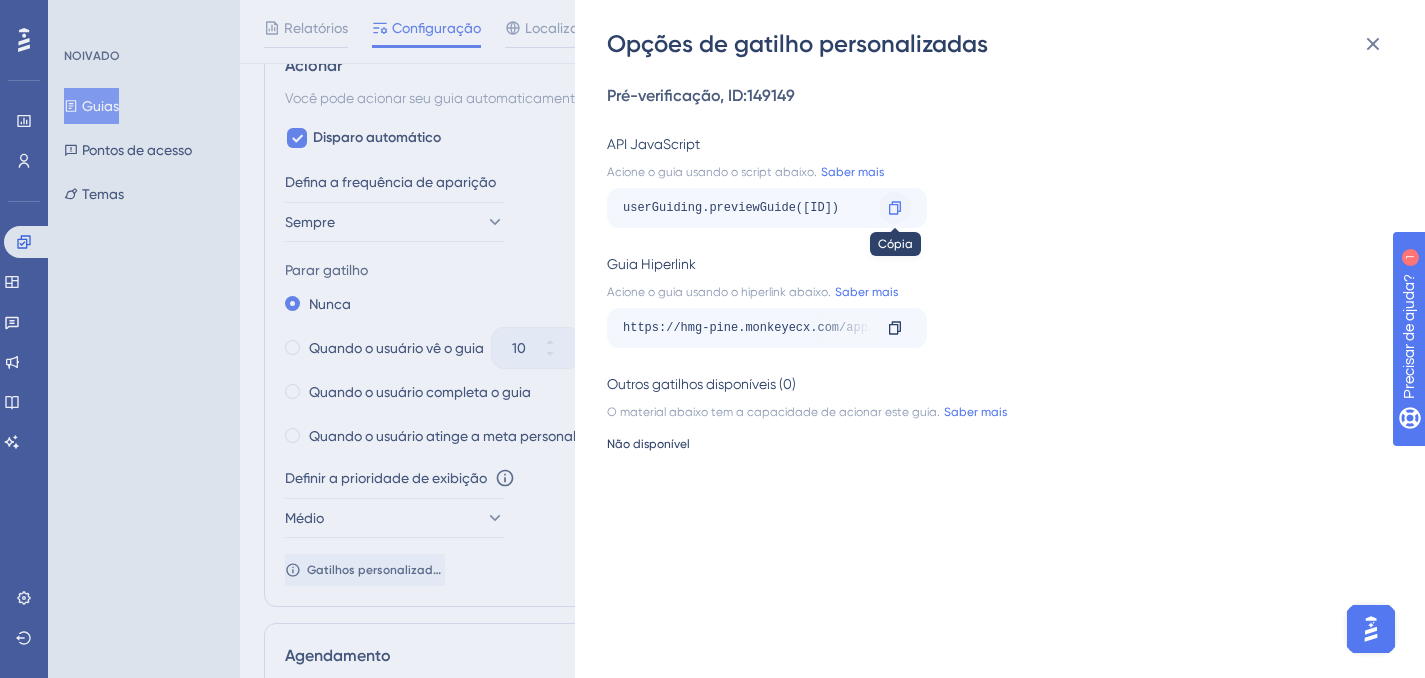 click at bounding box center [895, 208] 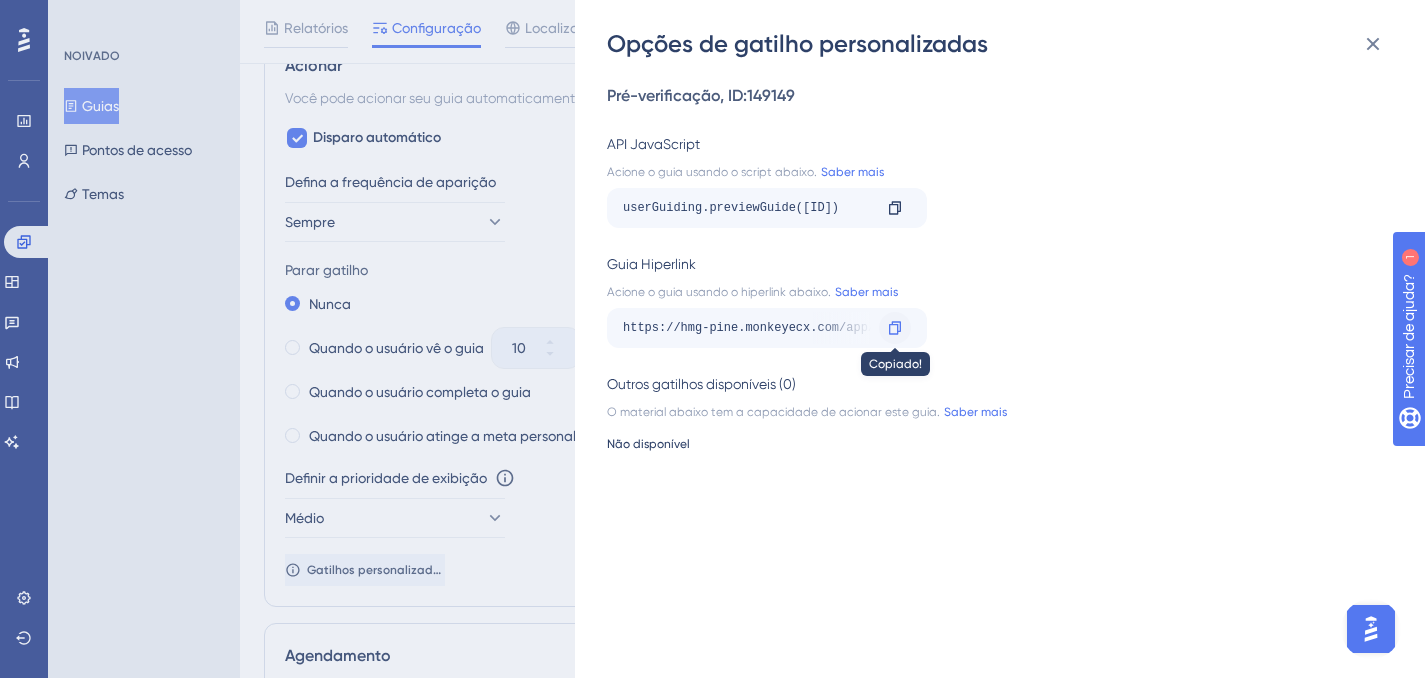click 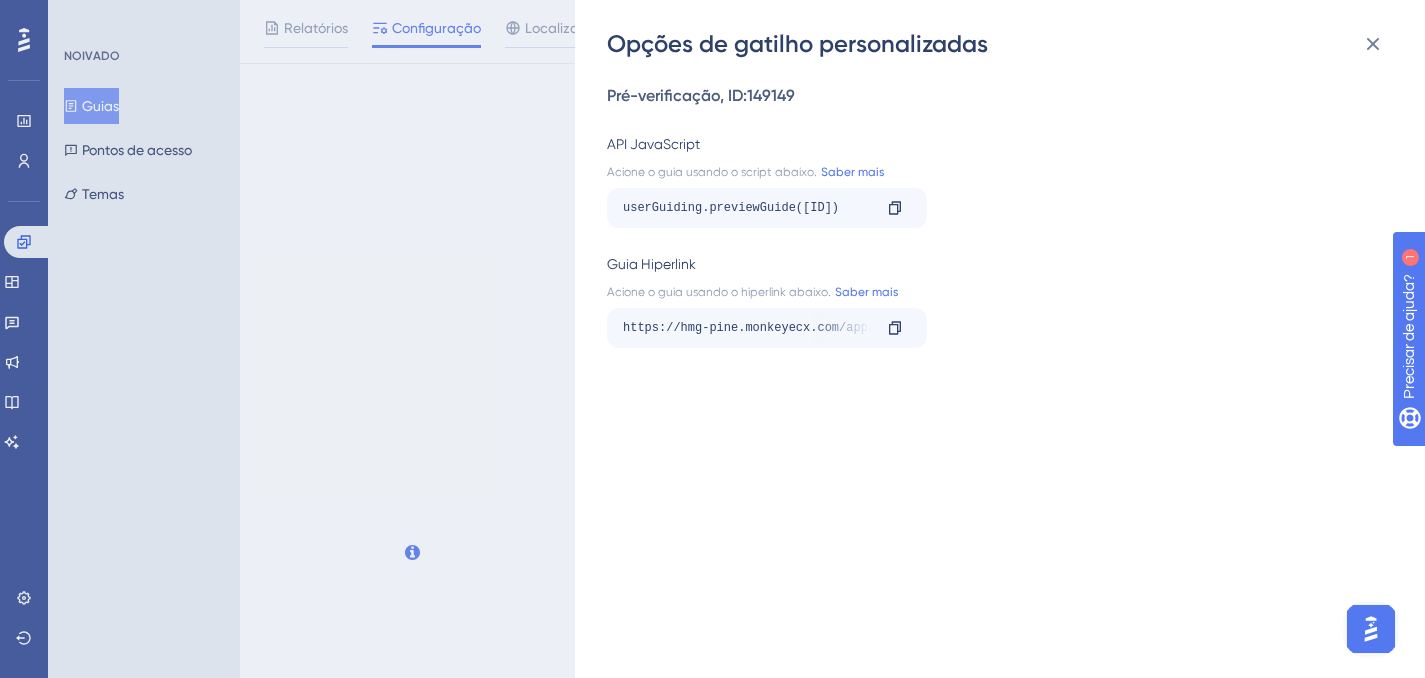scroll, scrollTop: 0, scrollLeft: 0, axis: both 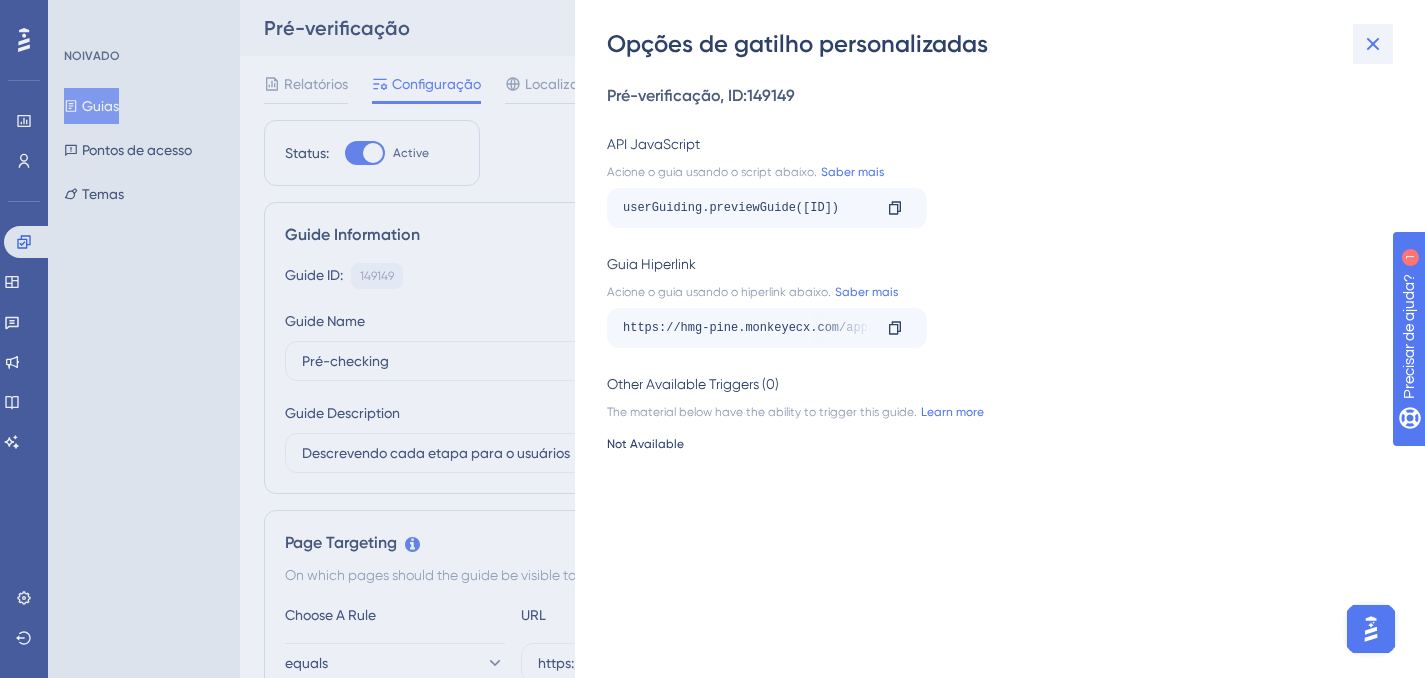 click at bounding box center (1373, 44) 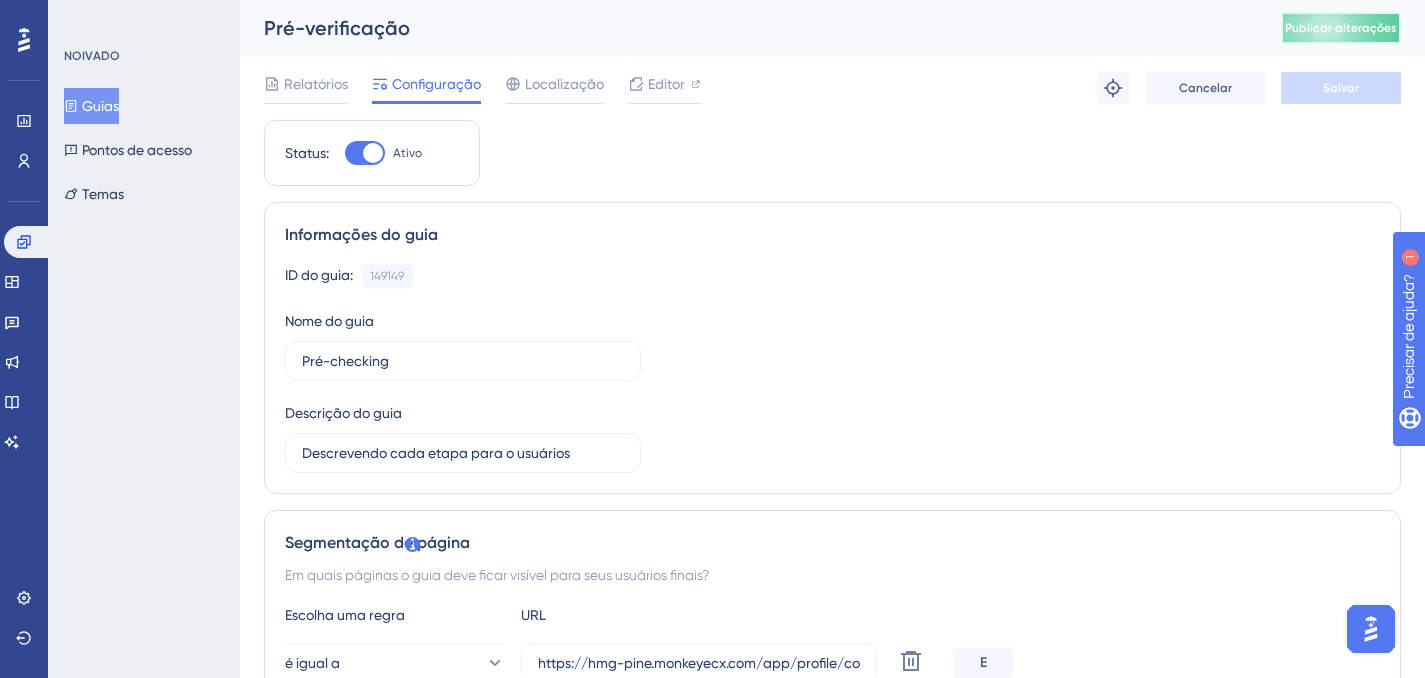 click on "Publicar alterações" at bounding box center (1341, 28) 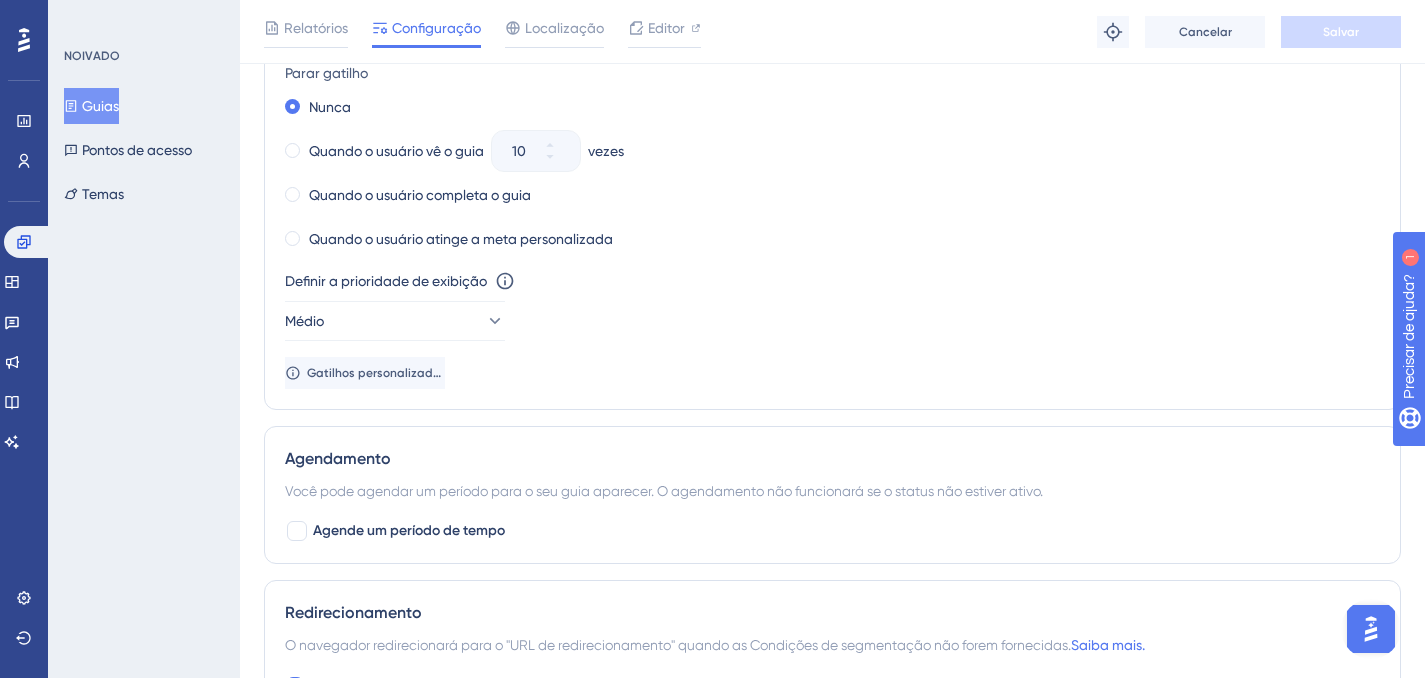 scroll, scrollTop: 1281, scrollLeft: 0, axis: vertical 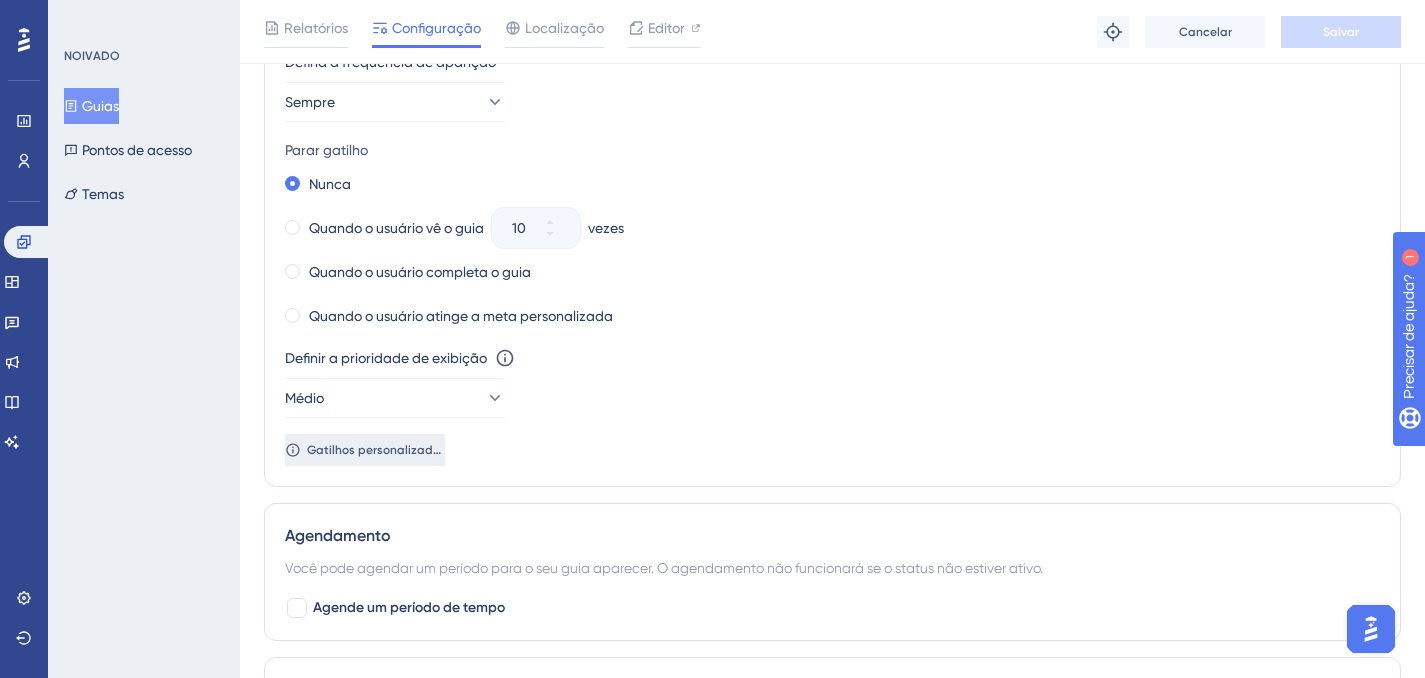 click on "Gatilhos personalizados" at bounding box center (376, 450) 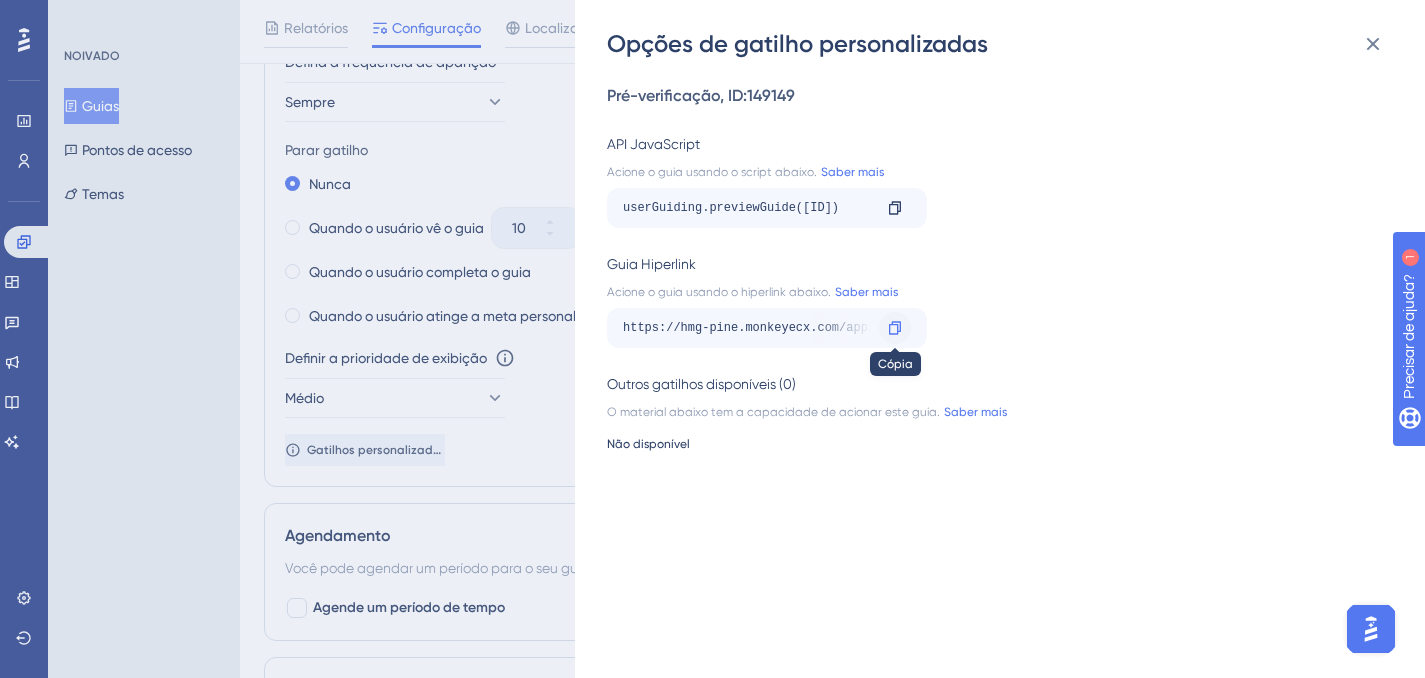 click 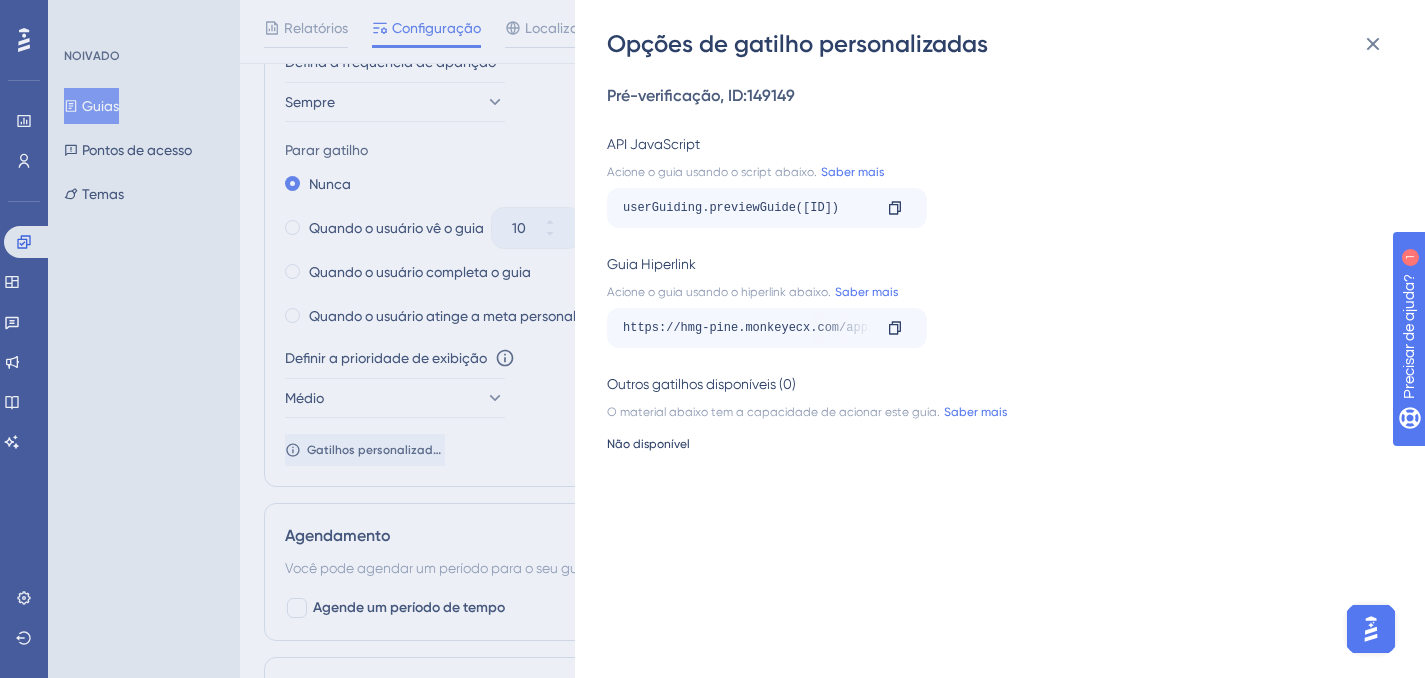 click on "Opções de gatilho personalizadas Pré-verificação  , ID:  [ID] API JavaScript Acione o guia usando o script abaixo. Saber mais userGuiding.previewGuide([ID]) Cópia Guia Hiperlink Acione o guia usando o hiperlink abaixo. Saber mais https://hmg-pine.monkeyecx.com/app/profile/company-approval-checklist?__ug__=[ID] Cópia Outros gatilhos disponíveis (0) O material abaixo tem a capacidade de acionar este guia. Saber mais Não disponível" at bounding box center [712, 339] 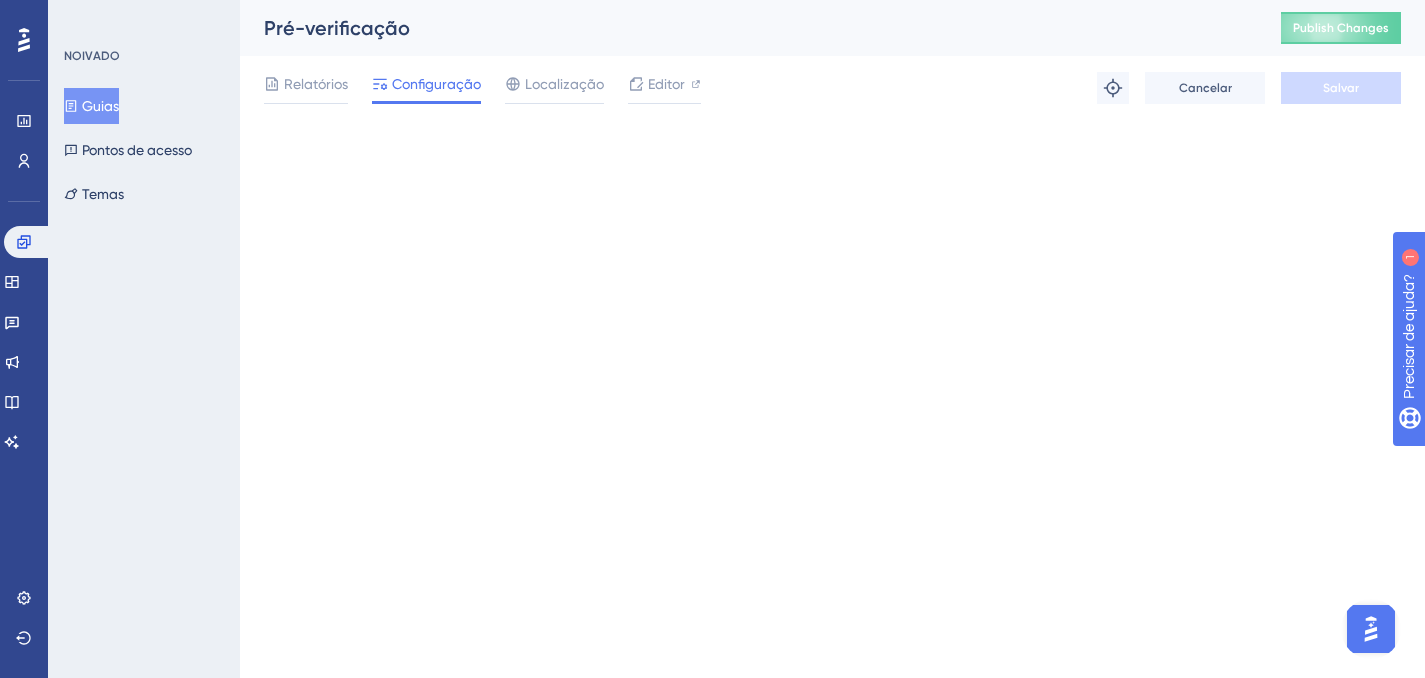 scroll, scrollTop: 0, scrollLeft: 0, axis: both 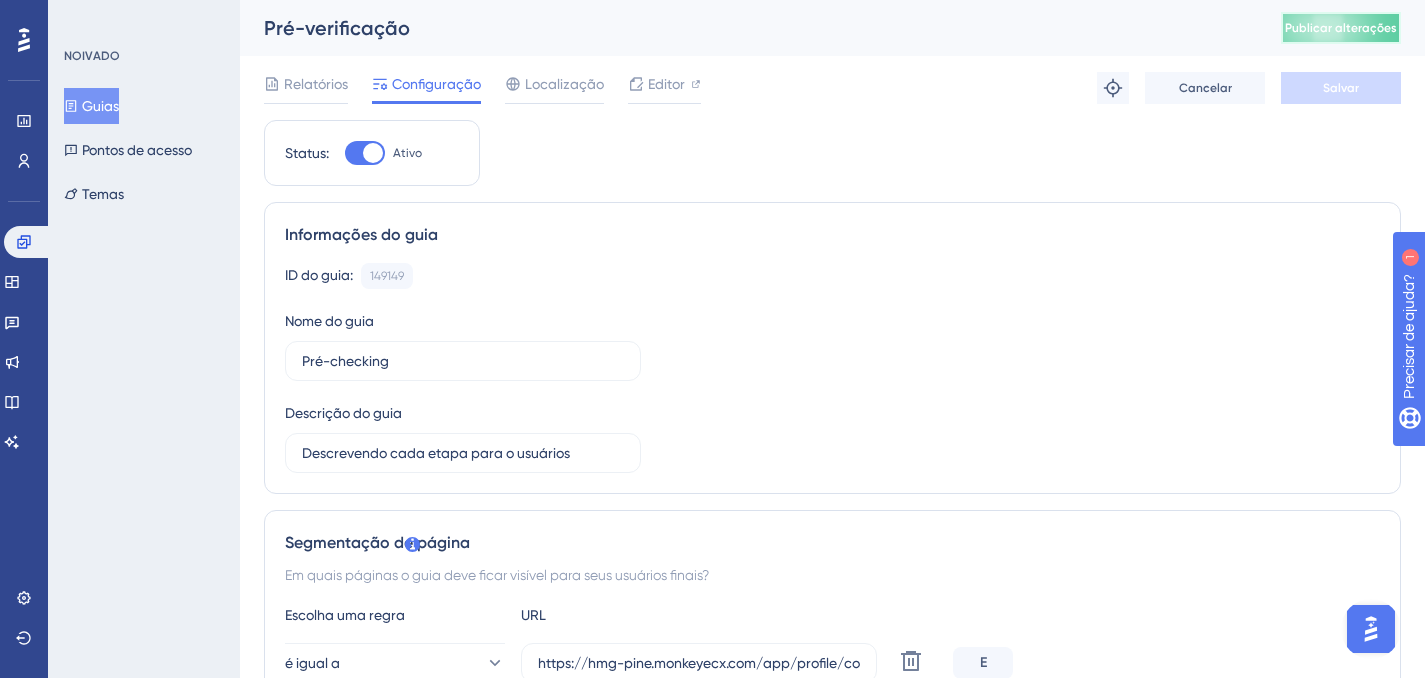 click on "Publicar alterações" at bounding box center (1341, 28) 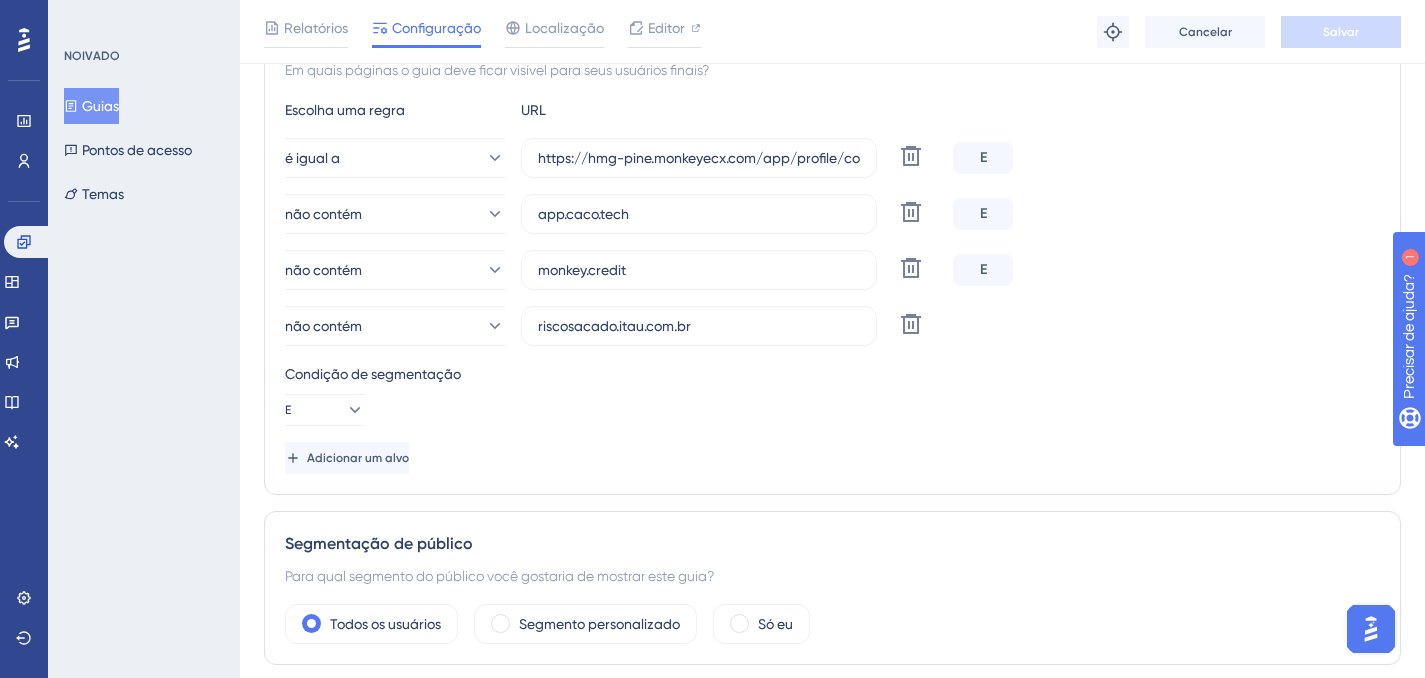 scroll, scrollTop: 595, scrollLeft: 0, axis: vertical 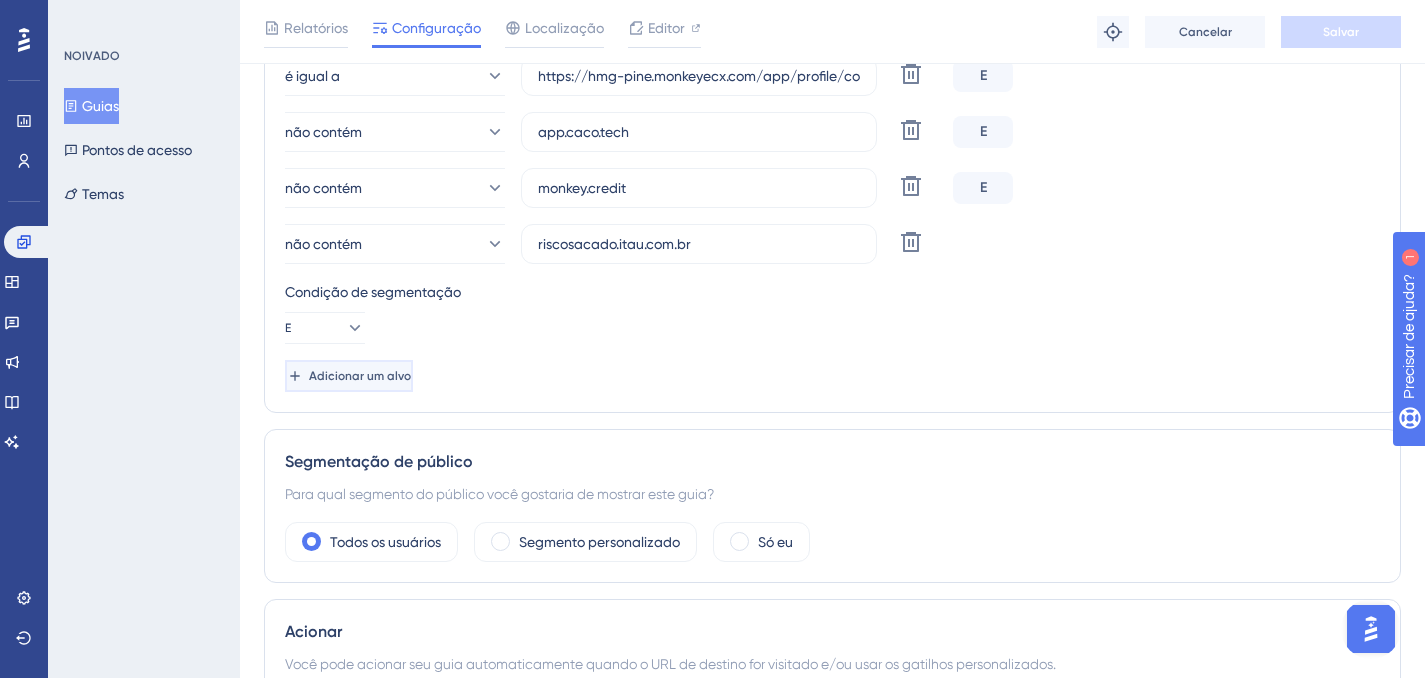 click on "Adicionar um alvo" at bounding box center (360, 376) 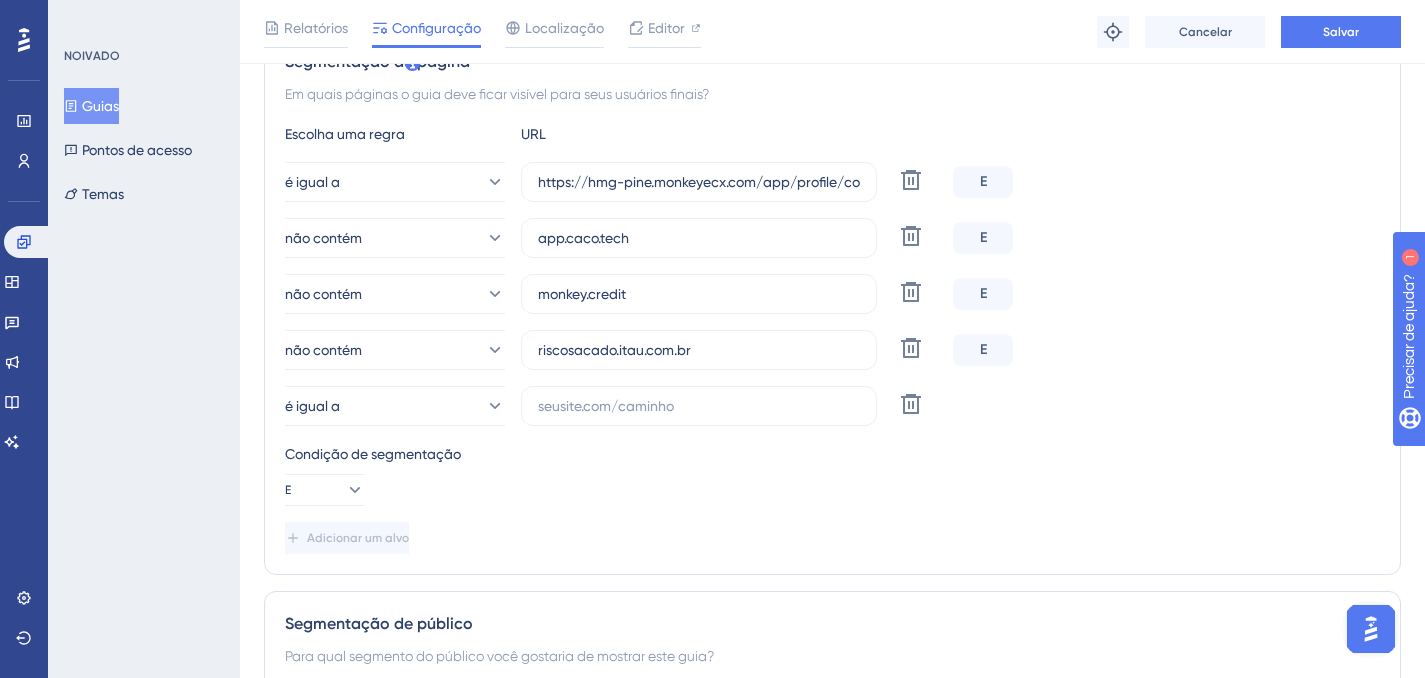 scroll, scrollTop: 425, scrollLeft: 0, axis: vertical 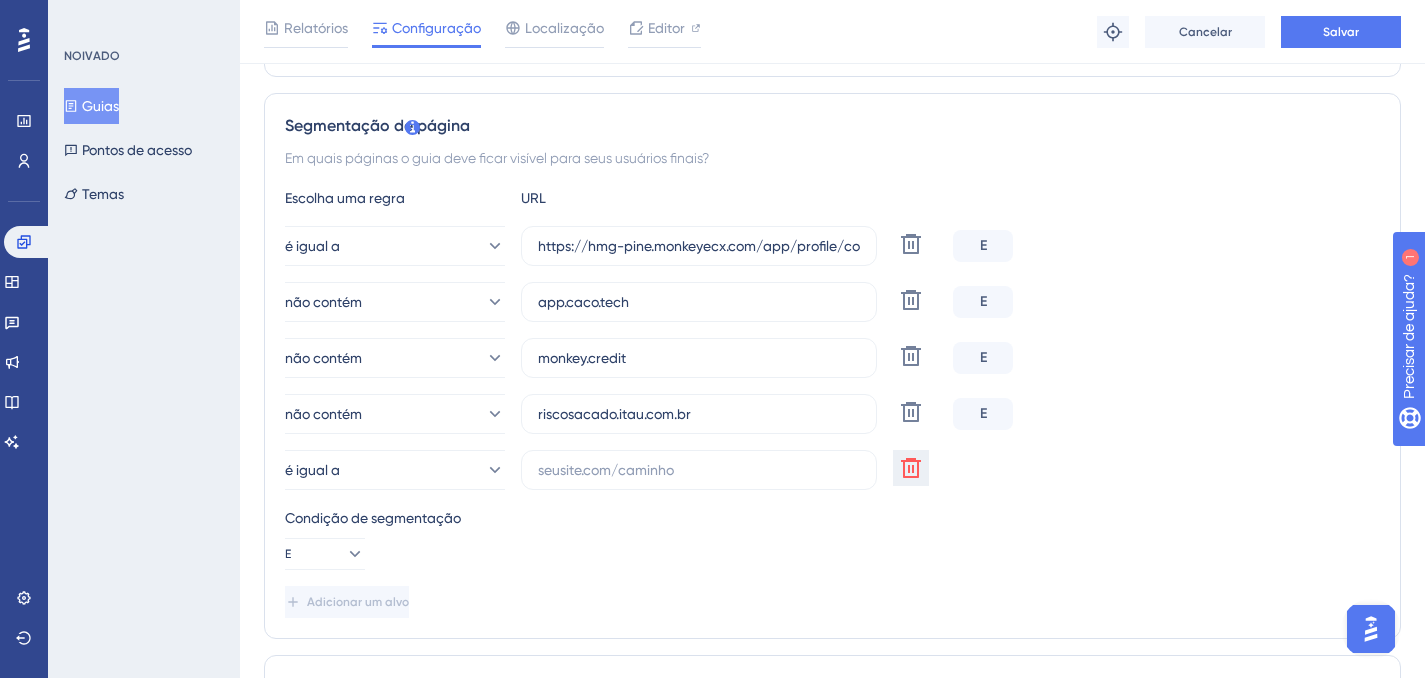 click 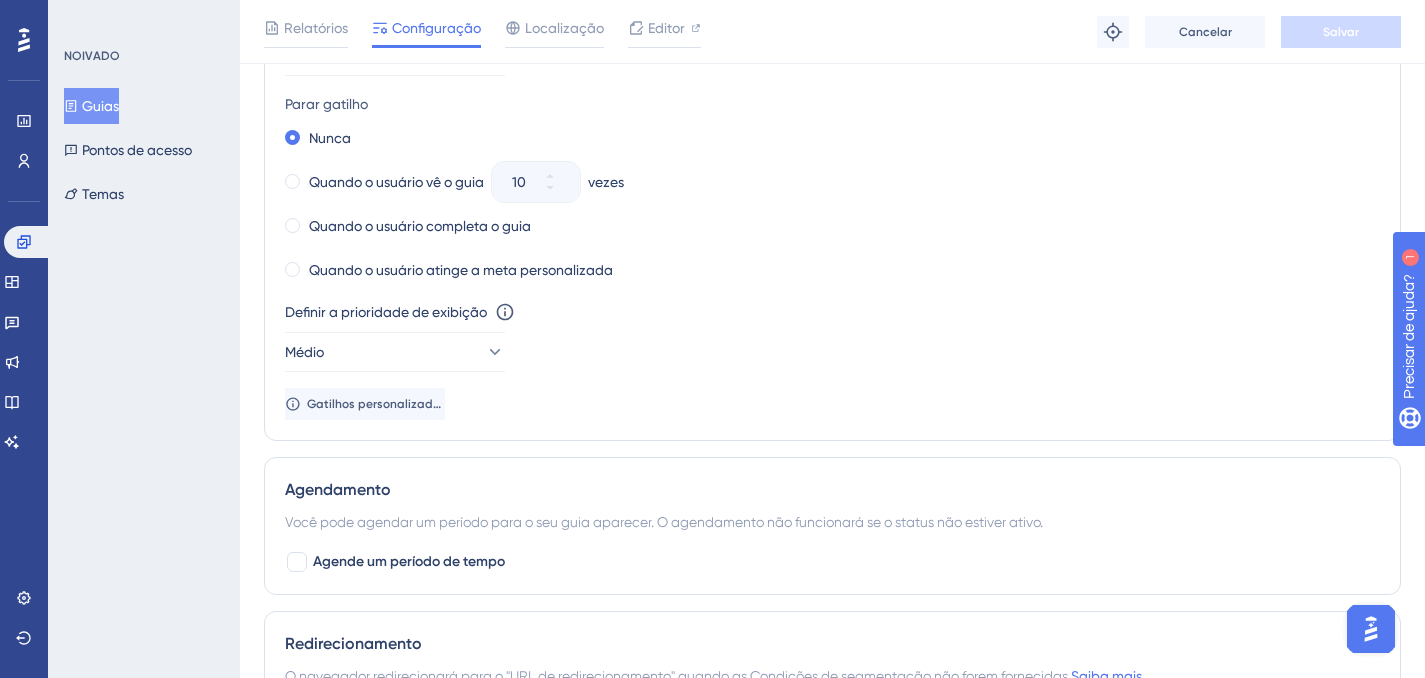 scroll, scrollTop: 1335, scrollLeft: 0, axis: vertical 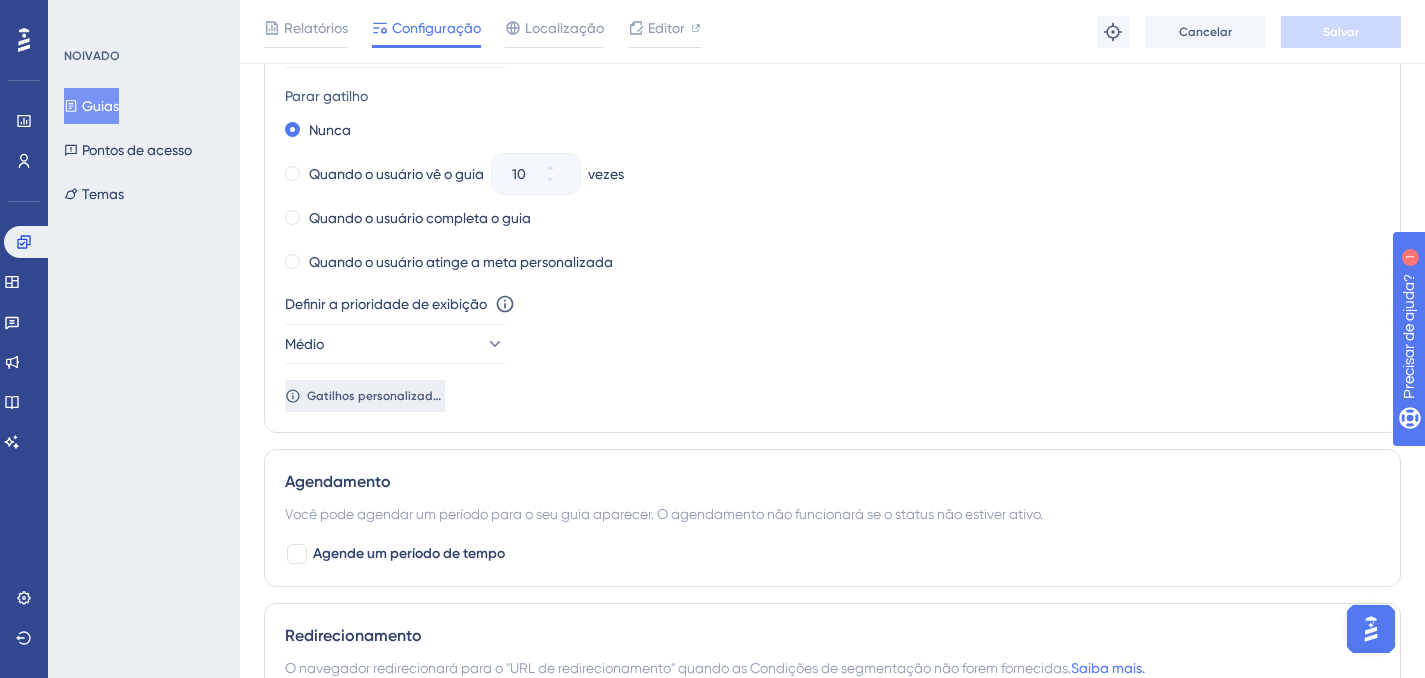 click on "Gatilhos personalizados" at bounding box center (365, 396) 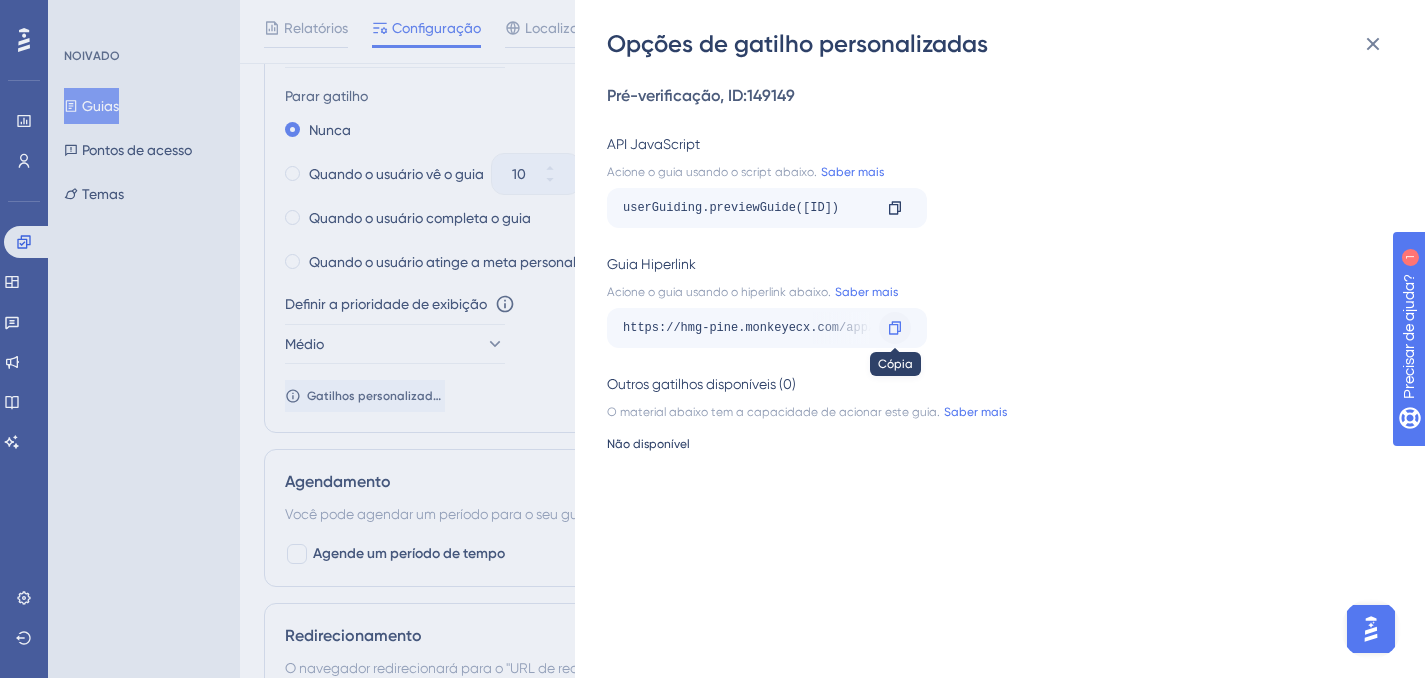 click 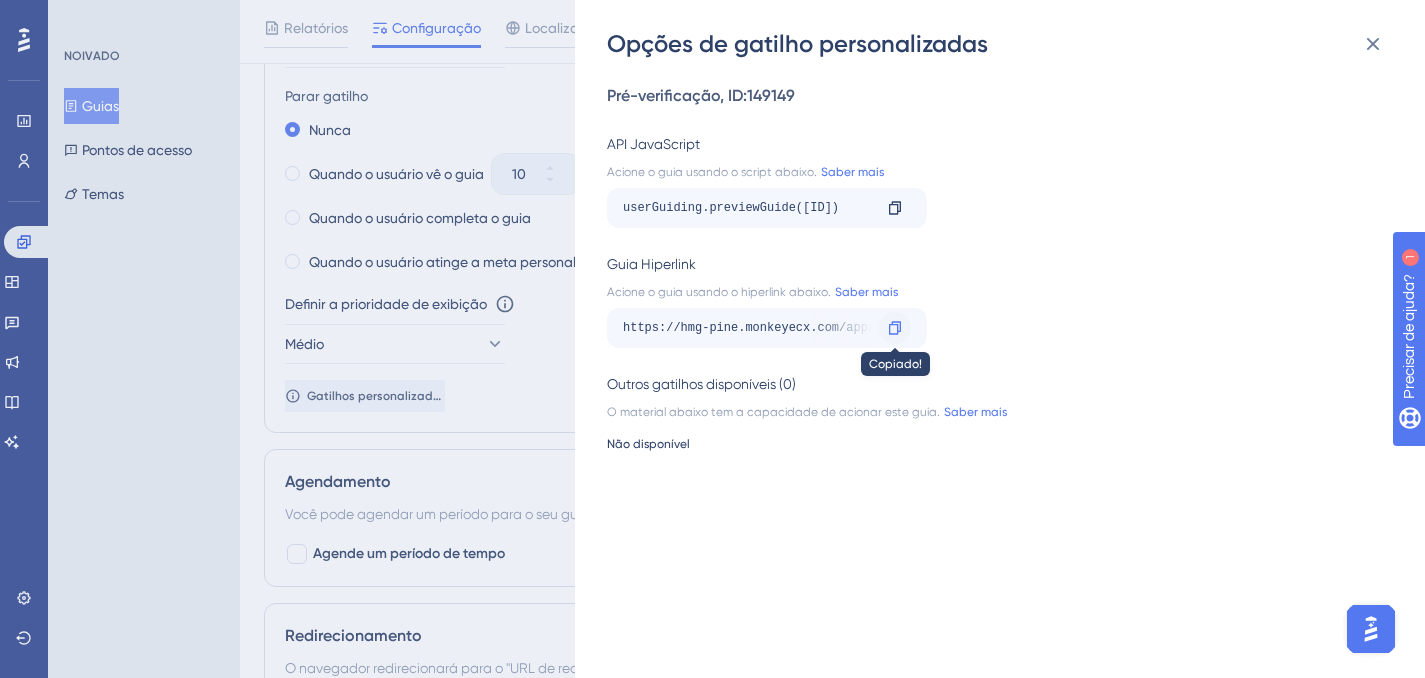 click 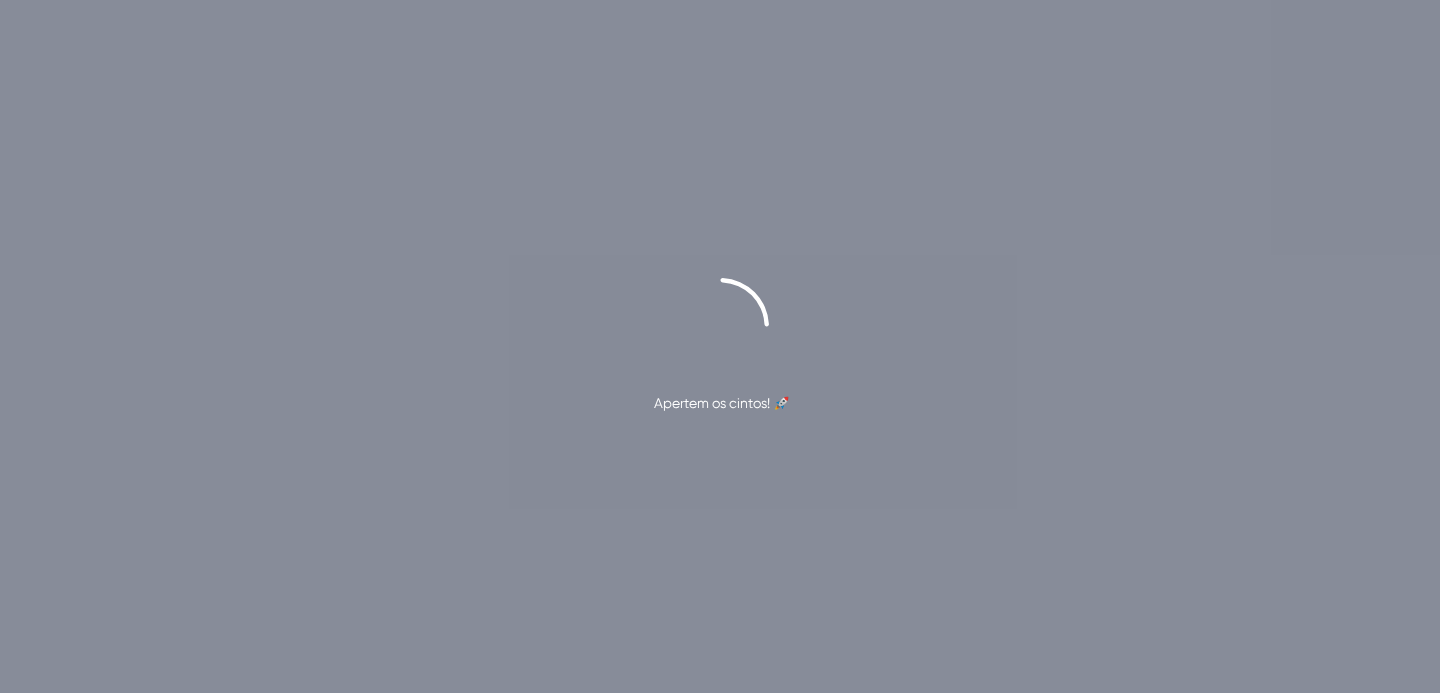 scroll, scrollTop: 0, scrollLeft: 0, axis: both 